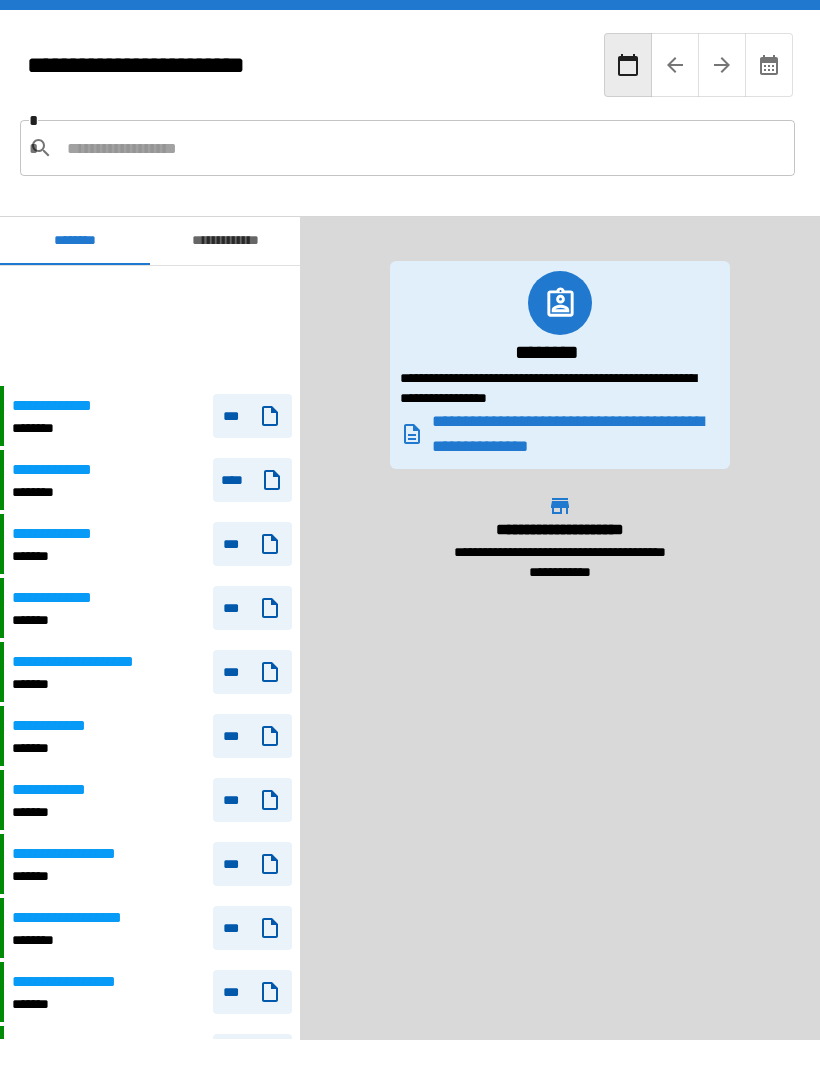 scroll, scrollTop: 0, scrollLeft: 0, axis: both 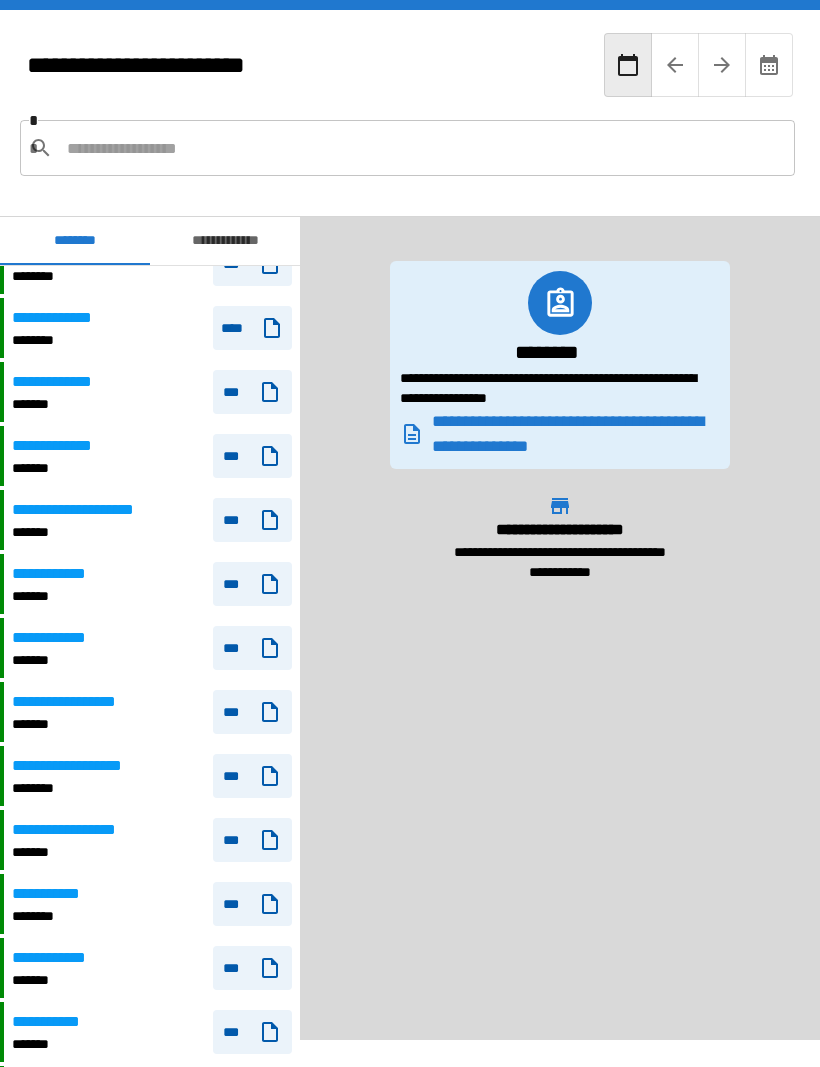click on "*******" at bounding box center [65, 404] 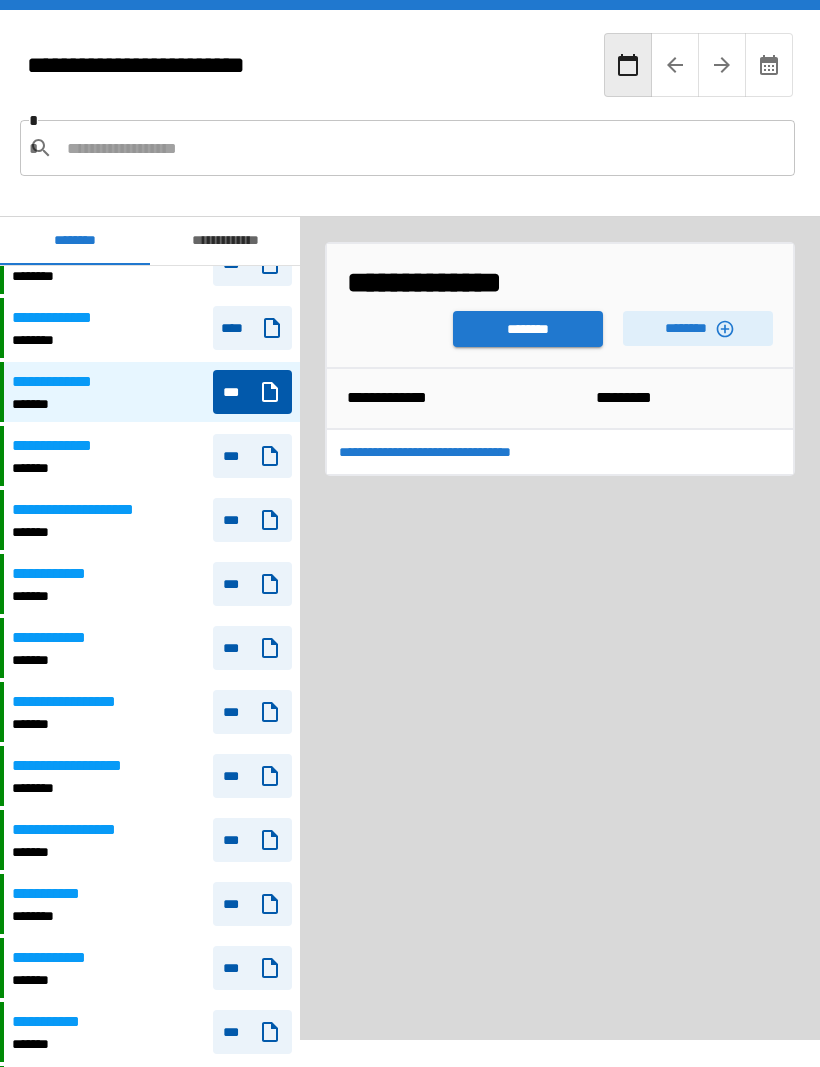 click on "********" at bounding box center (698, 328) 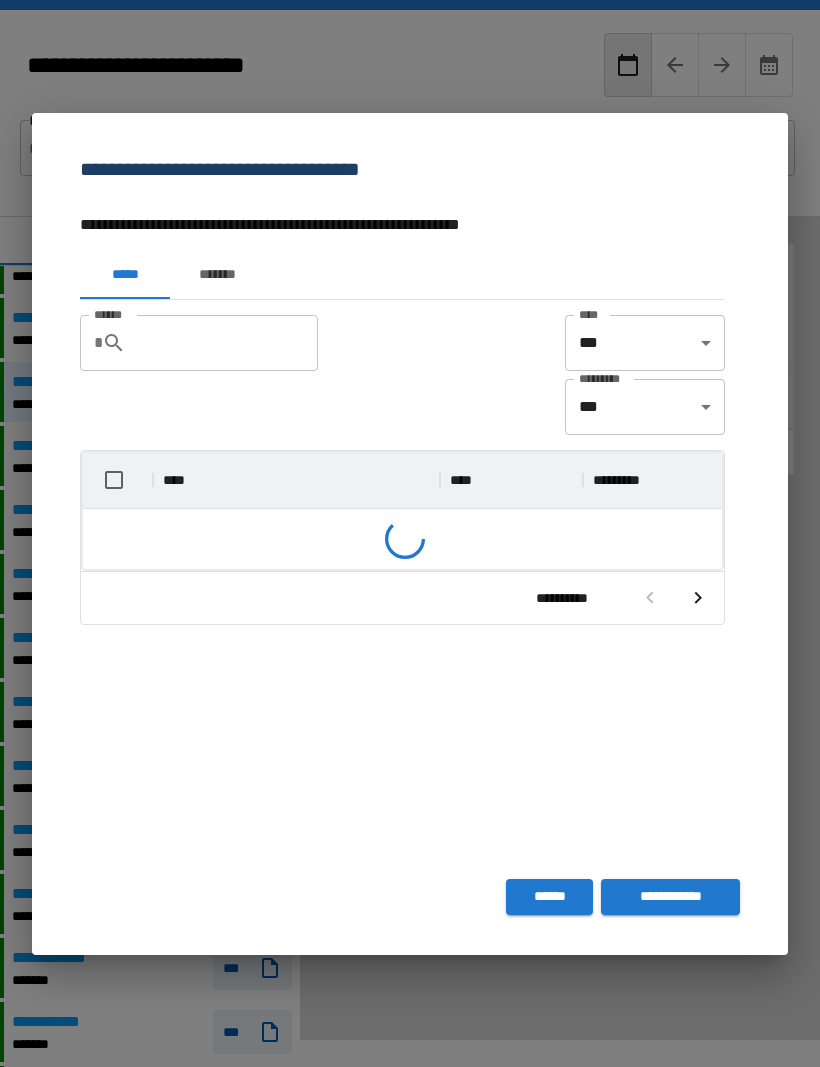 scroll, scrollTop: 1, scrollLeft: 1, axis: both 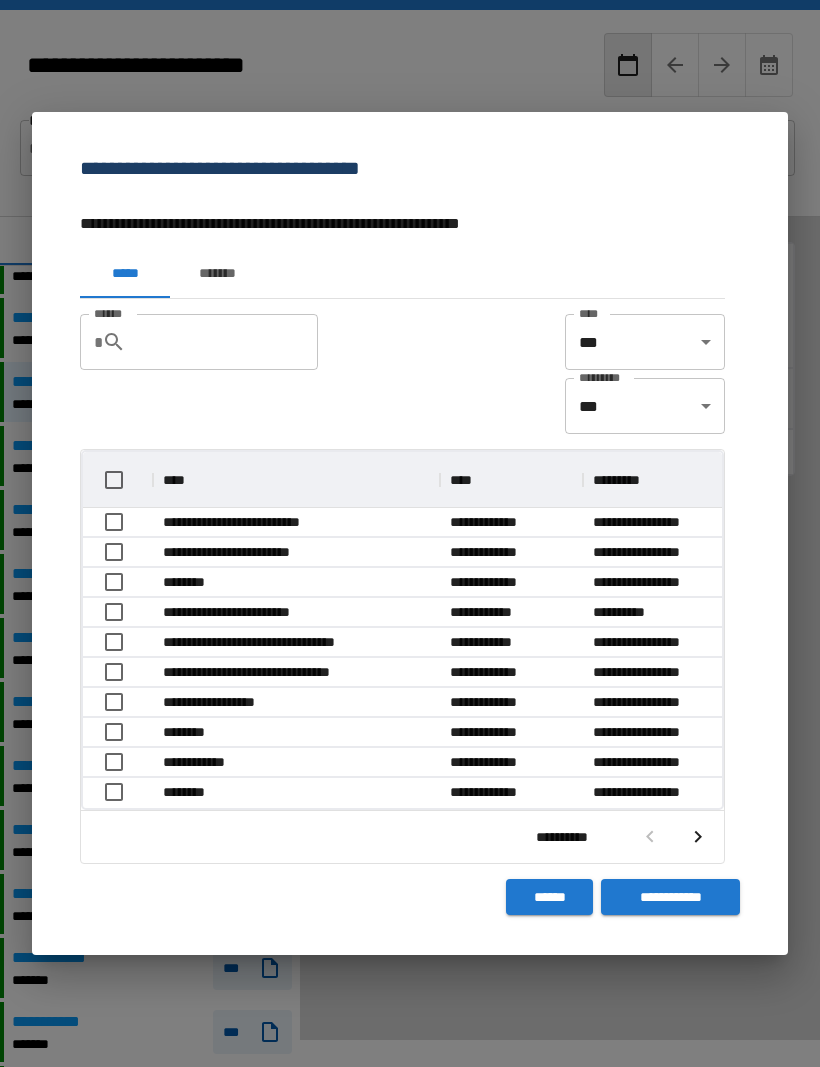 click on "******" at bounding box center [549, 897] 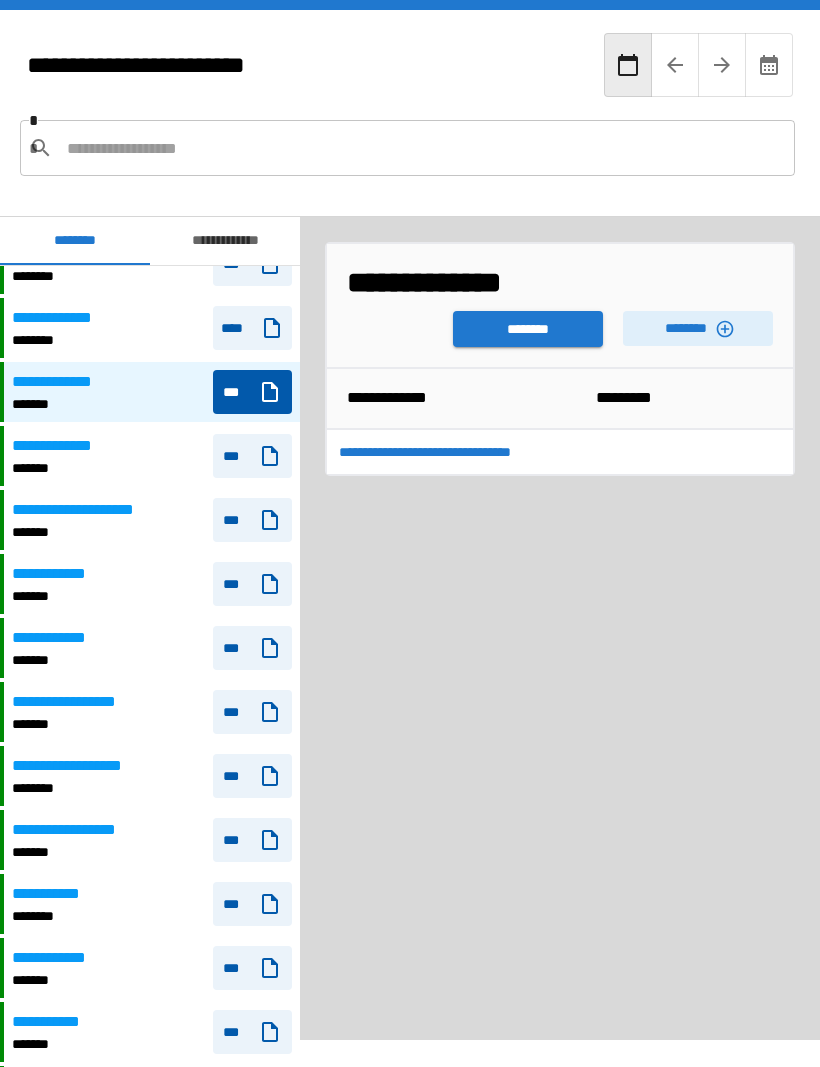 click on "********" at bounding box center [528, 329] 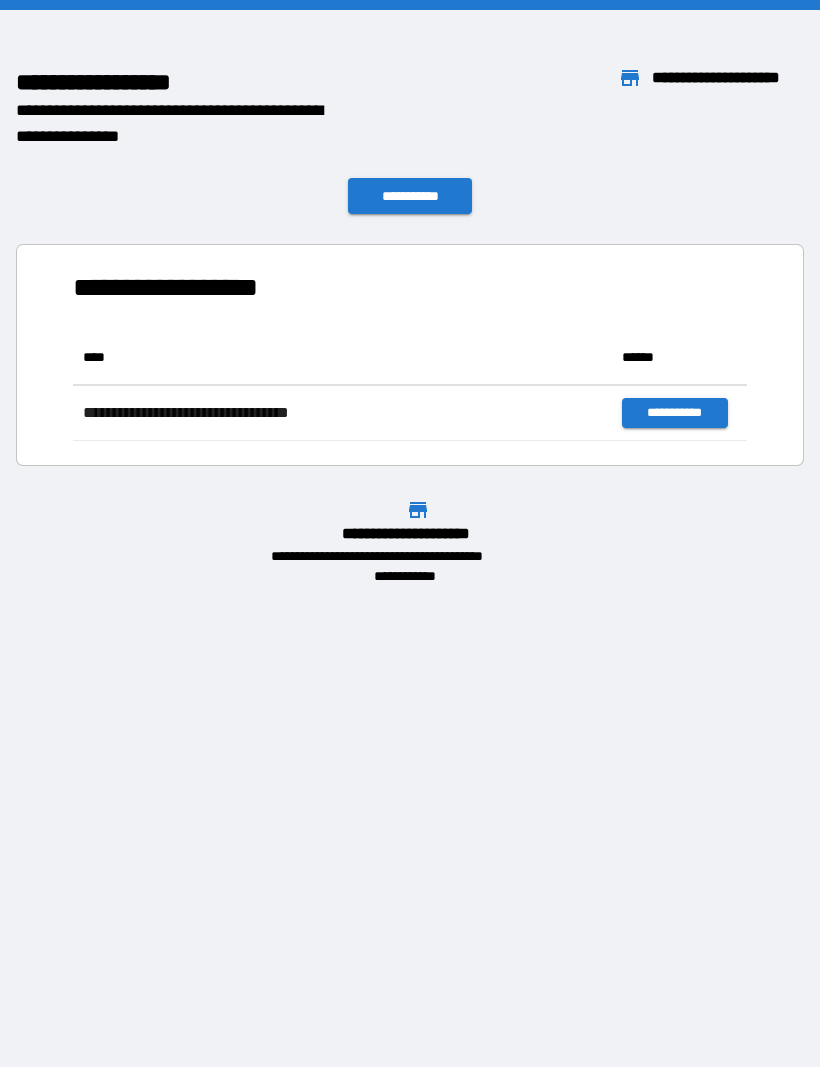 scroll, scrollTop: 1, scrollLeft: 1, axis: both 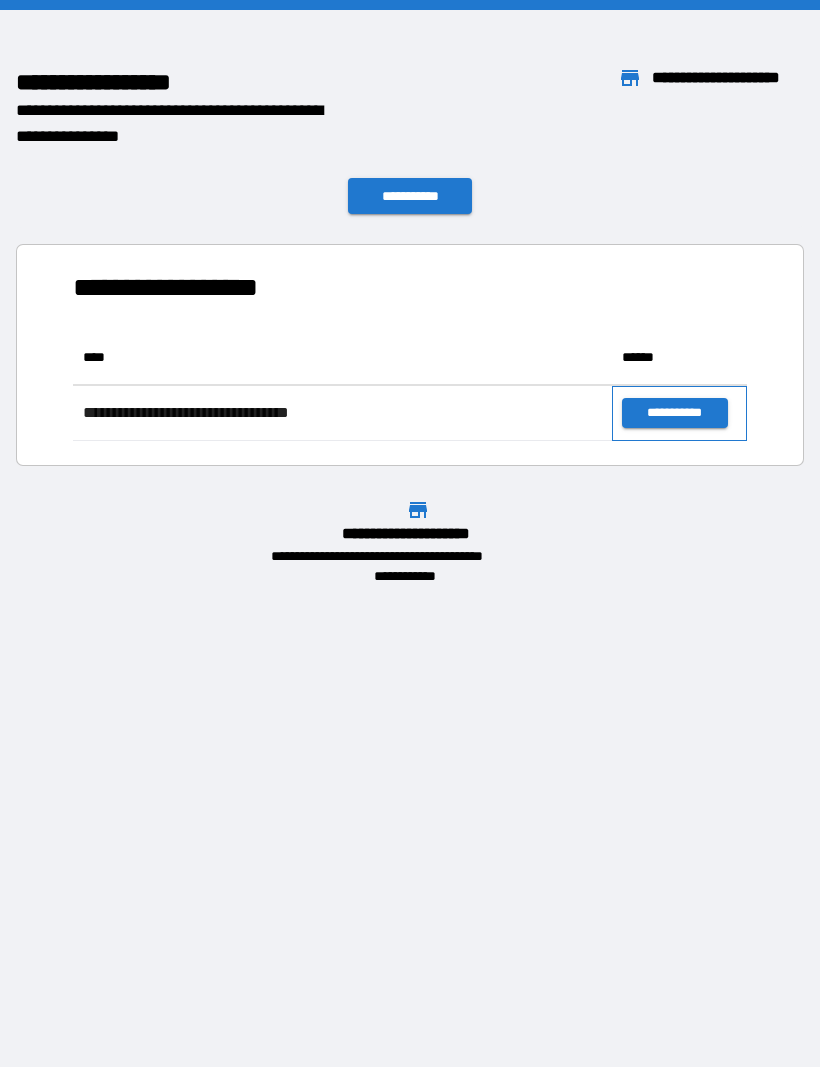 click on "**********" at bounding box center [679, 413] 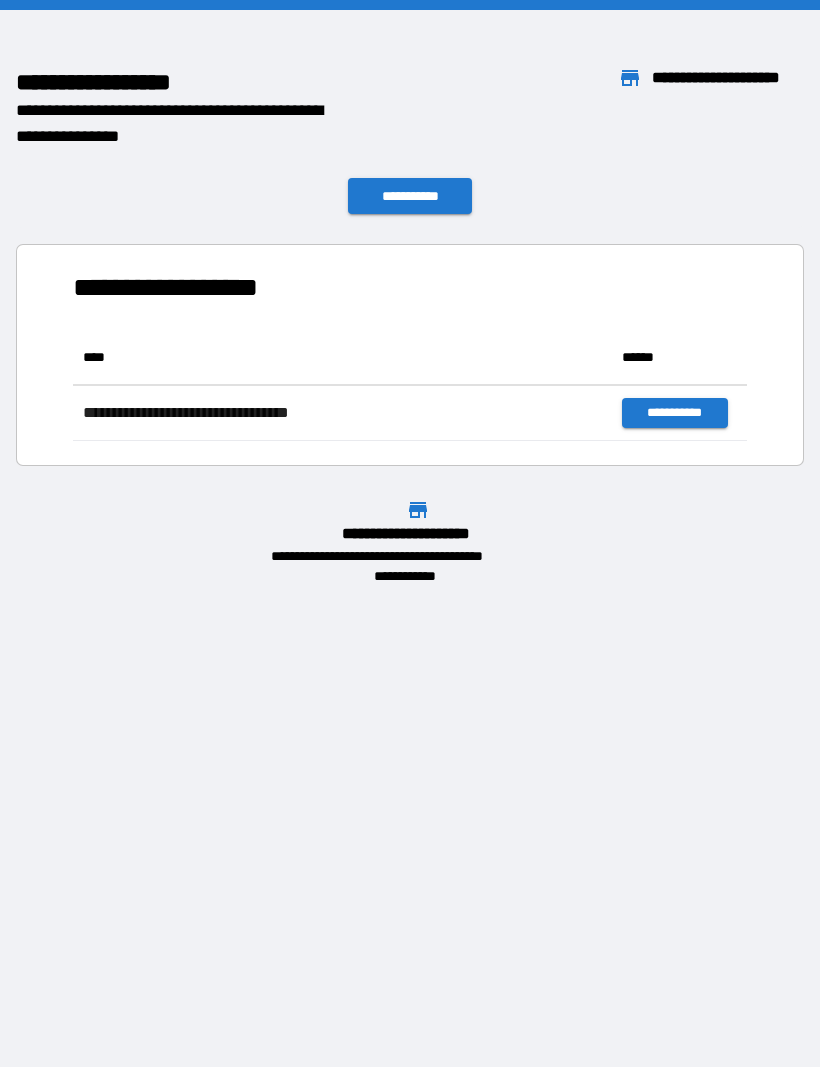 click on "**********" at bounding box center [674, 413] 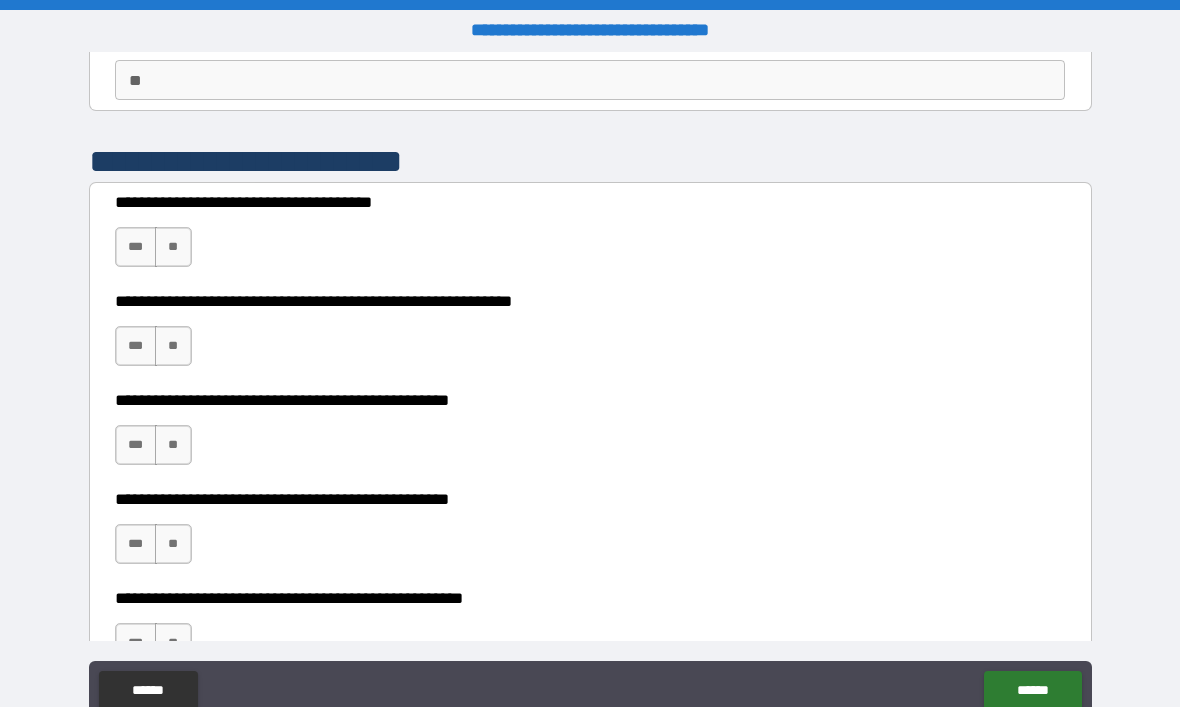 scroll, scrollTop: 186, scrollLeft: 0, axis: vertical 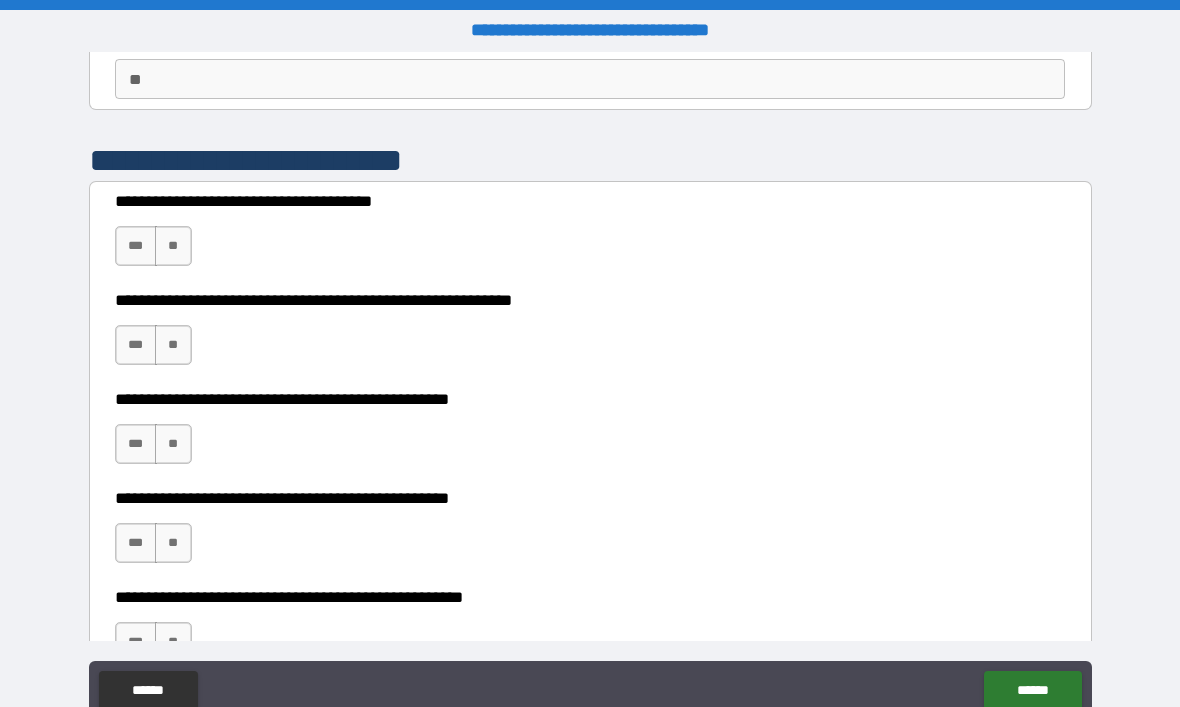 click on "***" at bounding box center [136, 246] 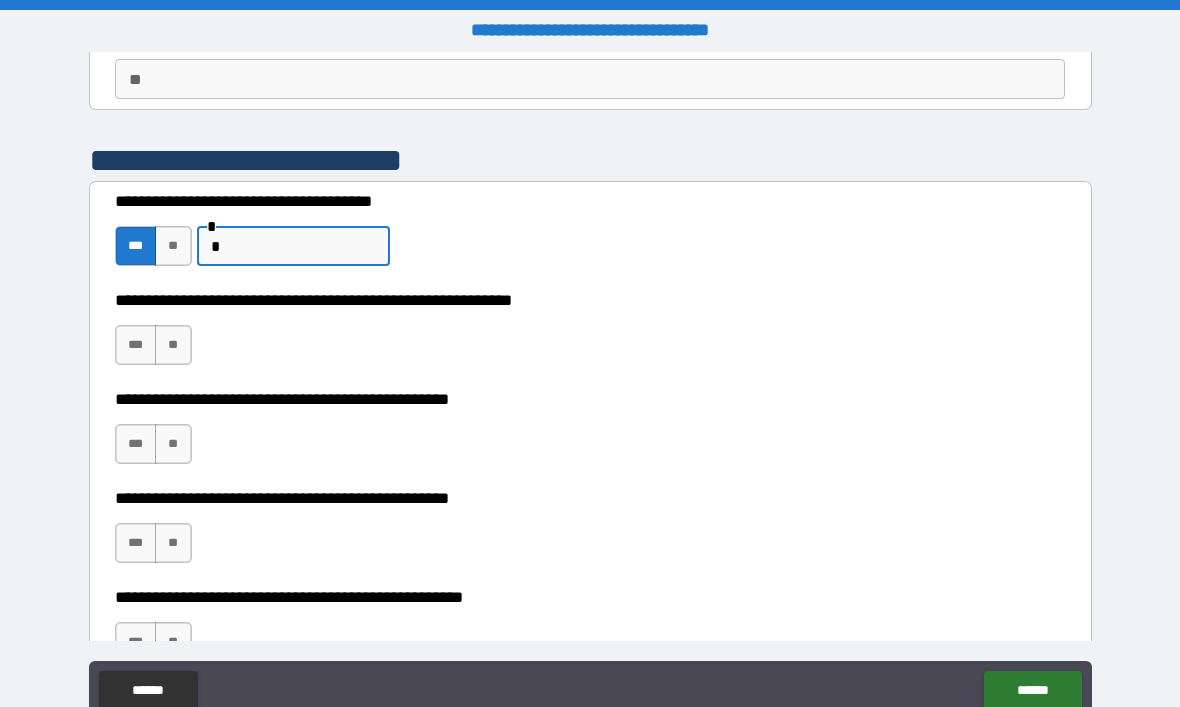 click on "*" at bounding box center [293, 246] 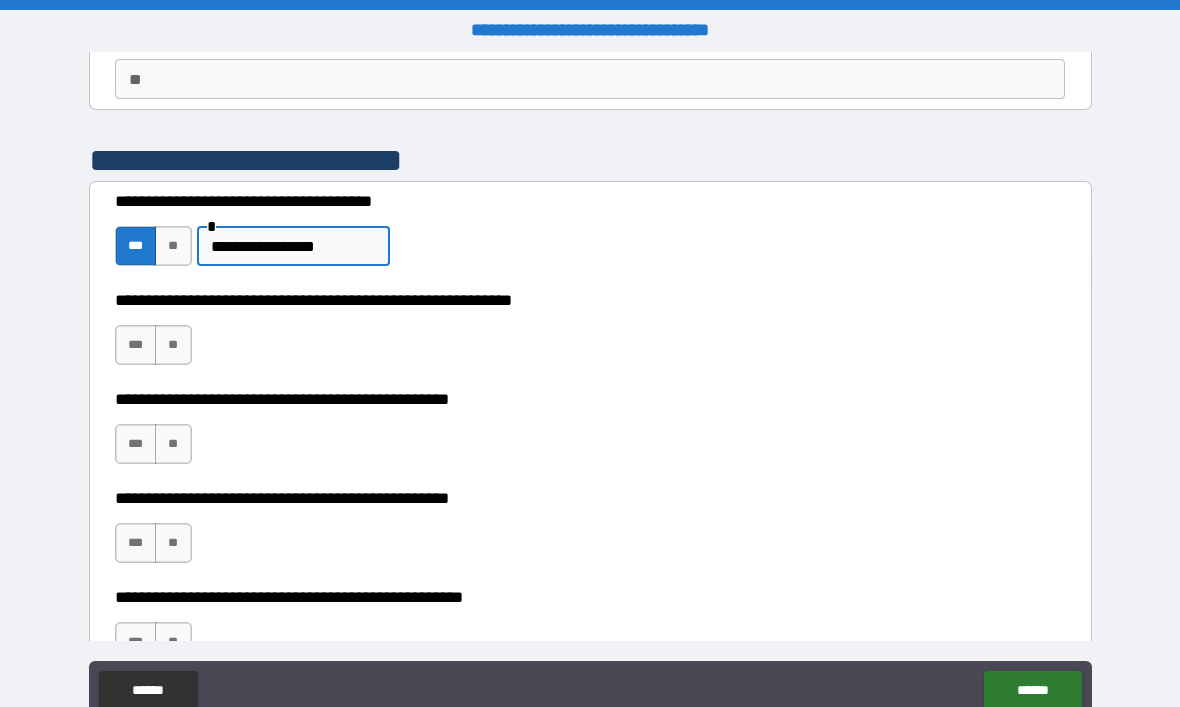 type on "**********" 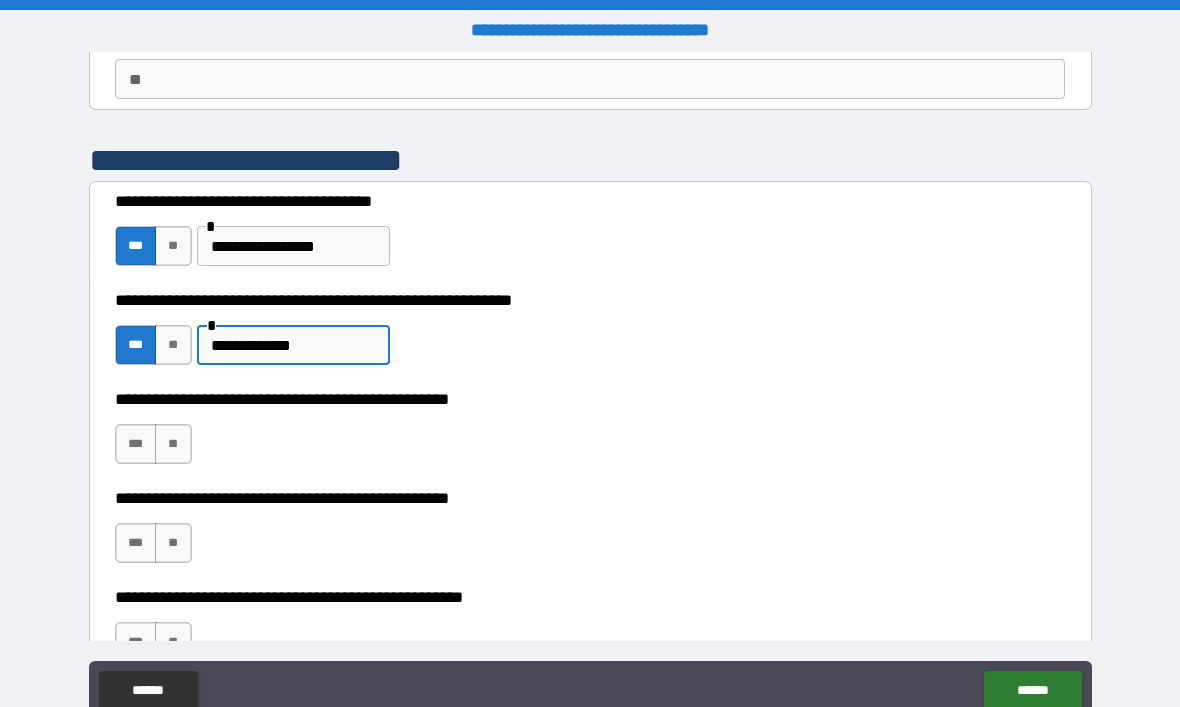 type on "**********" 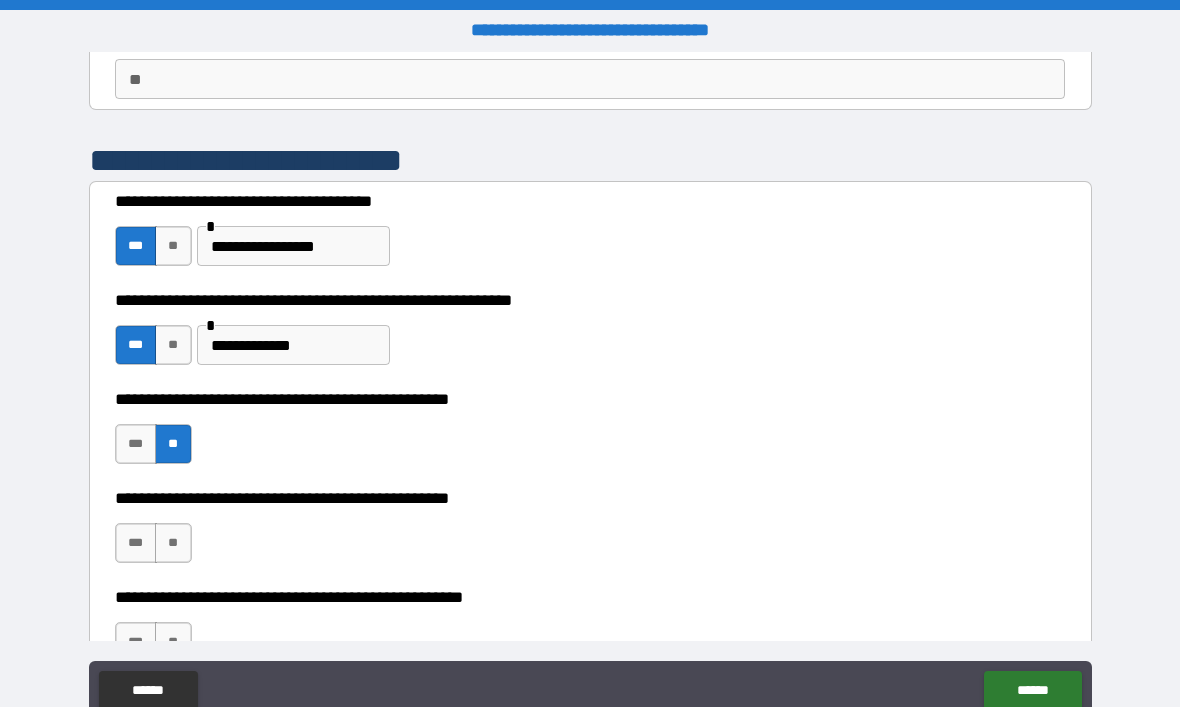 click on "***" at bounding box center [136, 543] 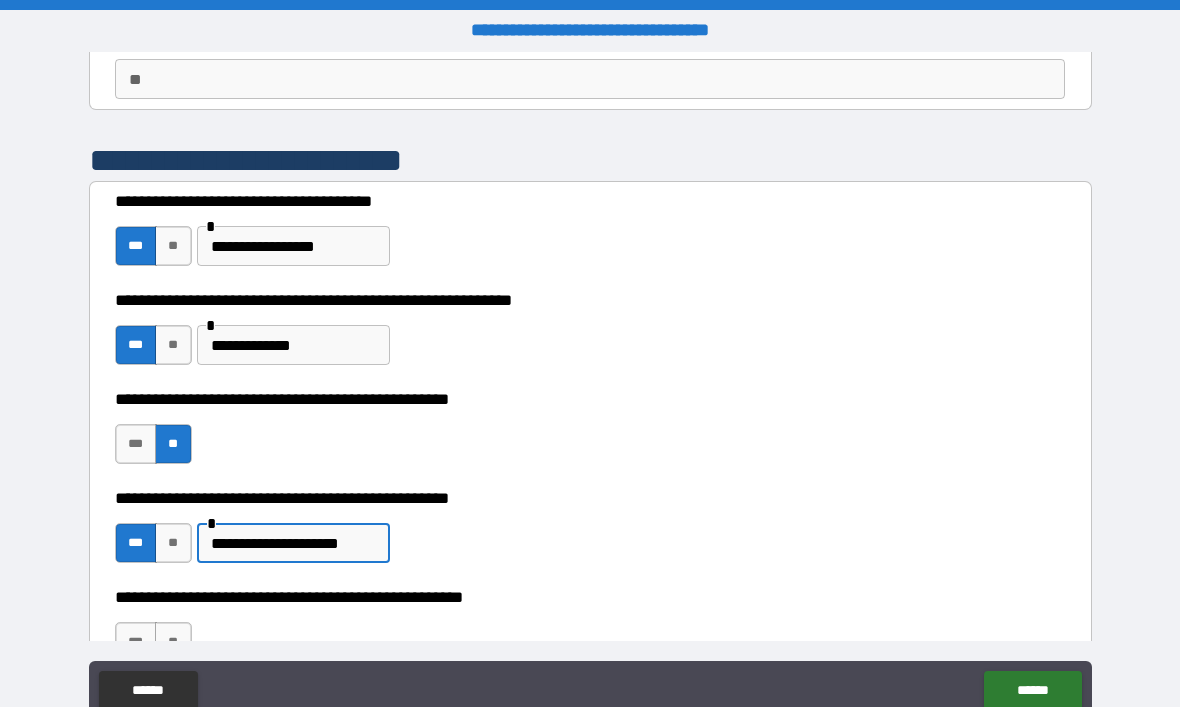 click on "**********" at bounding box center [293, 543] 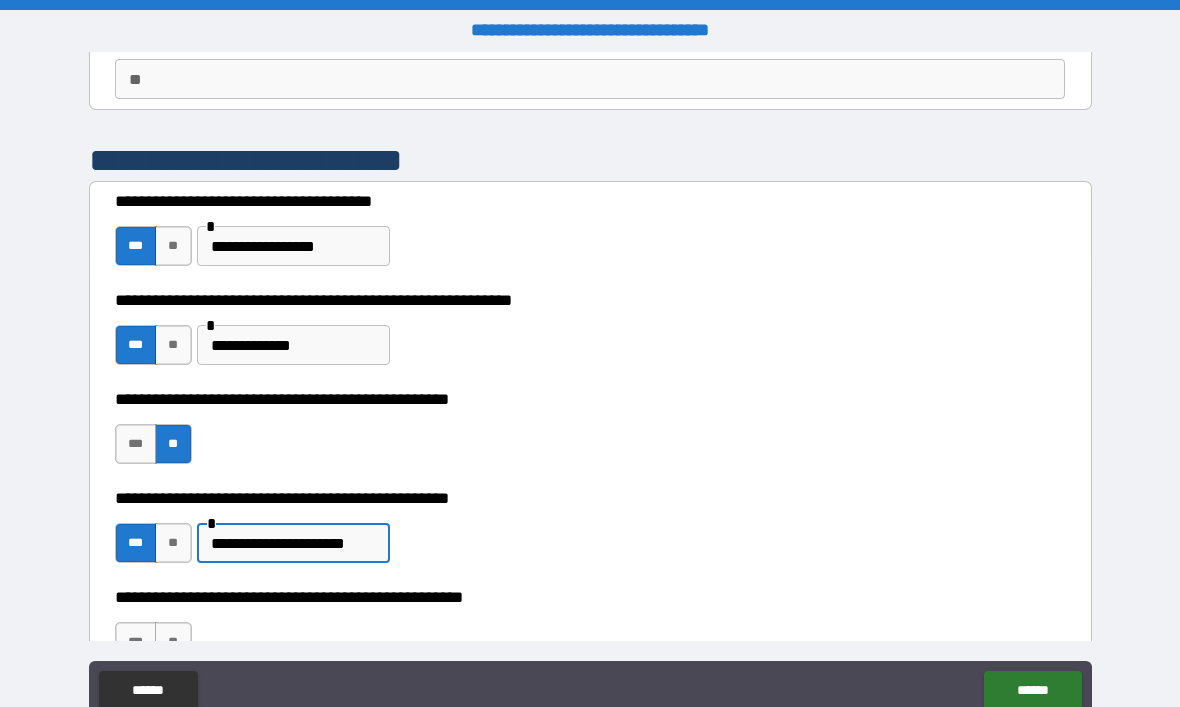 click on "**********" at bounding box center (293, 543) 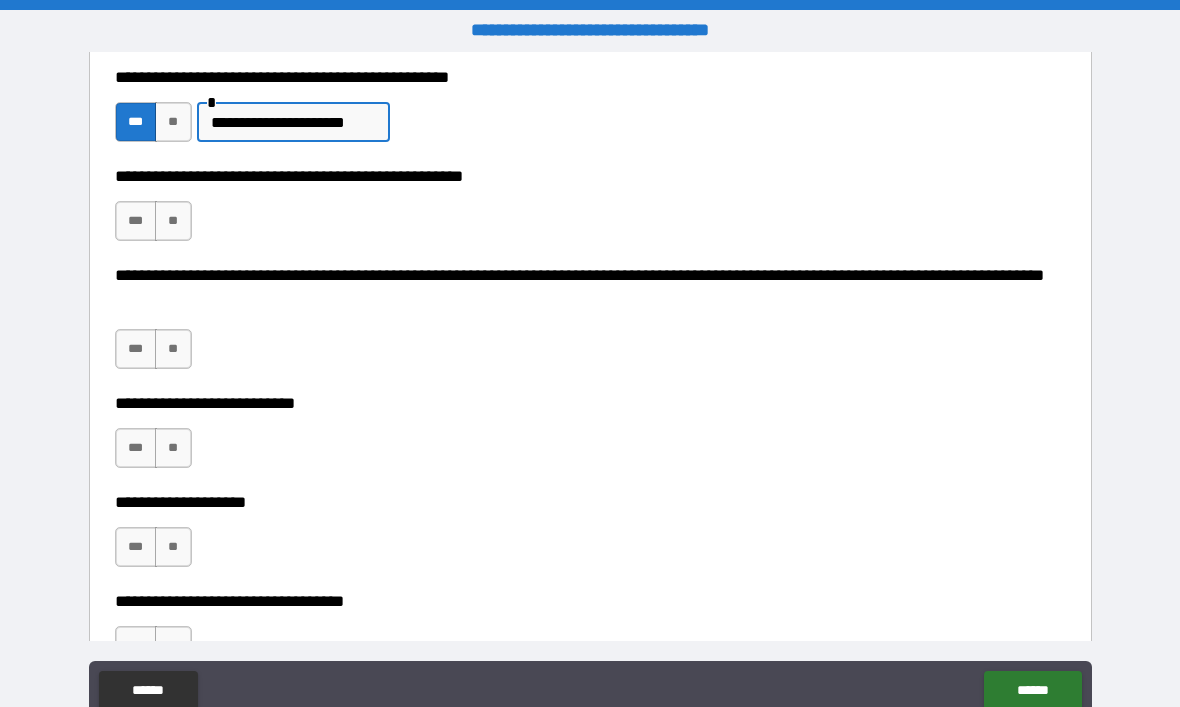 scroll, scrollTop: 612, scrollLeft: 0, axis: vertical 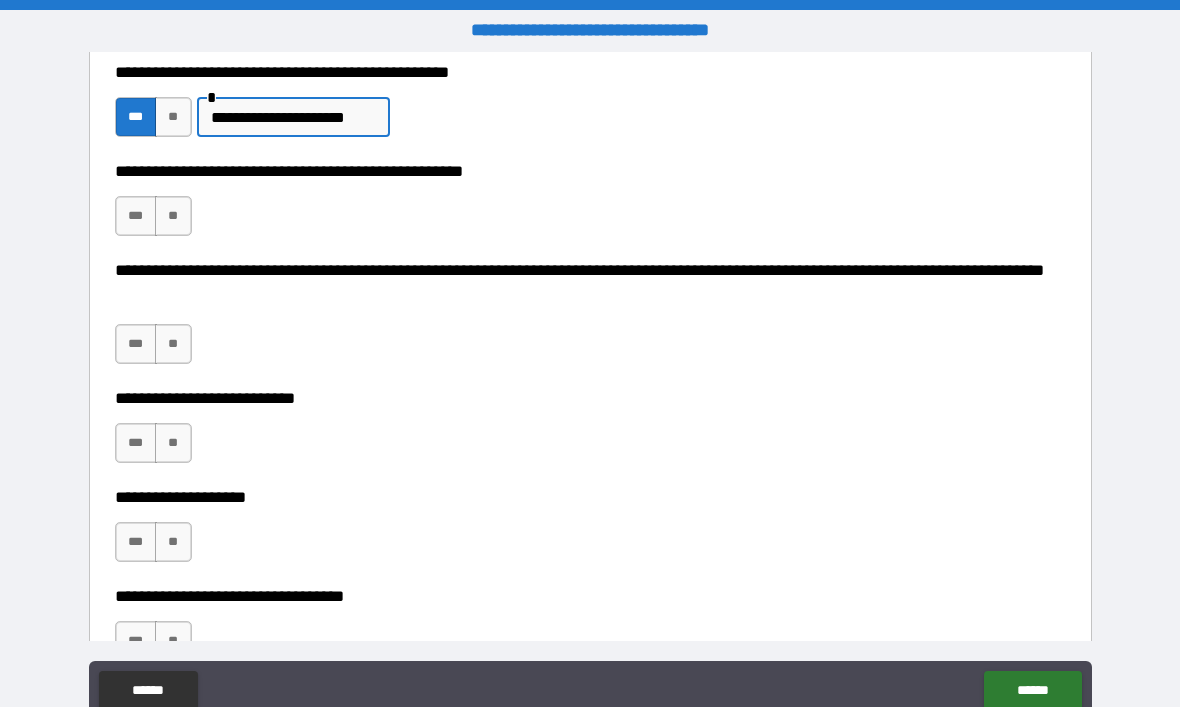 type on "**********" 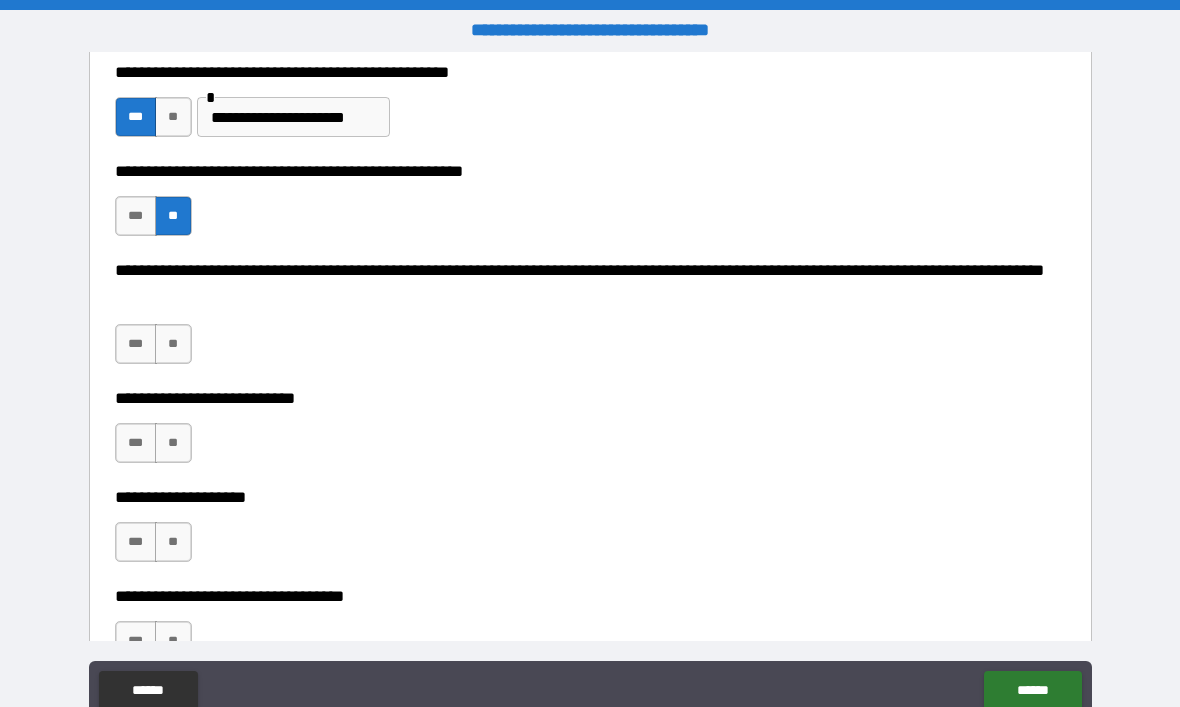 click on "**" at bounding box center [173, 344] 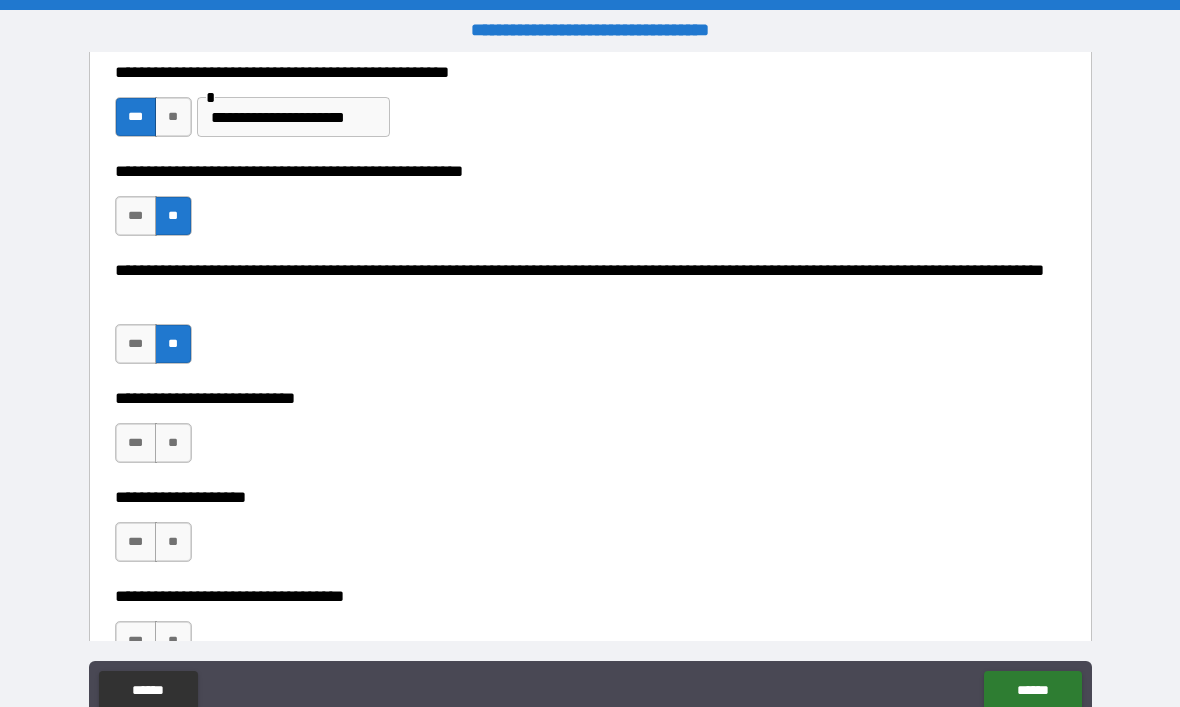 click on "**" at bounding box center [173, 443] 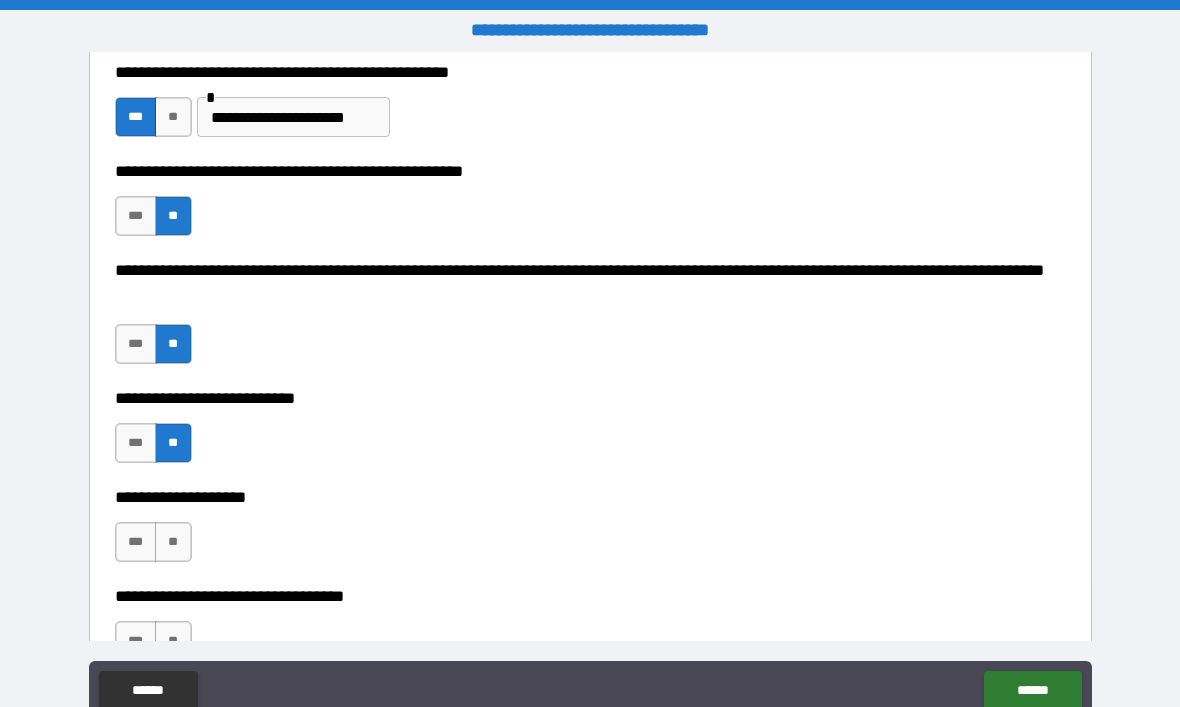 click on "**" at bounding box center (173, 542) 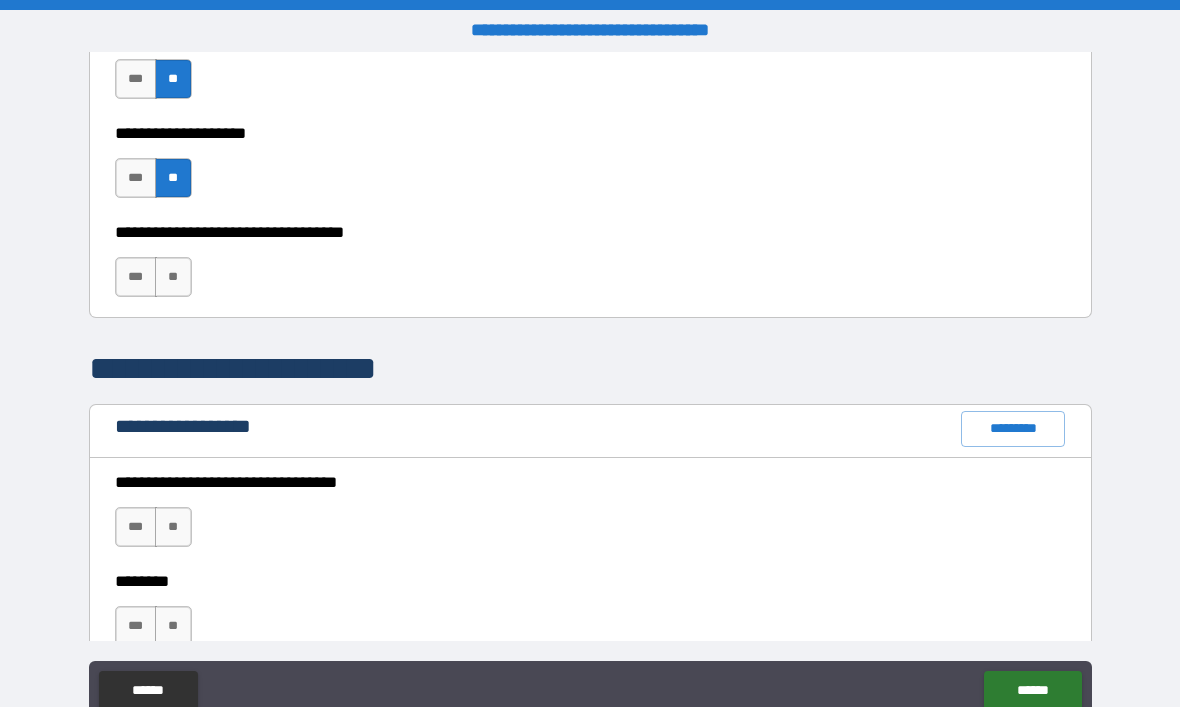 scroll, scrollTop: 981, scrollLeft: 0, axis: vertical 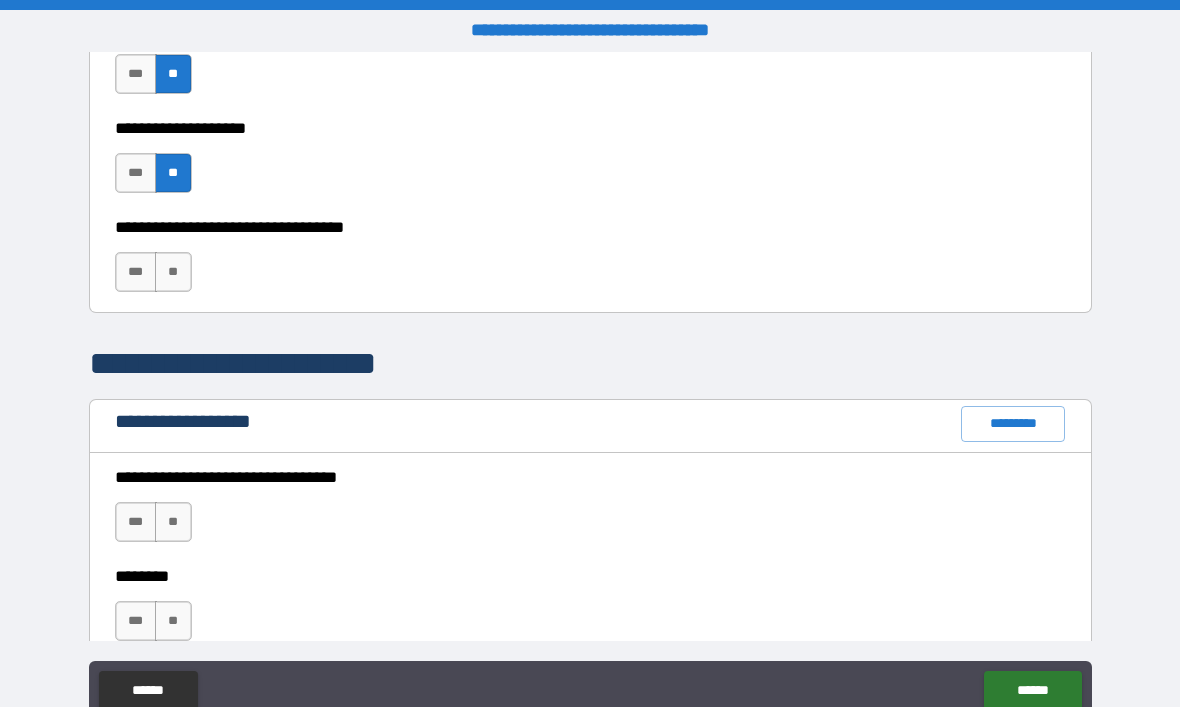 click on "**" at bounding box center (173, 272) 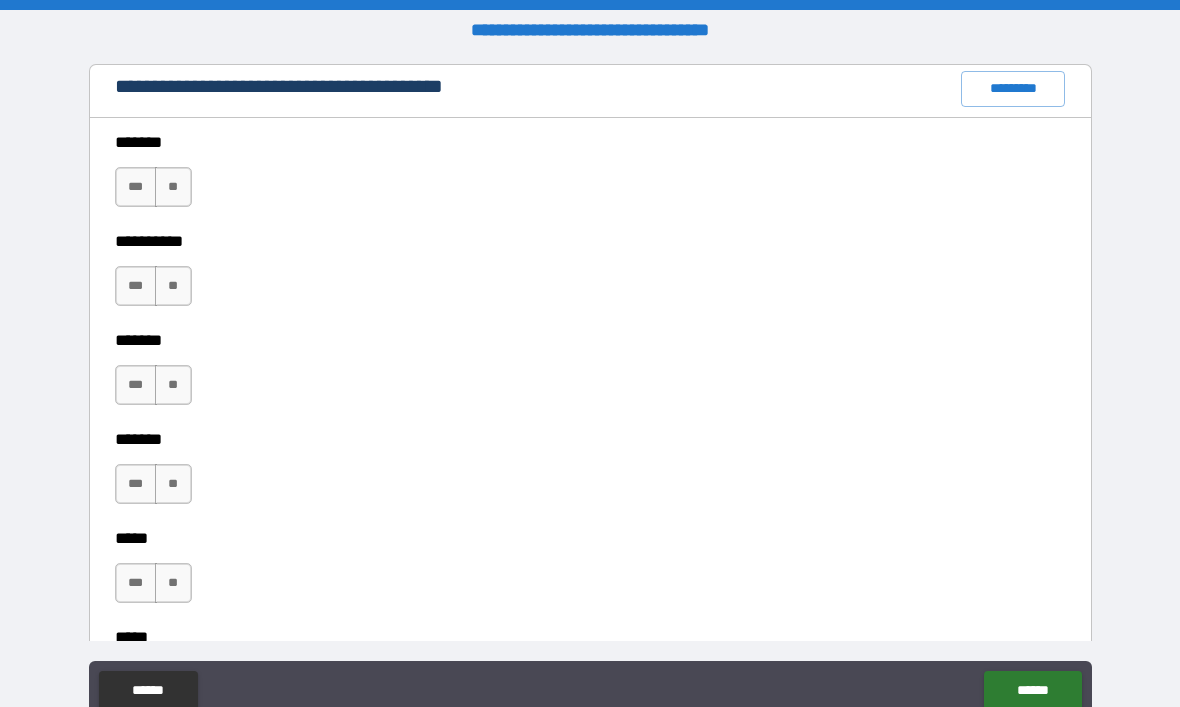 scroll, scrollTop: 1695, scrollLeft: 0, axis: vertical 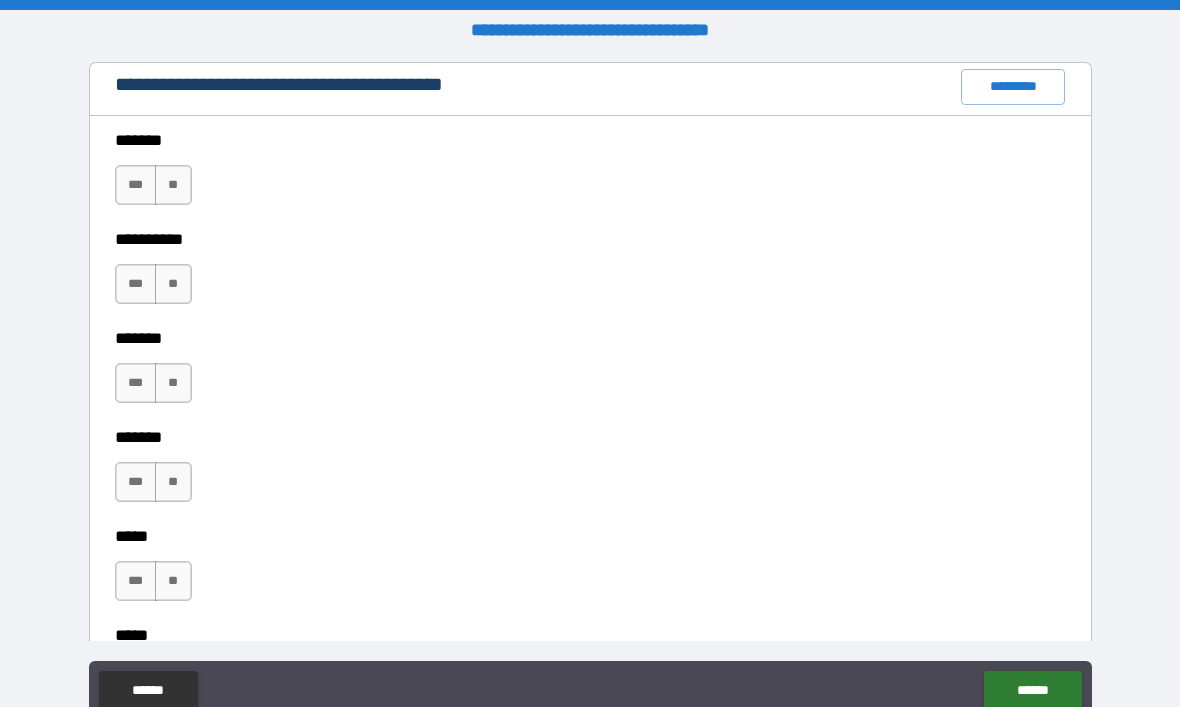 click on "**" at bounding box center [173, 185] 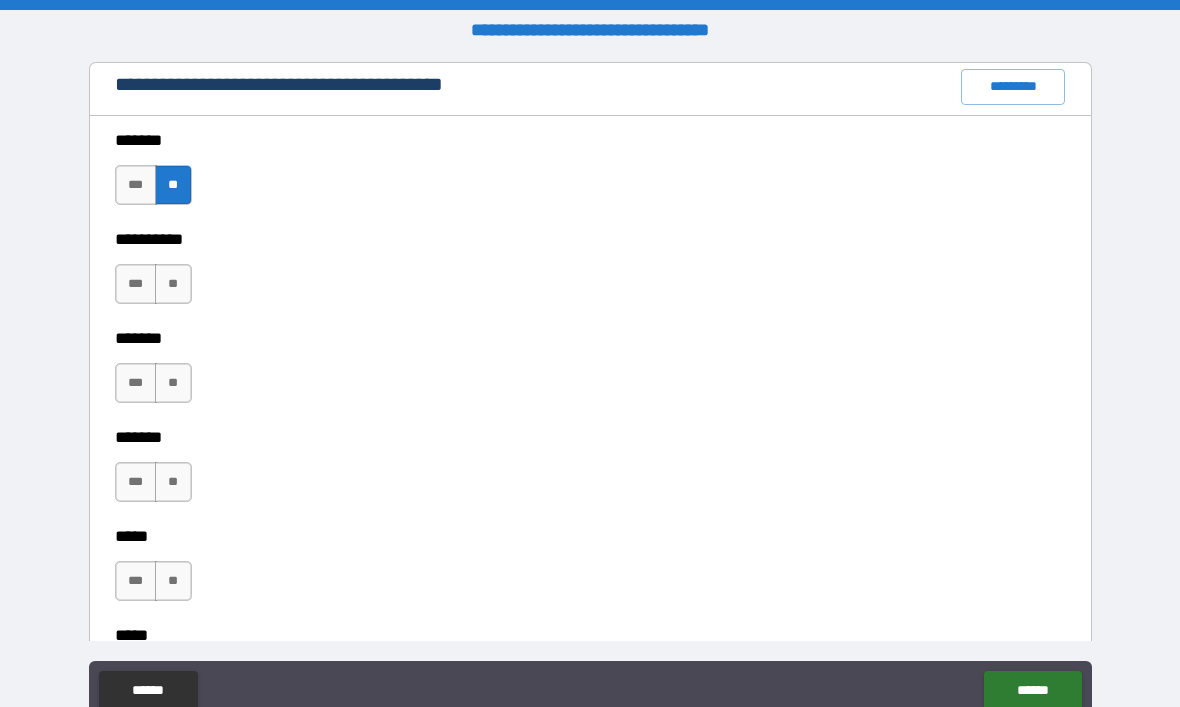 click on "**" at bounding box center (173, 284) 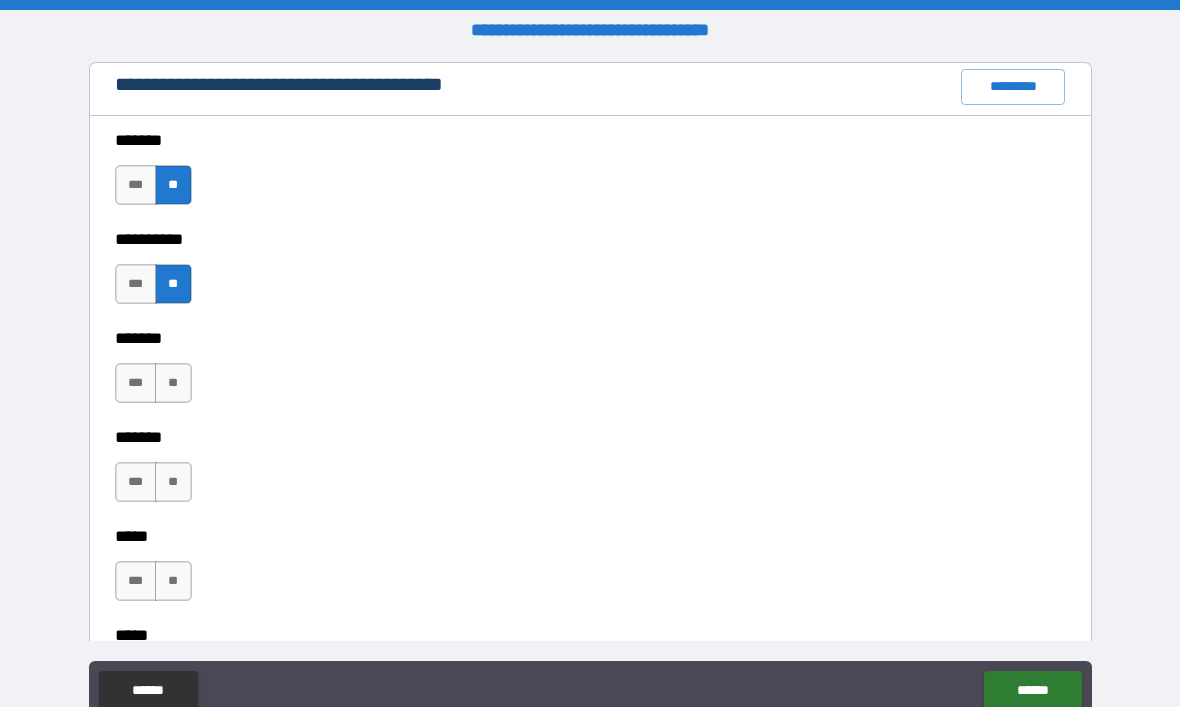 click on "**" at bounding box center [173, 383] 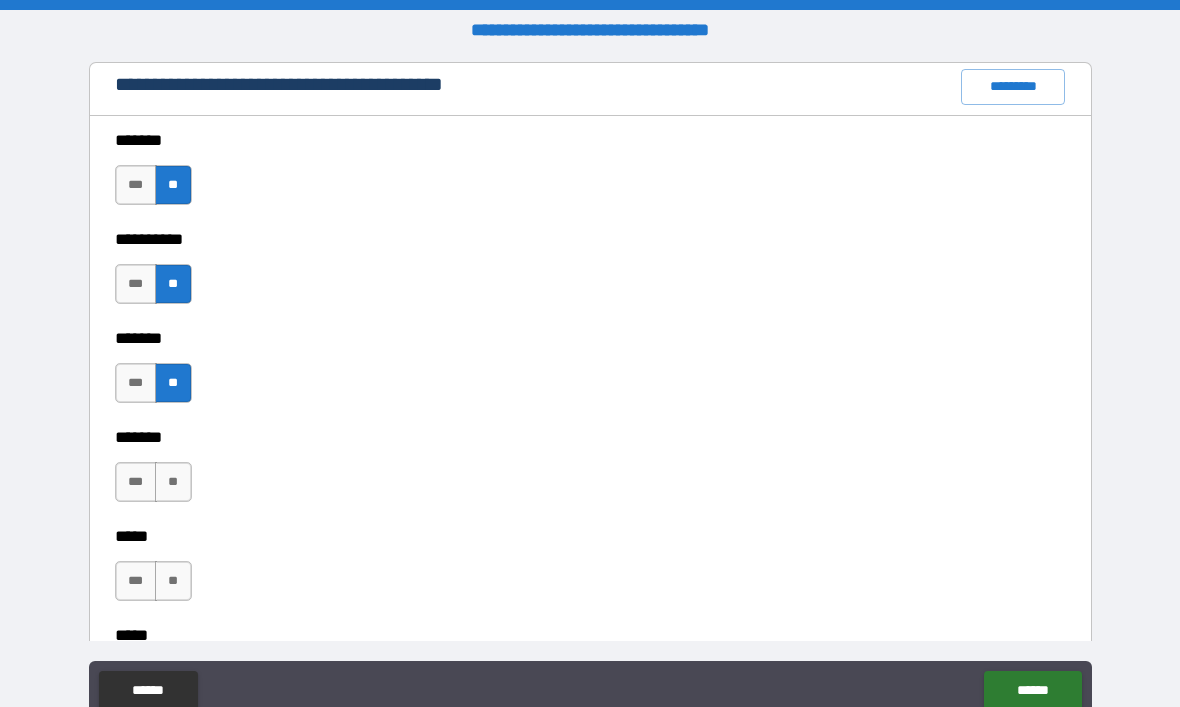 click on "**" at bounding box center (173, 482) 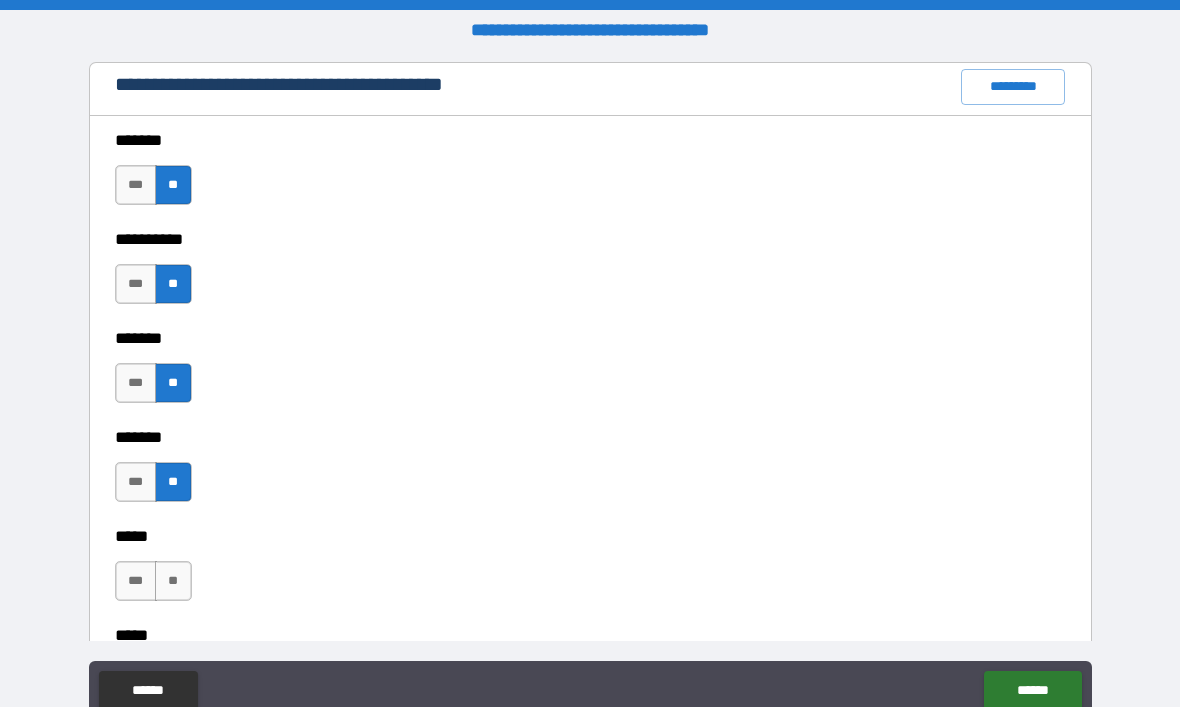 click on "**" at bounding box center (173, 581) 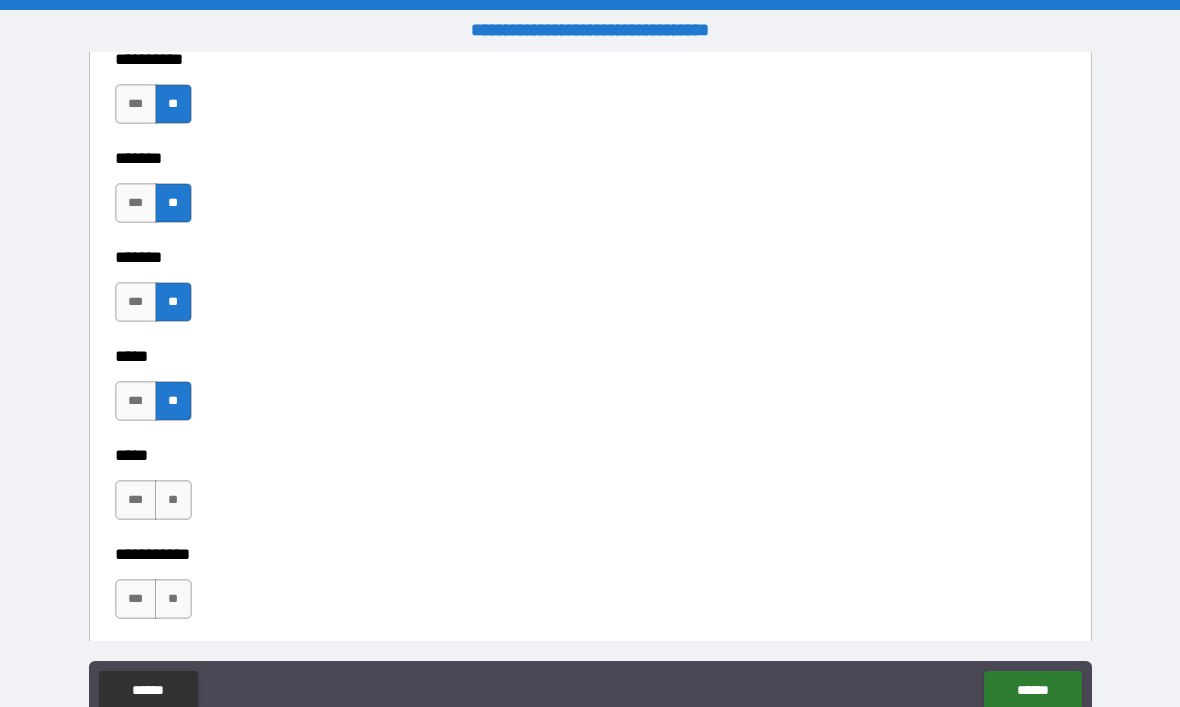 scroll, scrollTop: 1889, scrollLeft: 0, axis: vertical 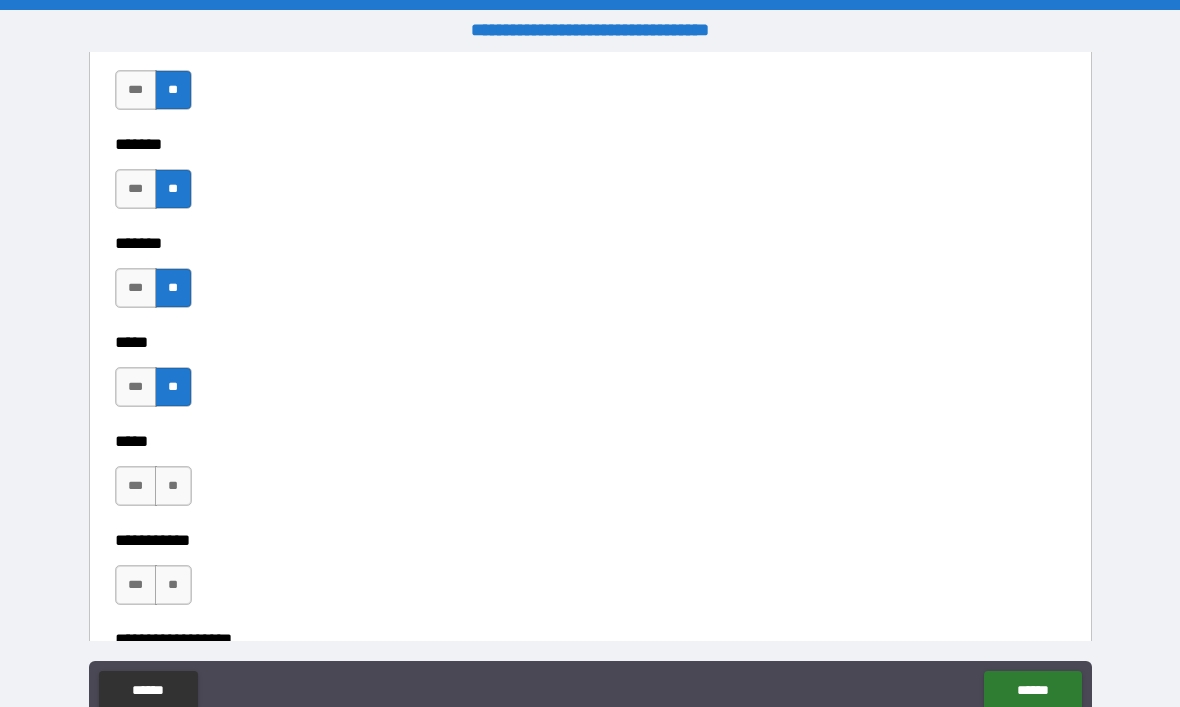 click on "**" at bounding box center (173, 486) 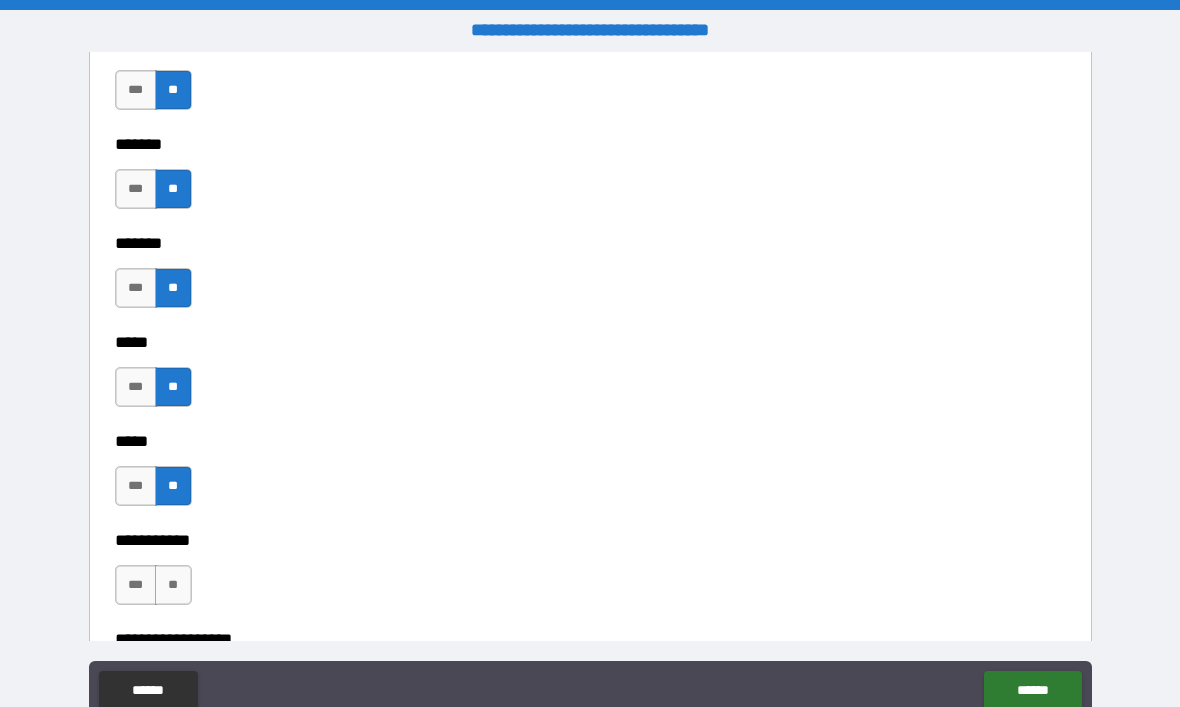 click on "**" at bounding box center [173, 585] 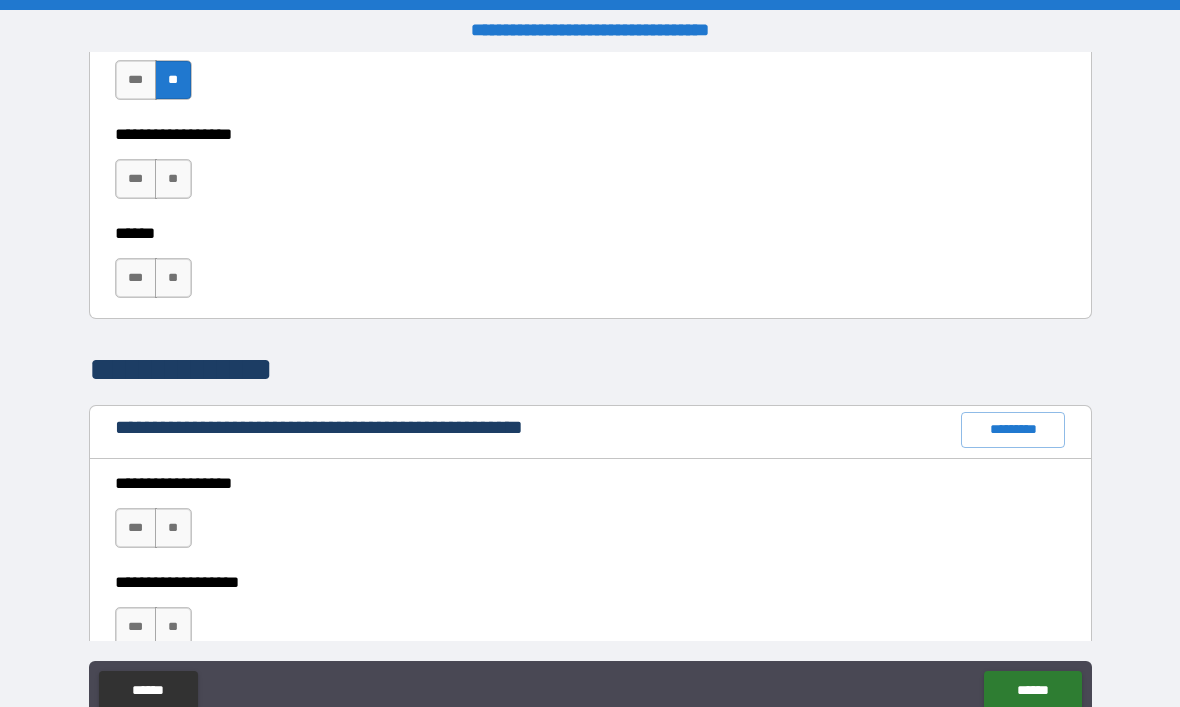 scroll, scrollTop: 2425, scrollLeft: 0, axis: vertical 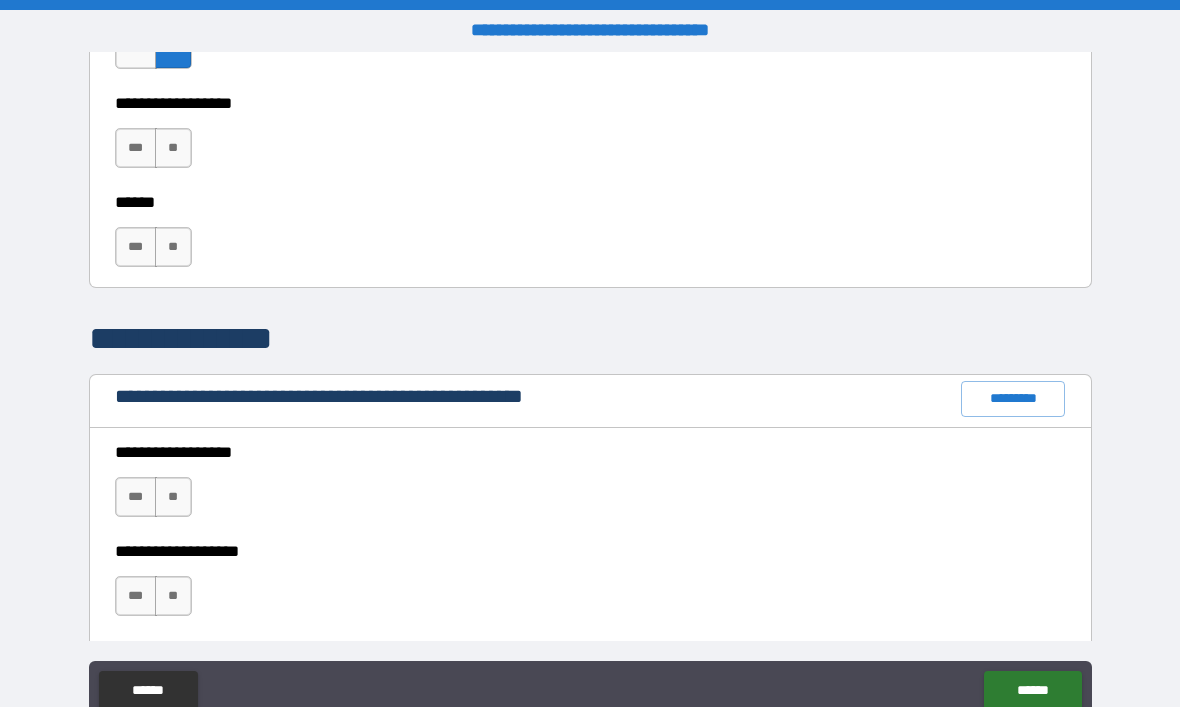 click on "**" at bounding box center [173, 148] 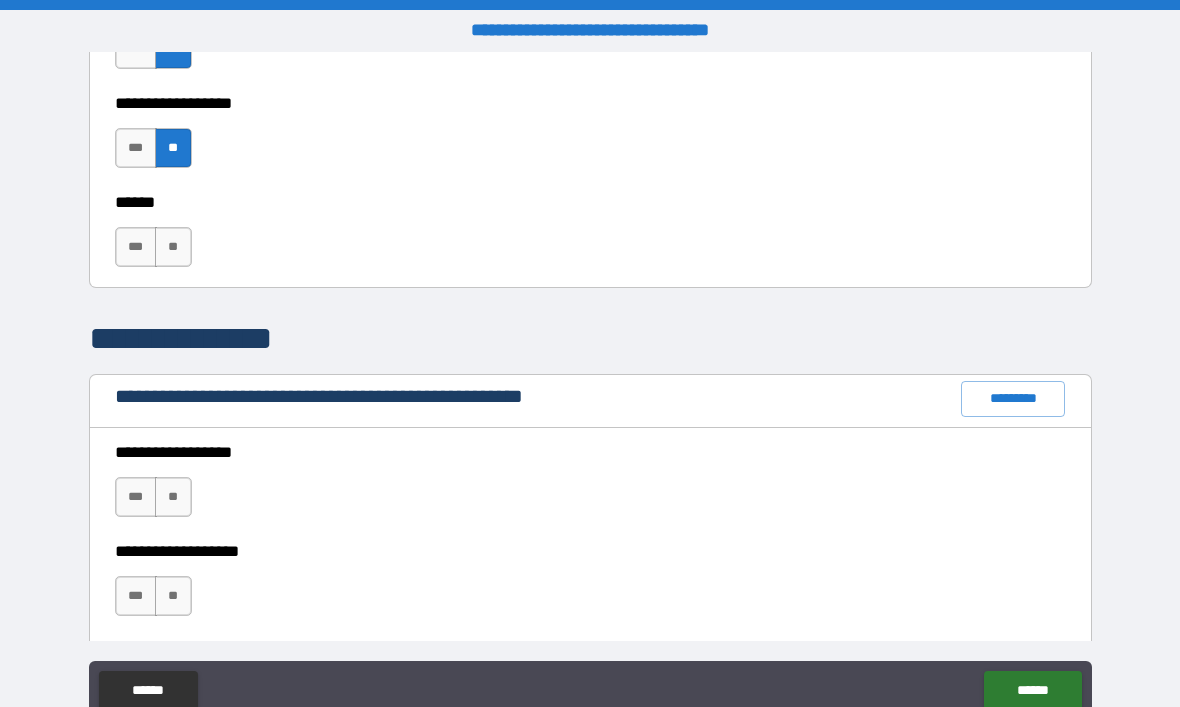 click on "**" at bounding box center (173, 247) 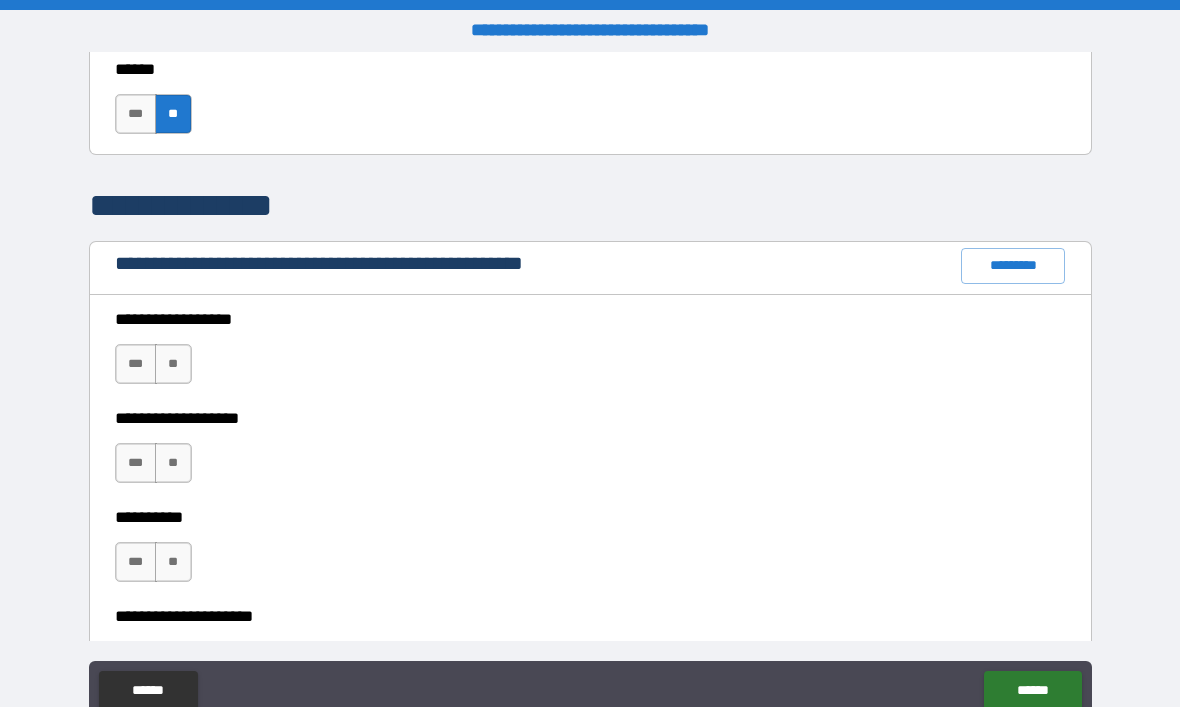 scroll, scrollTop: 2565, scrollLeft: 0, axis: vertical 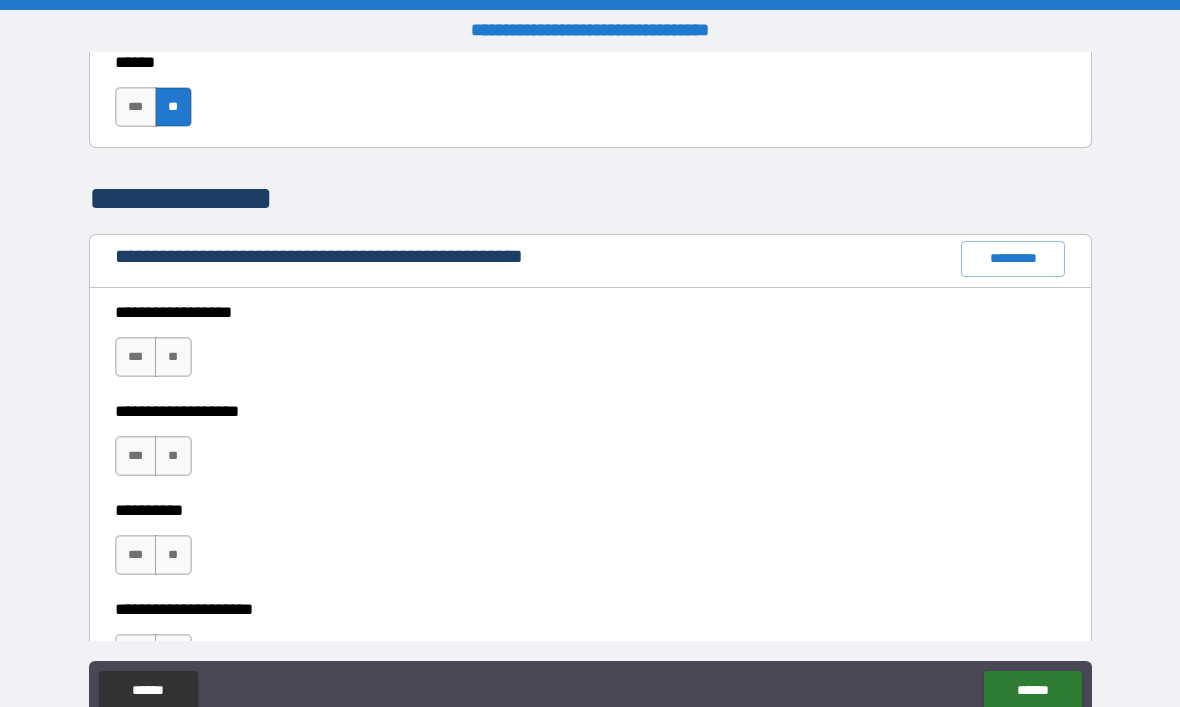 click on "**" at bounding box center [173, 357] 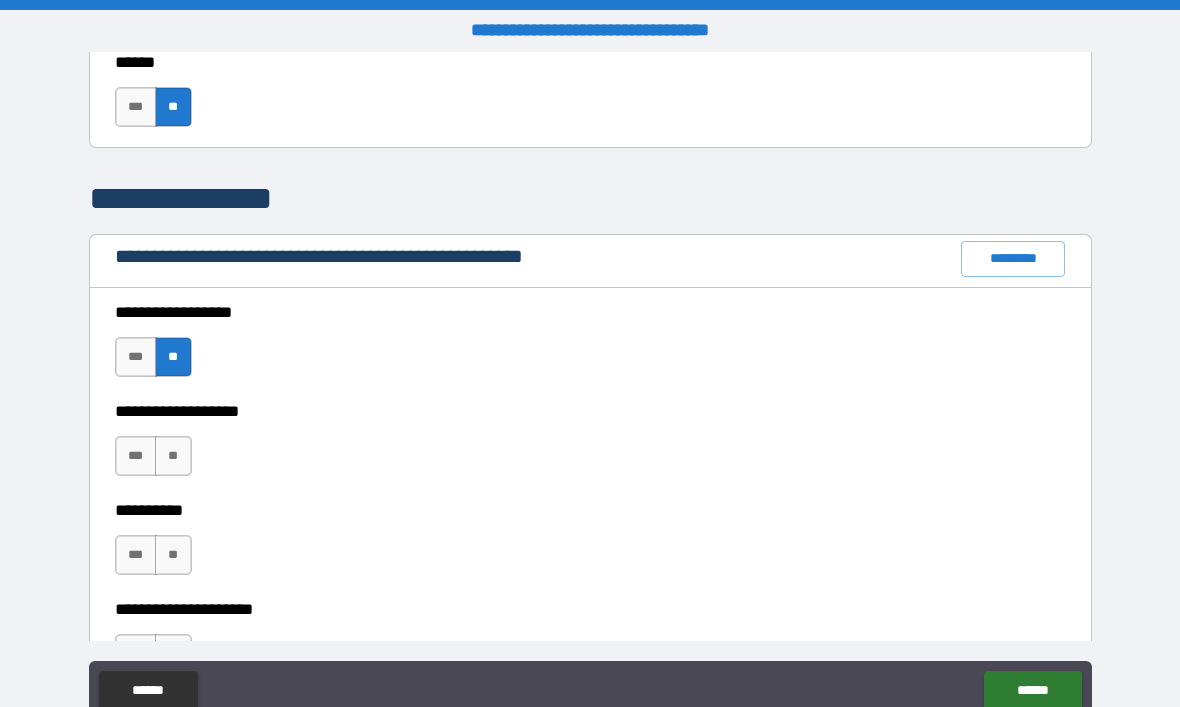 click on "**" at bounding box center (173, 456) 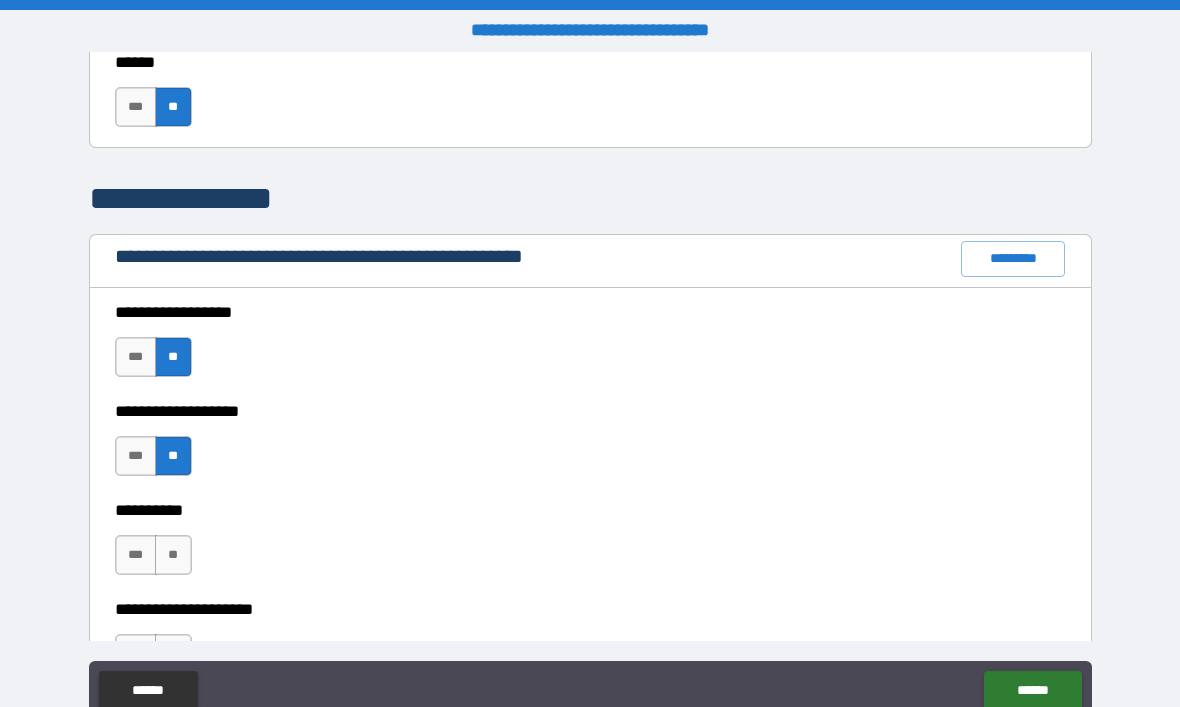 click on "**" at bounding box center (173, 555) 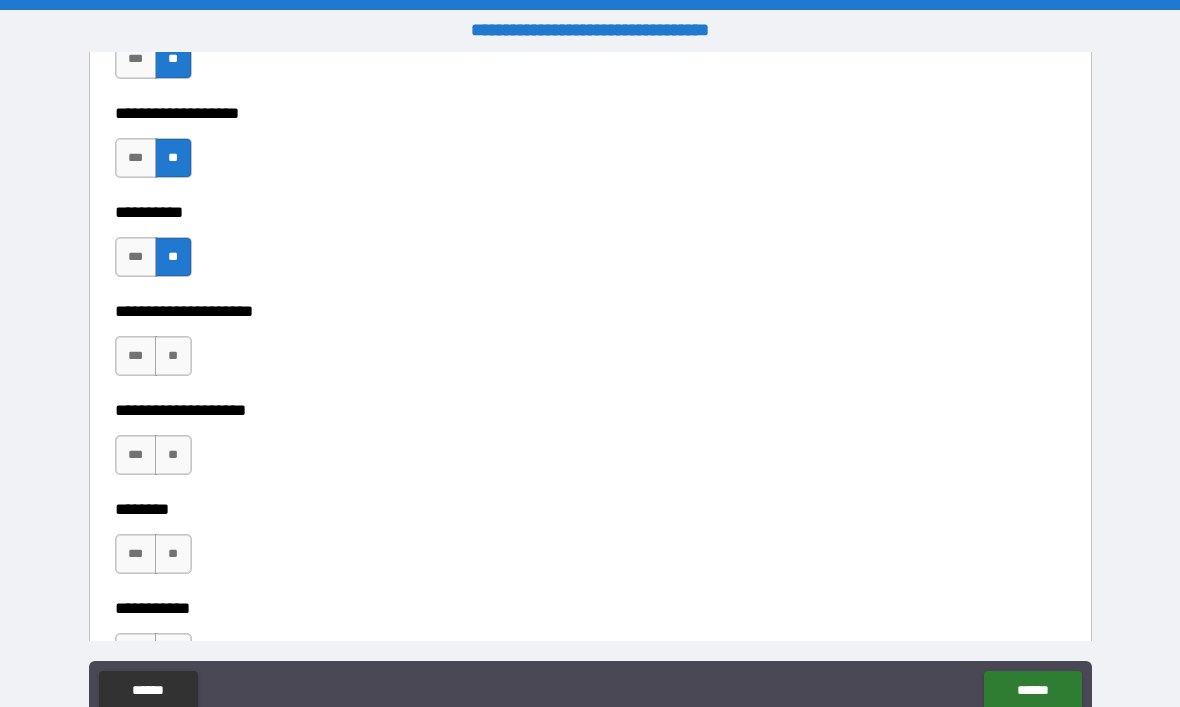 scroll, scrollTop: 2873, scrollLeft: 0, axis: vertical 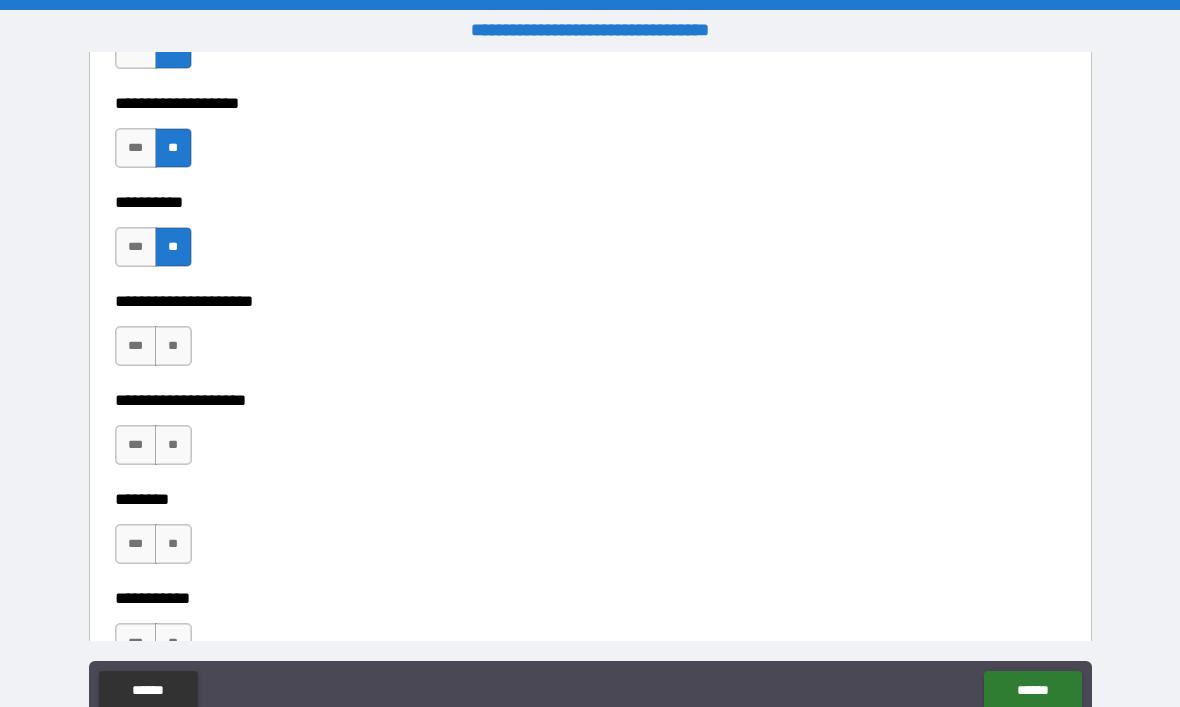 click on "**" at bounding box center (173, 346) 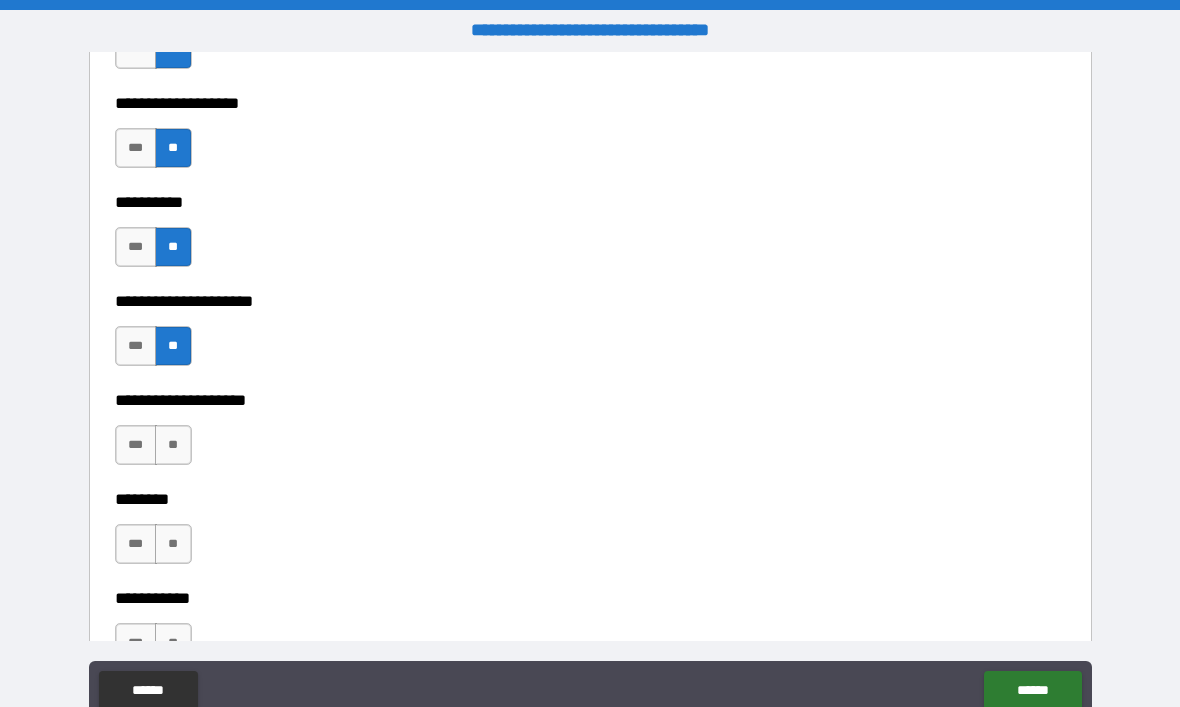 click on "**" at bounding box center [173, 445] 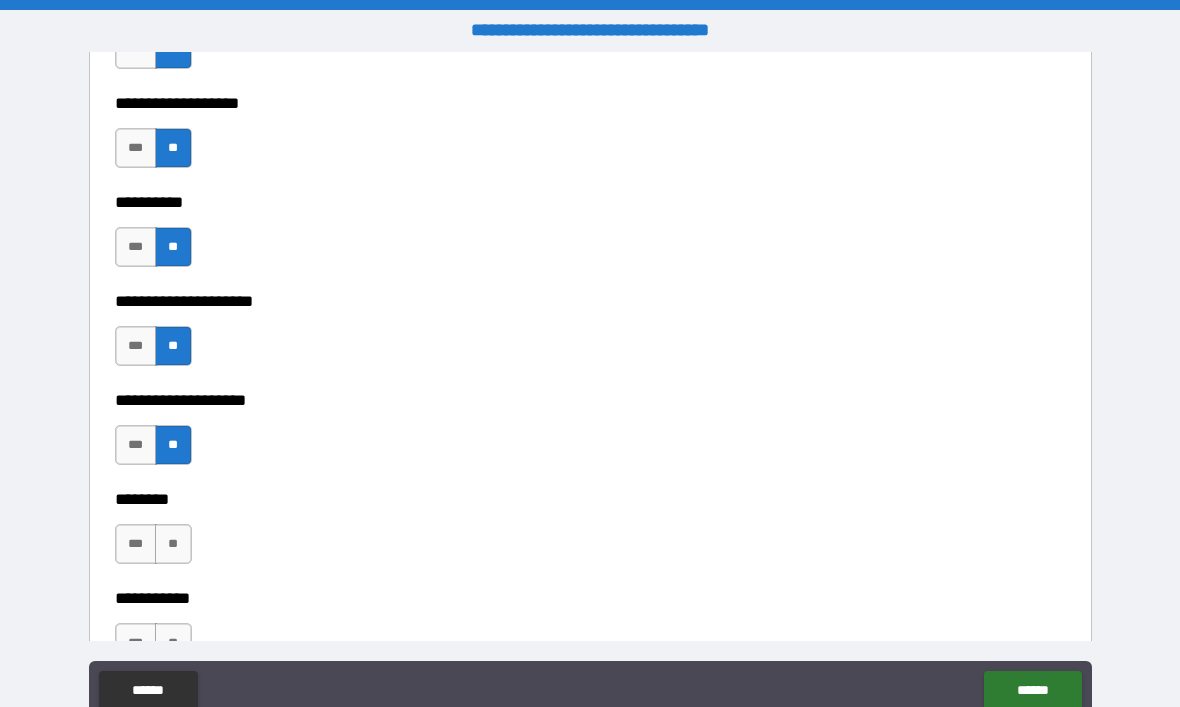 click on "***" at bounding box center [136, 544] 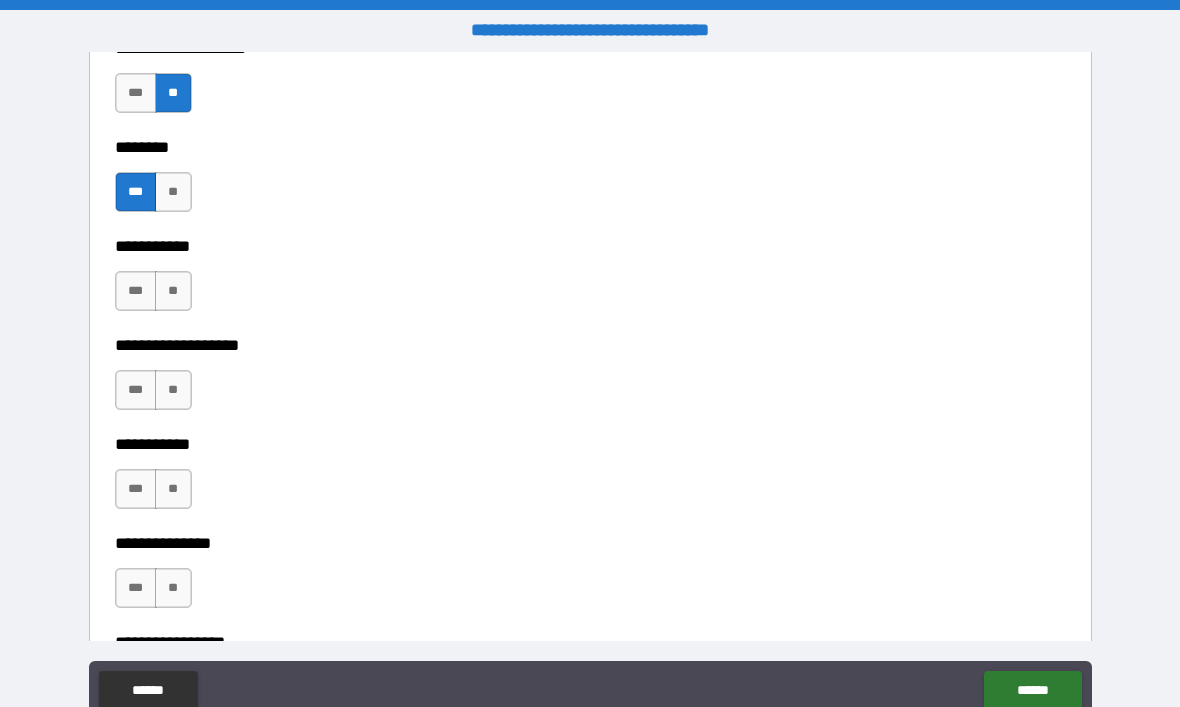 scroll, scrollTop: 3226, scrollLeft: 0, axis: vertical 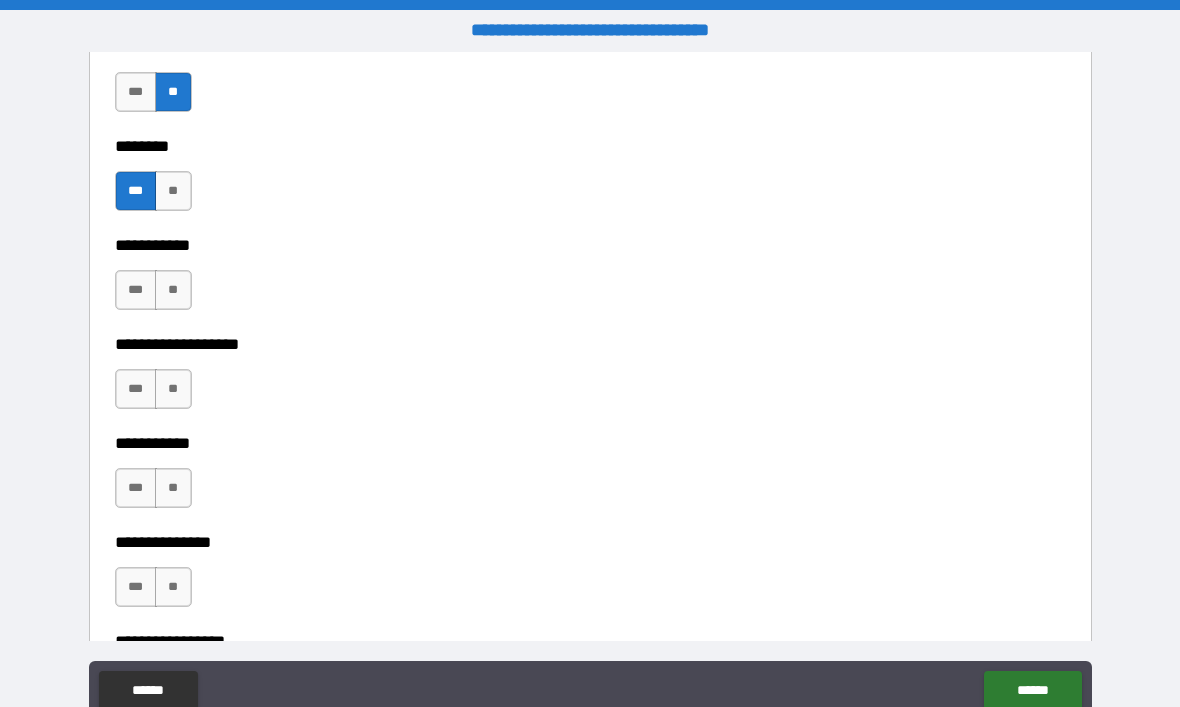 click on "**" at bounding box center [173, 290] 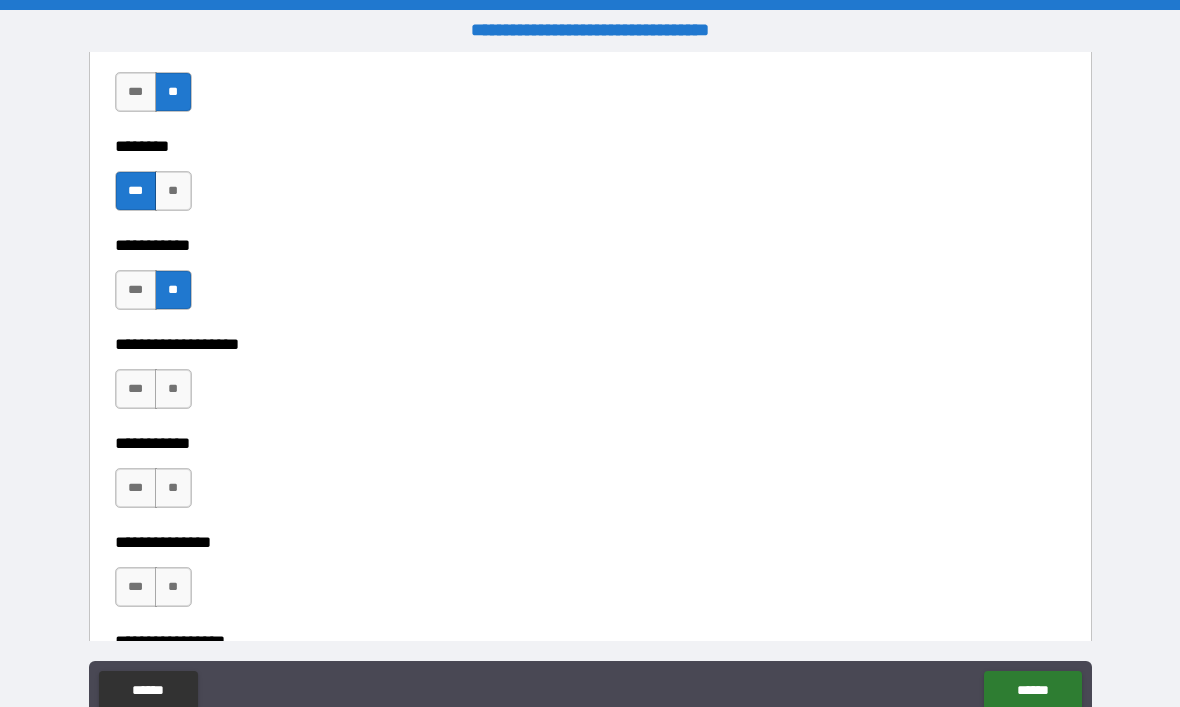 click on "**" at bounding box center (173, 389) 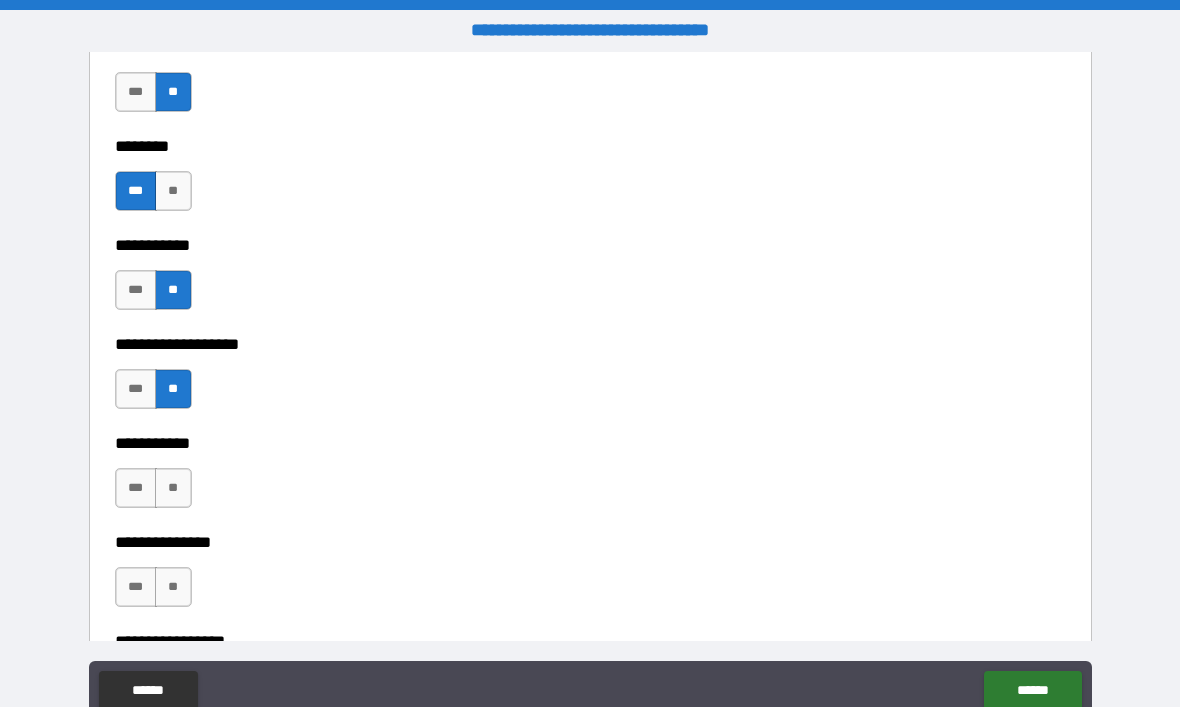 click on "**" at bounding box center [173, 488] 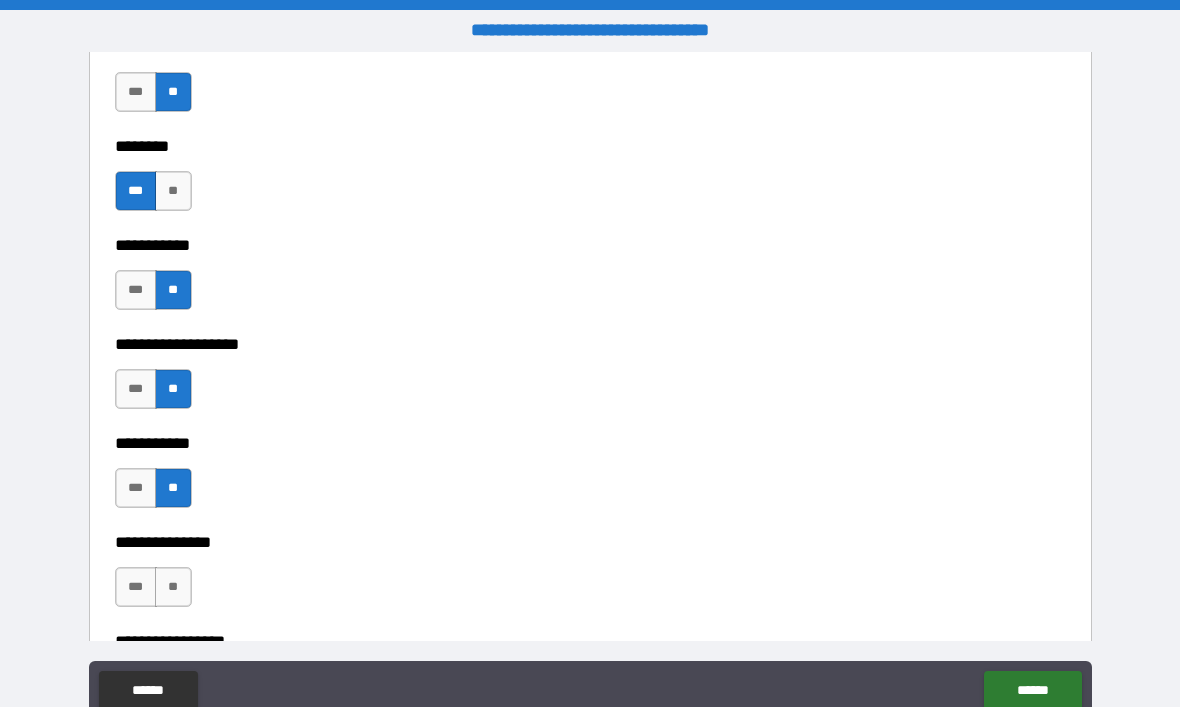 click on "**" at bounding box center [173, 587] 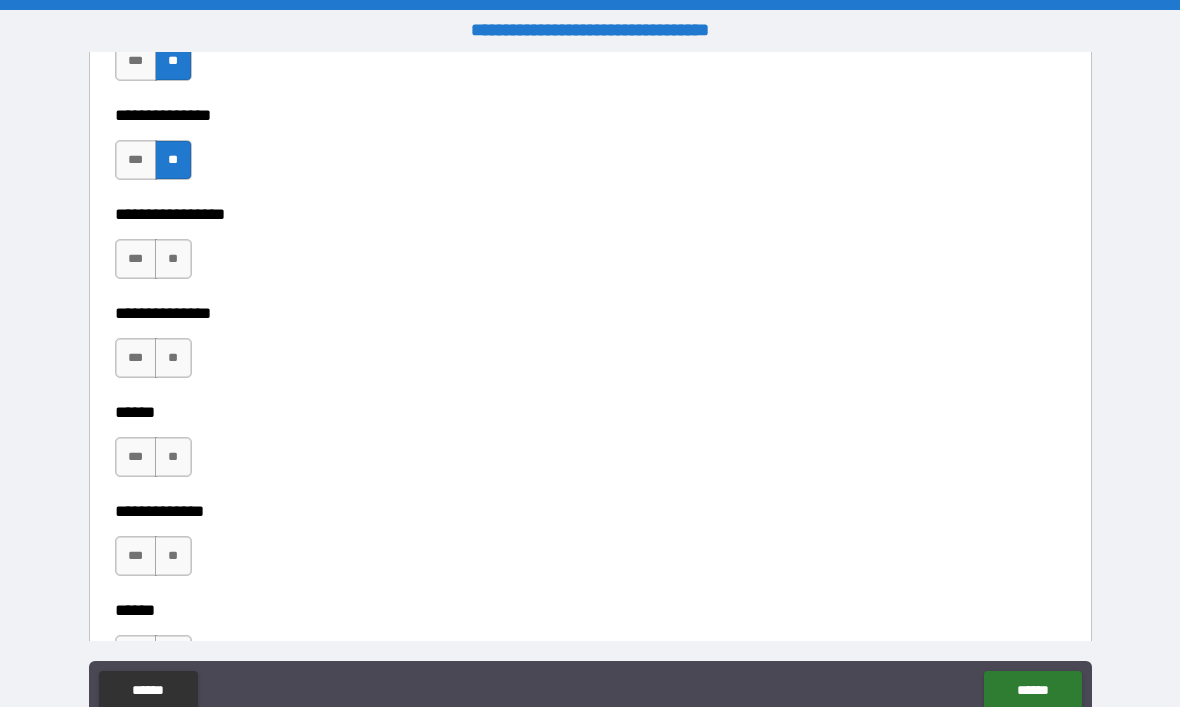 scroll, scrollTop: 3660, scrollLeft: 0, axis: vertical 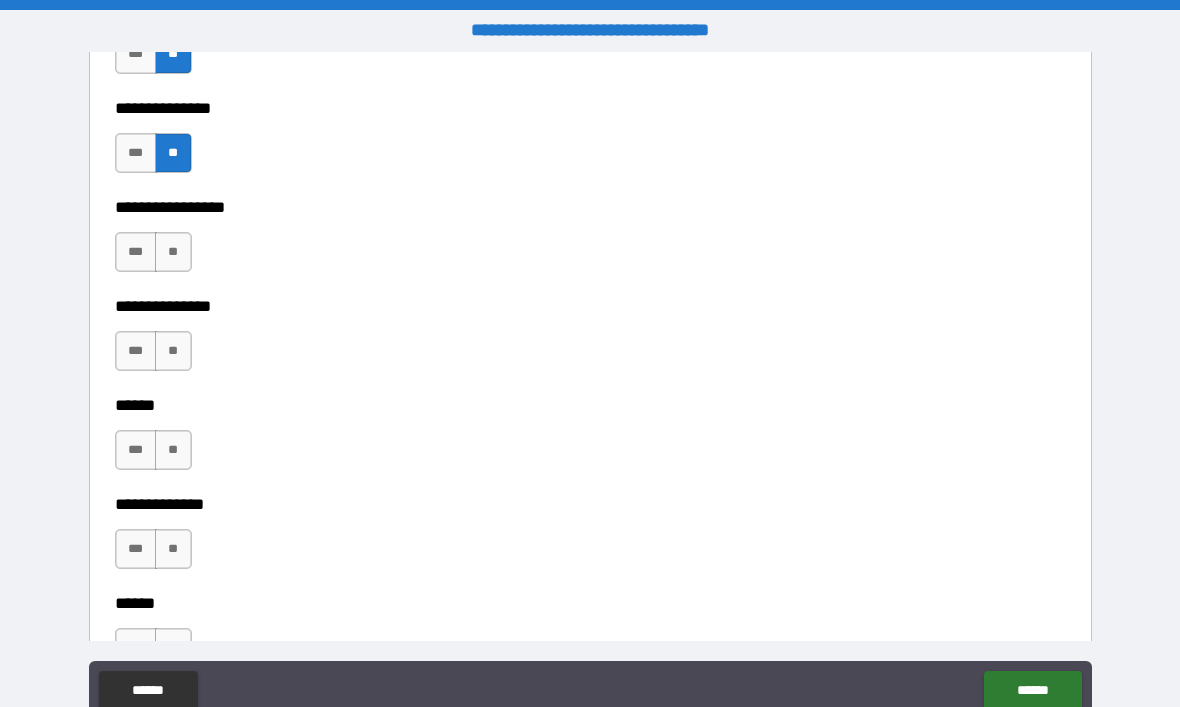 click on "**" at bounding box center (173, 252) 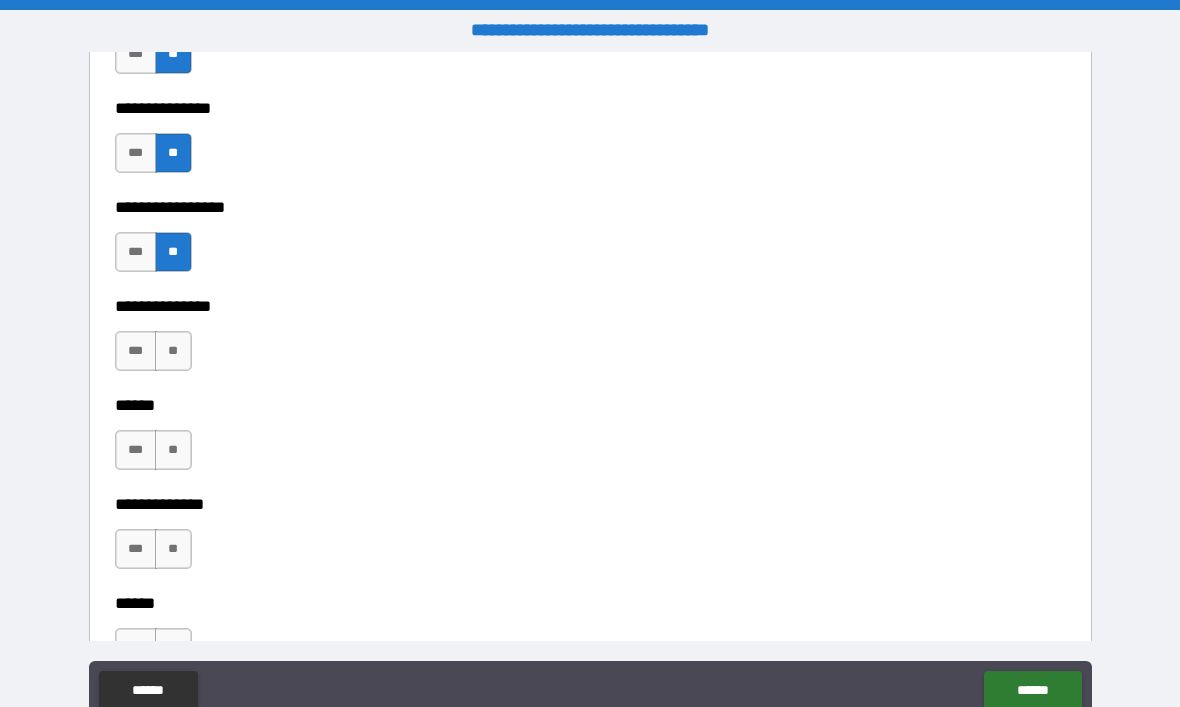 click on "**" at bounding box center (173, 351) 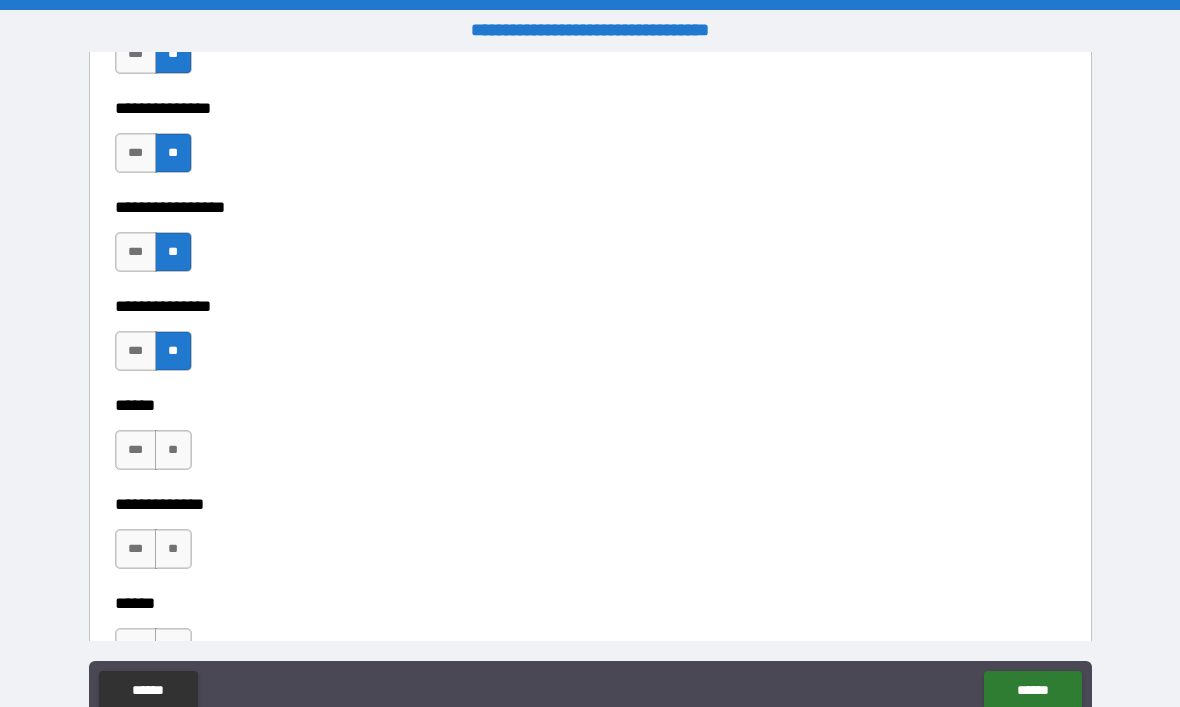 click on "**" at bounding box center (173, 450) 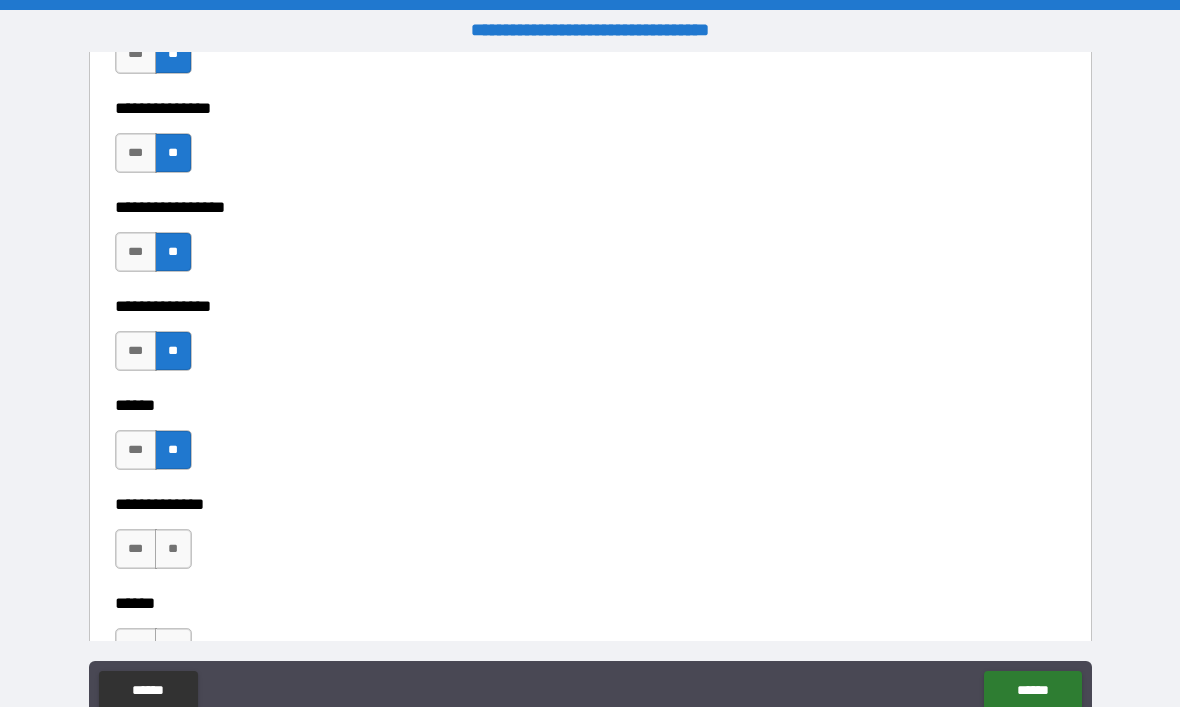 click on "**" at bounding box center (173, 549) 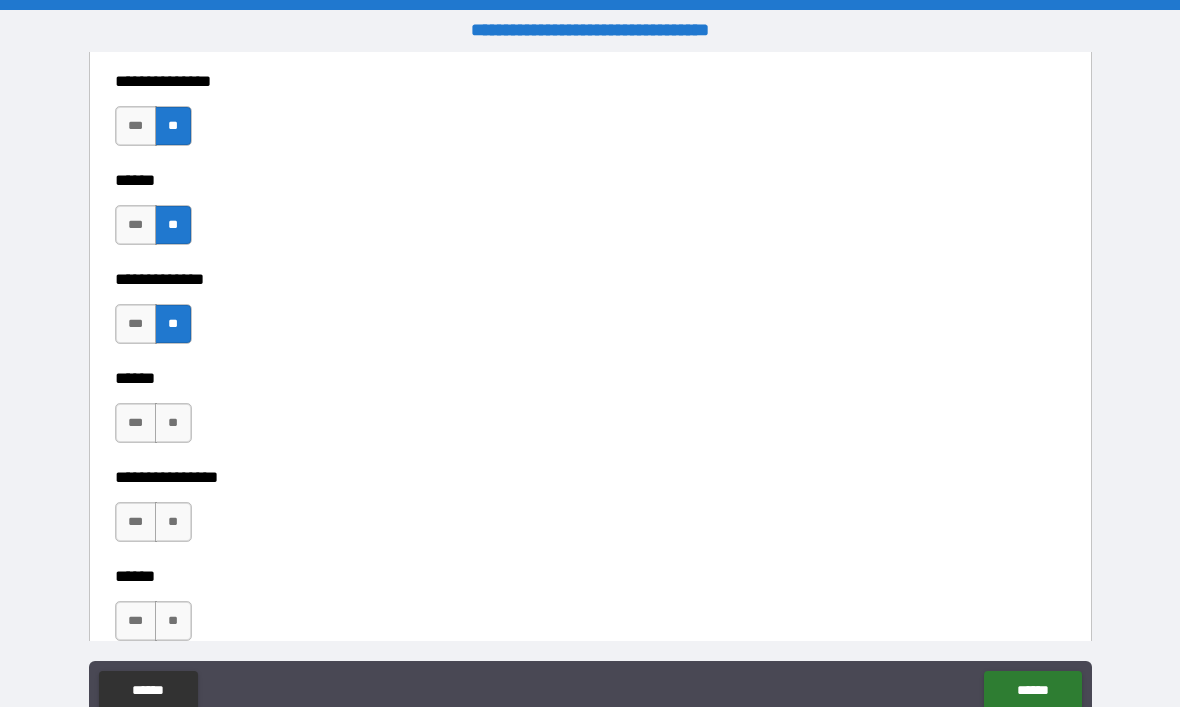 scroll, scrollTop: 3902, scrollLeft: 0, axis: vertical 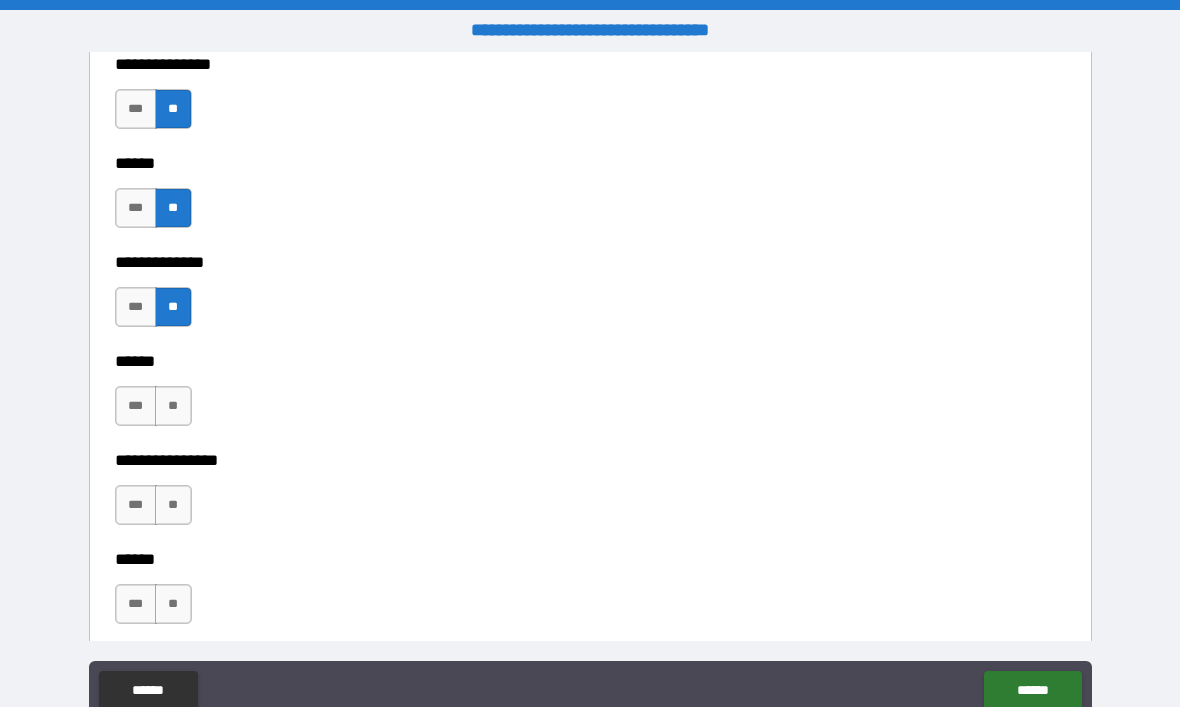 click on "**" at bounding box center (173, 406) 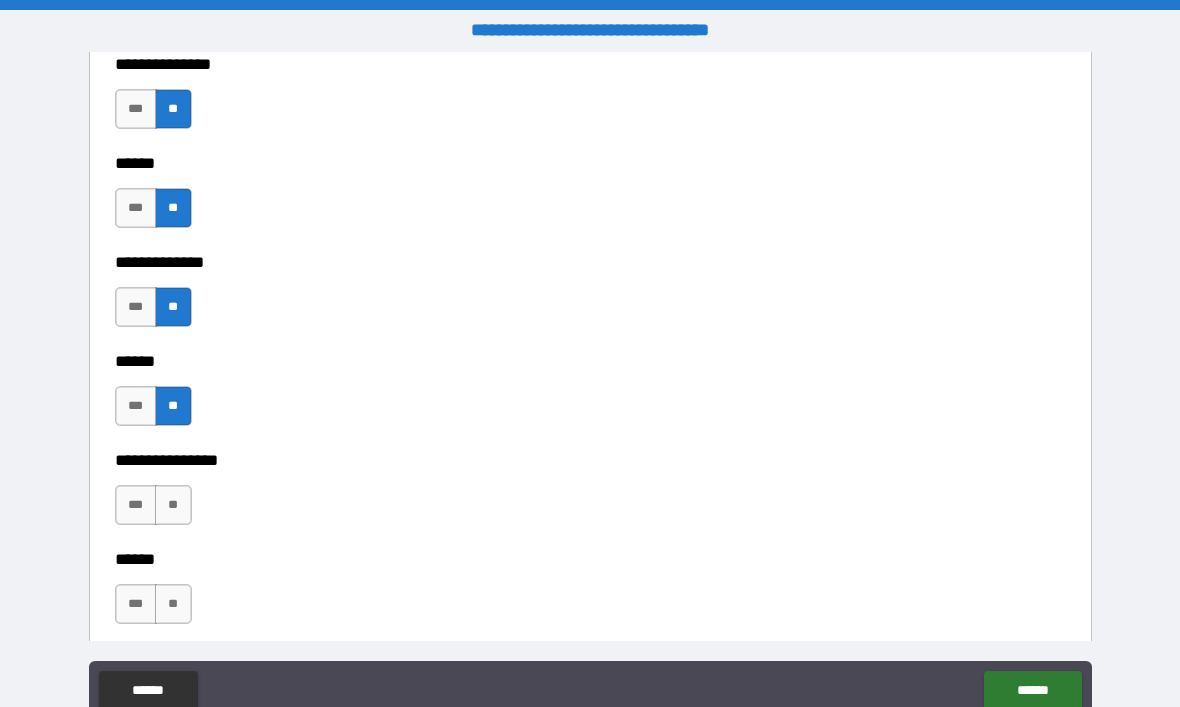 click on "**" at bounding box center (173, 505) 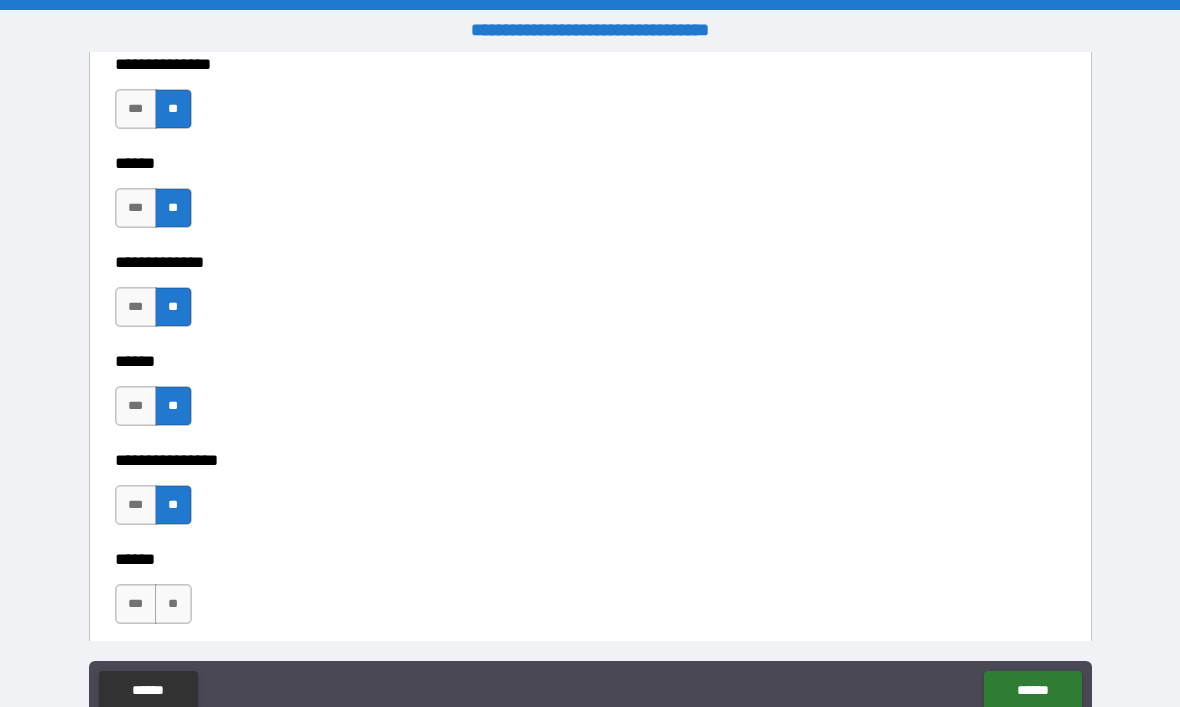click on "**" at bounding box center [173, 604] 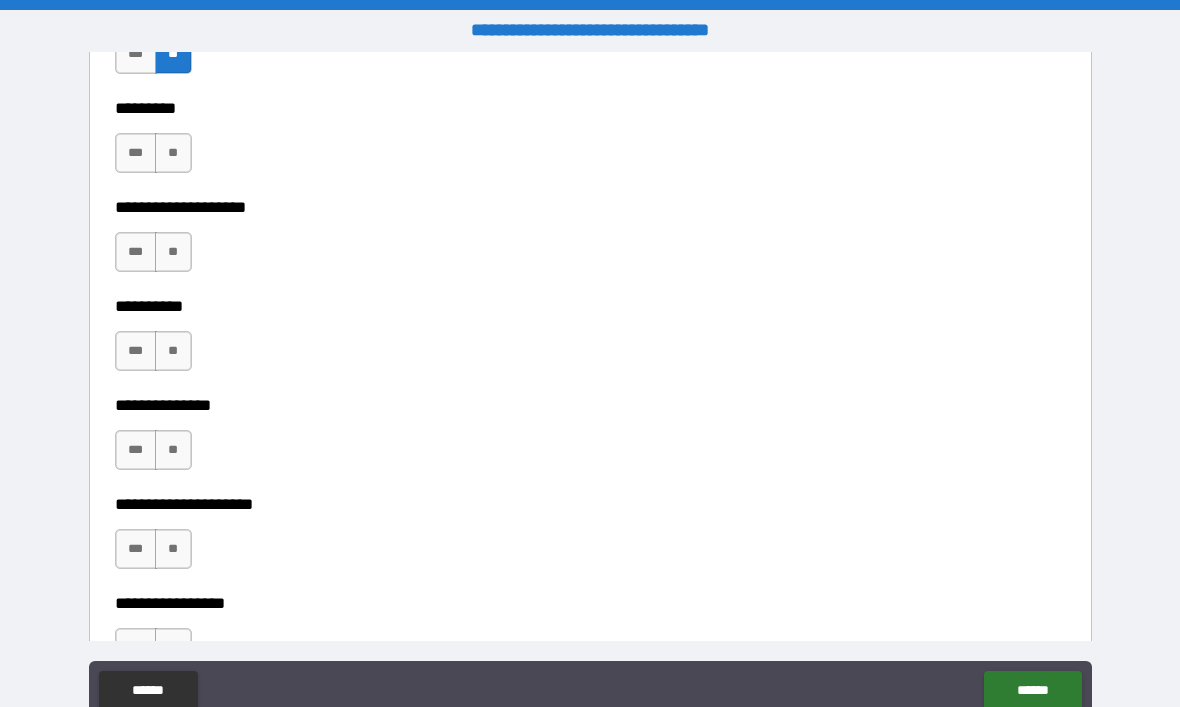 scroll, scrollTop: 4455, scrollLeft: 0, axis: vertical 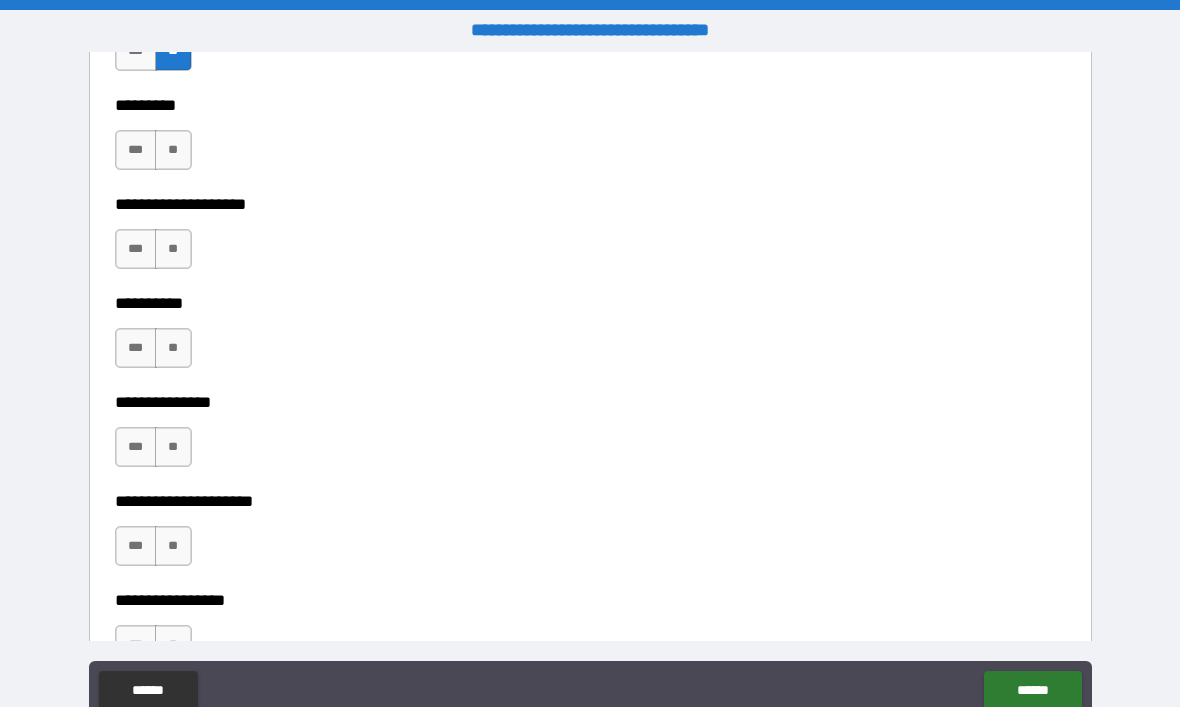 click on "**" at bounding box center (173, 150) 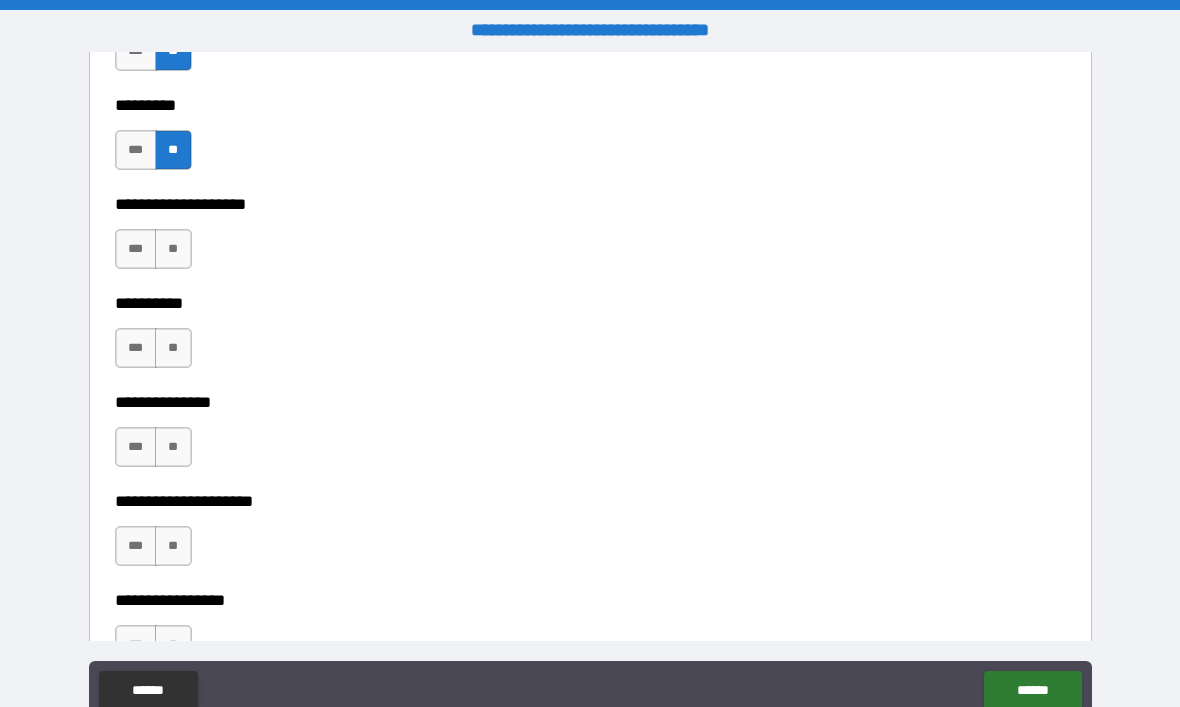 click on "**" at bounding box center (173, 249) 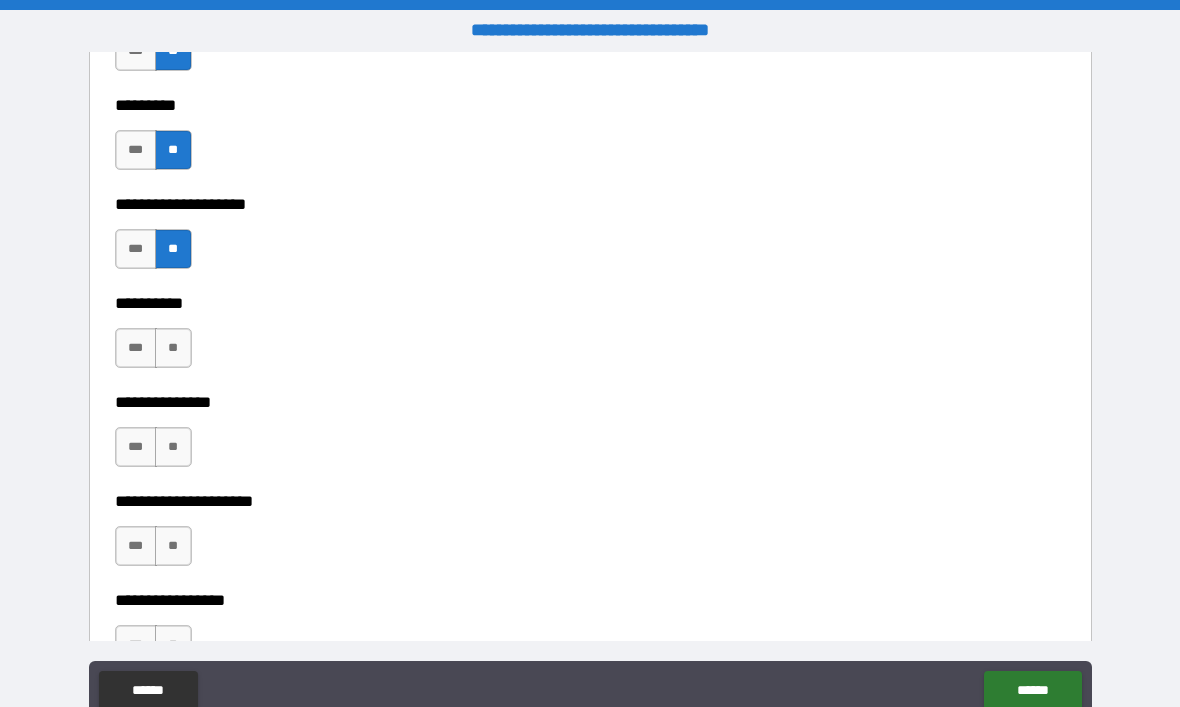 click on "**" at bounding box center (173, 348) 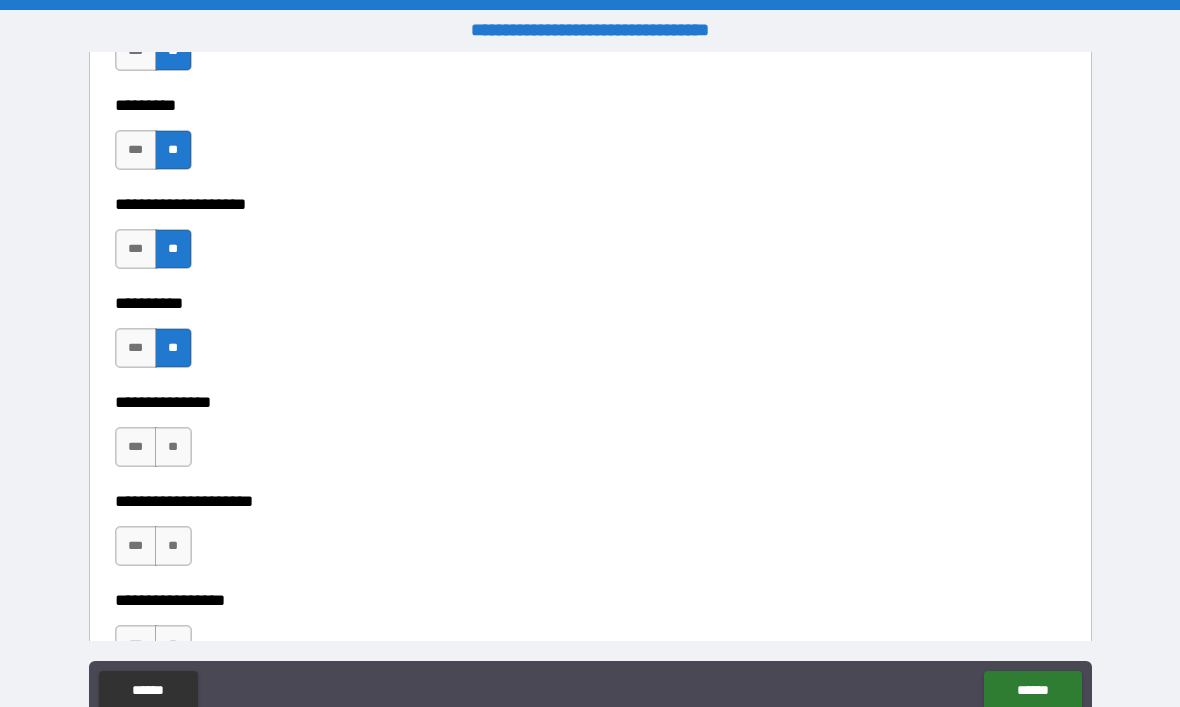 click on "**" at bounding box center [173, 447] 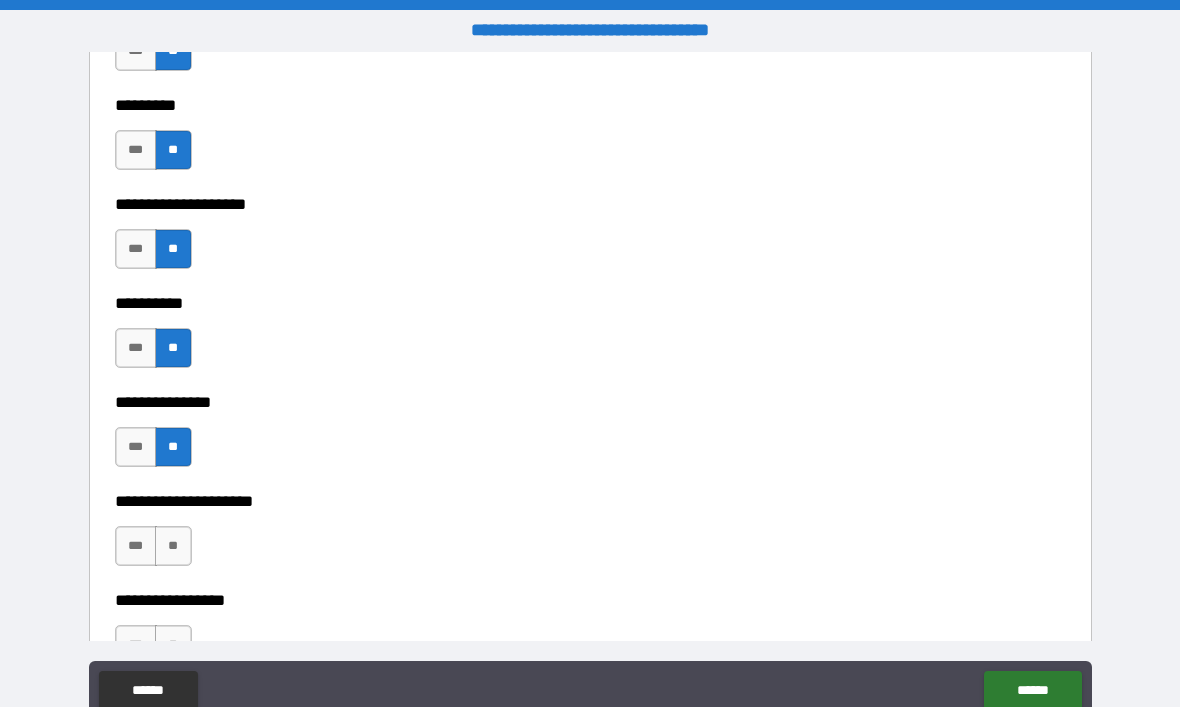 click on "***" at bounding box center (136, 447) 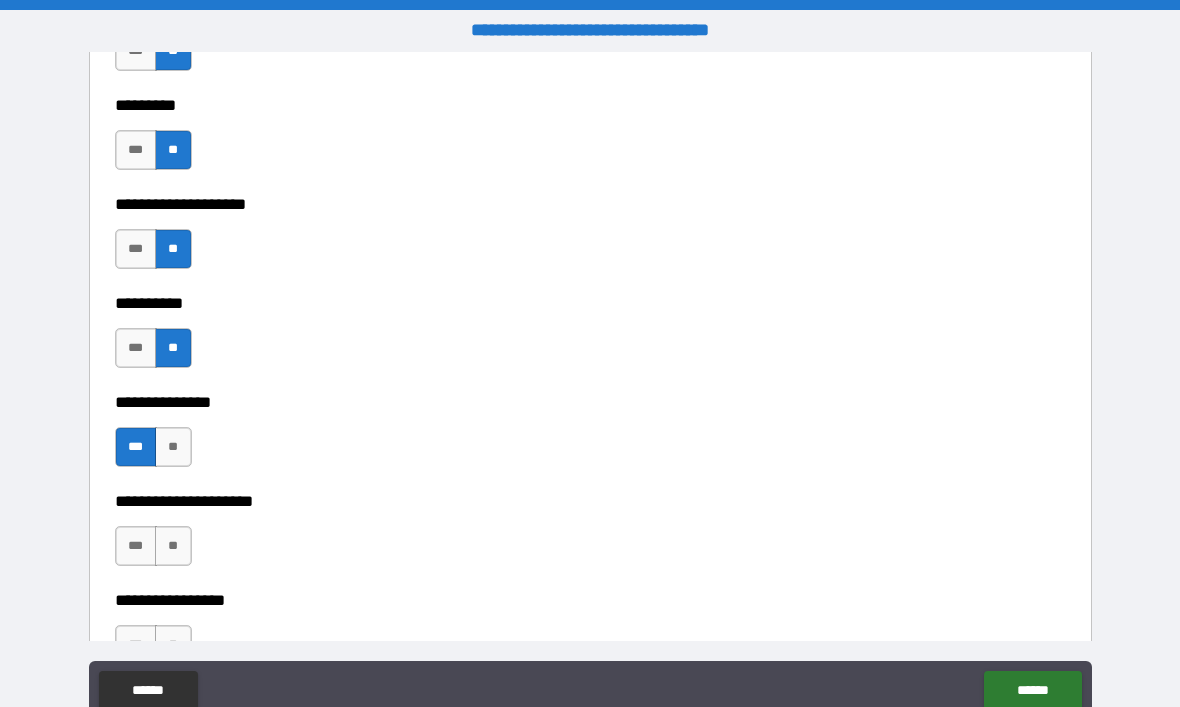 click on "**" at bounding box center (173, 546) 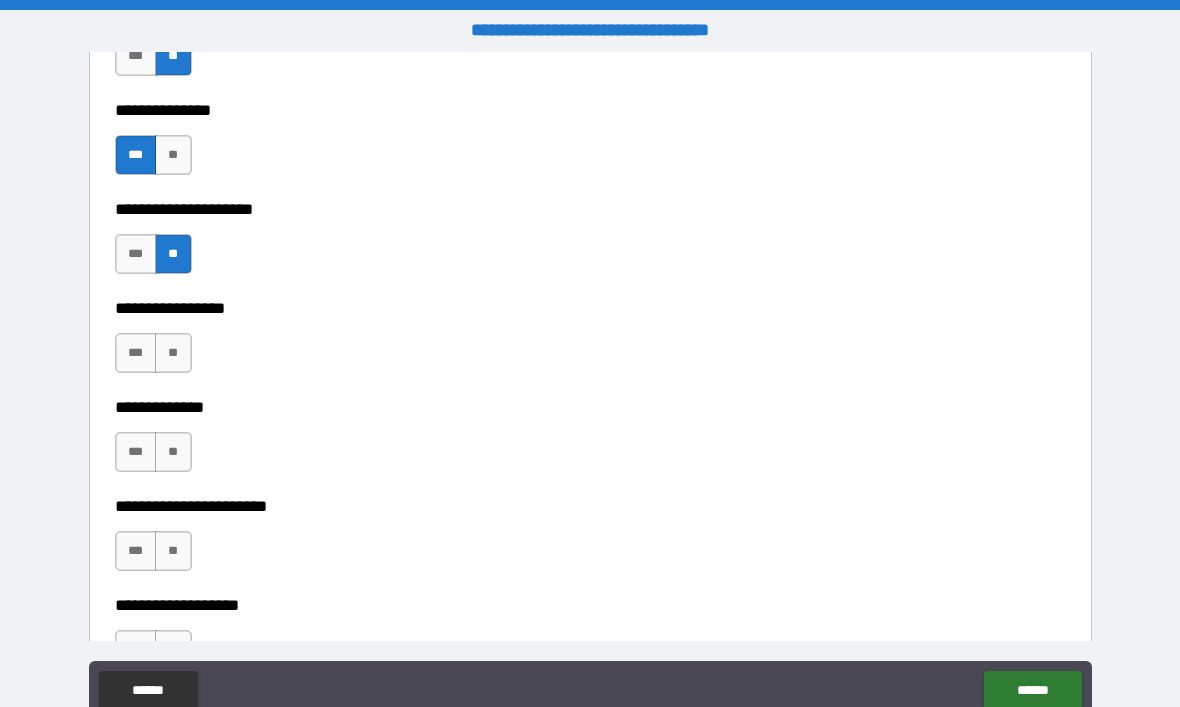 scroll, scrollTop: 4753, scrollLeft: 0, axis: vertical 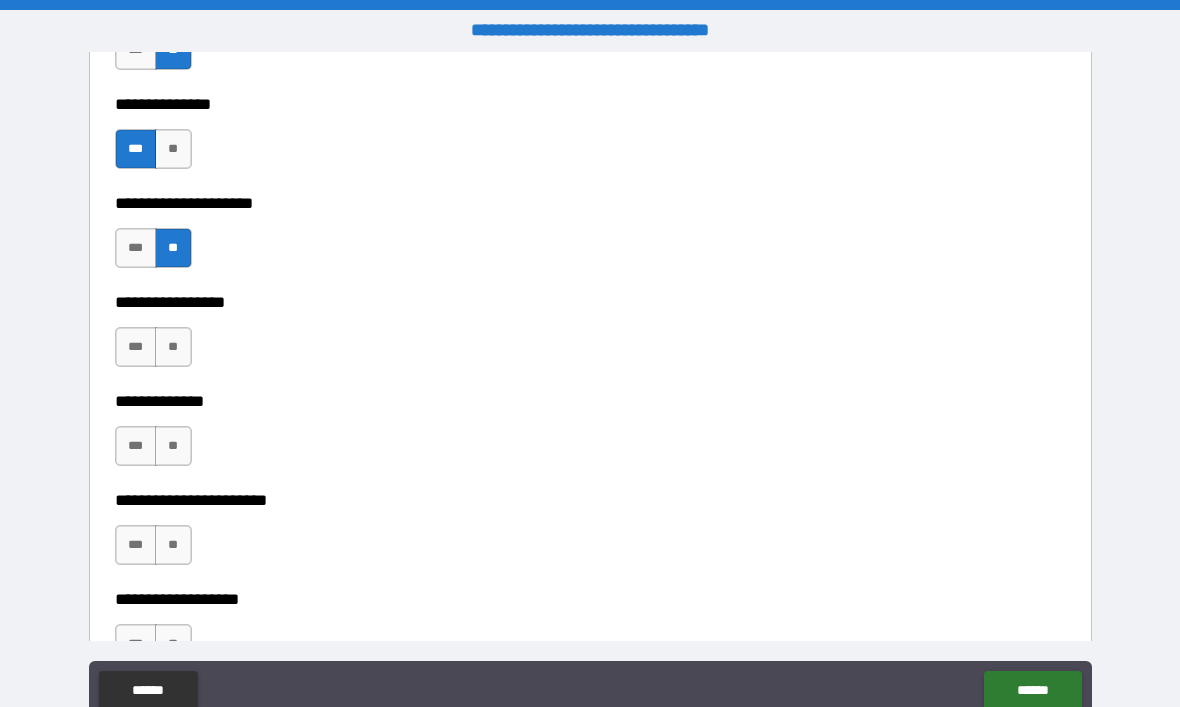 click on "**" at bounding box center [173, 347] 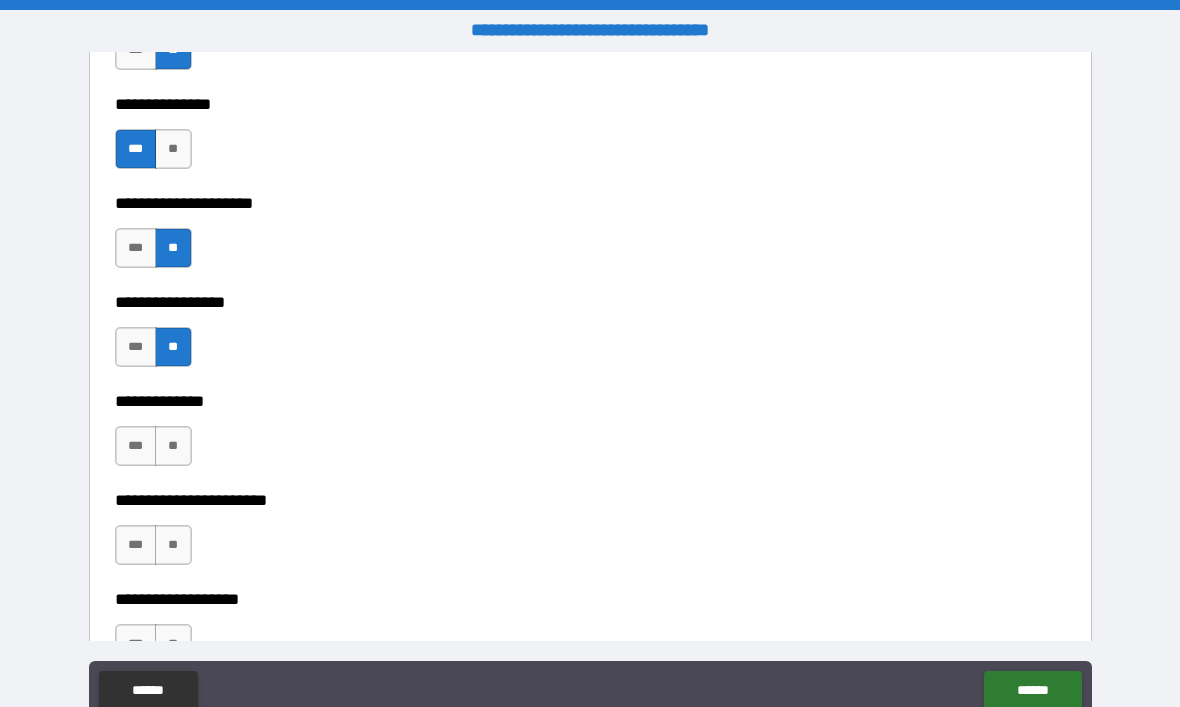 click on "**" at bounding box center [173, 446] 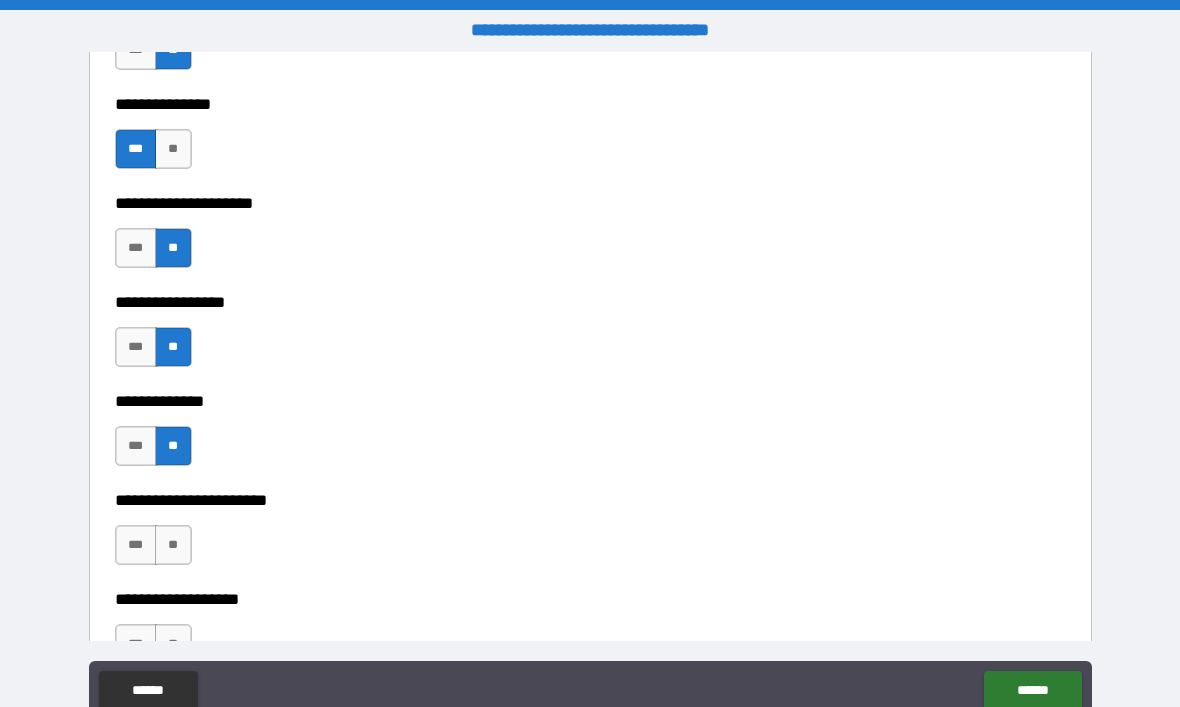 click on "**" at bounding box center [173, 545] 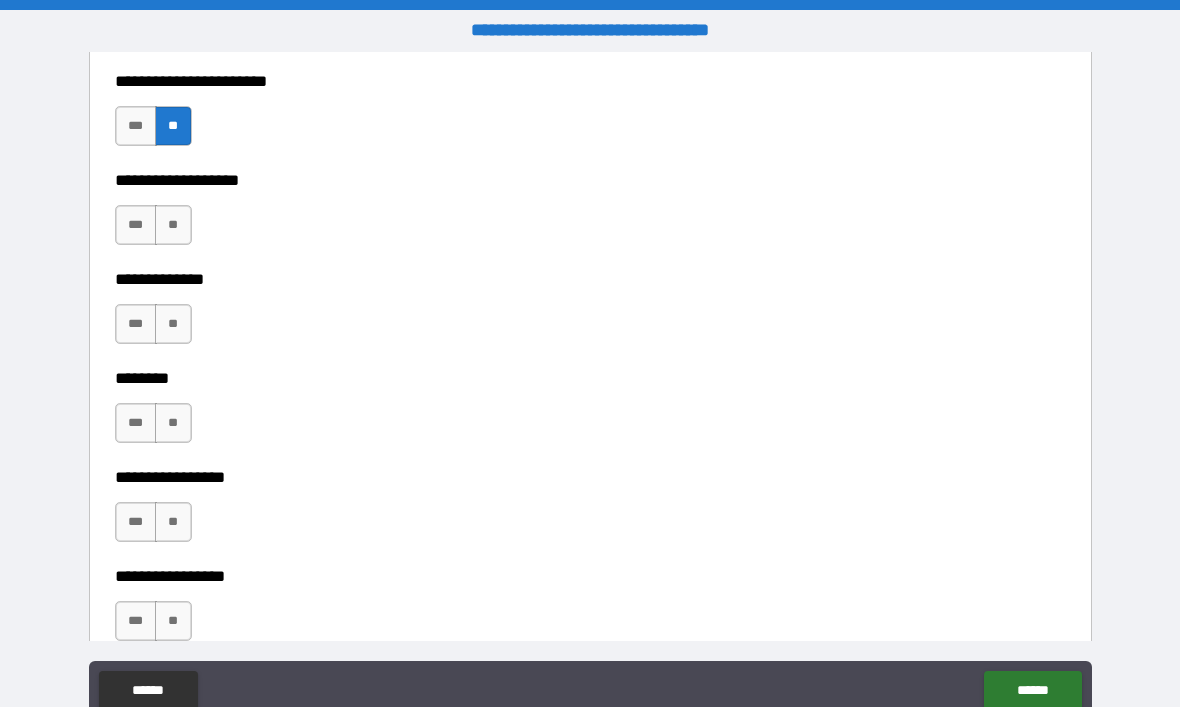 scroll, scrollTop: 5176, scrollLeft: 0, axis: vertical 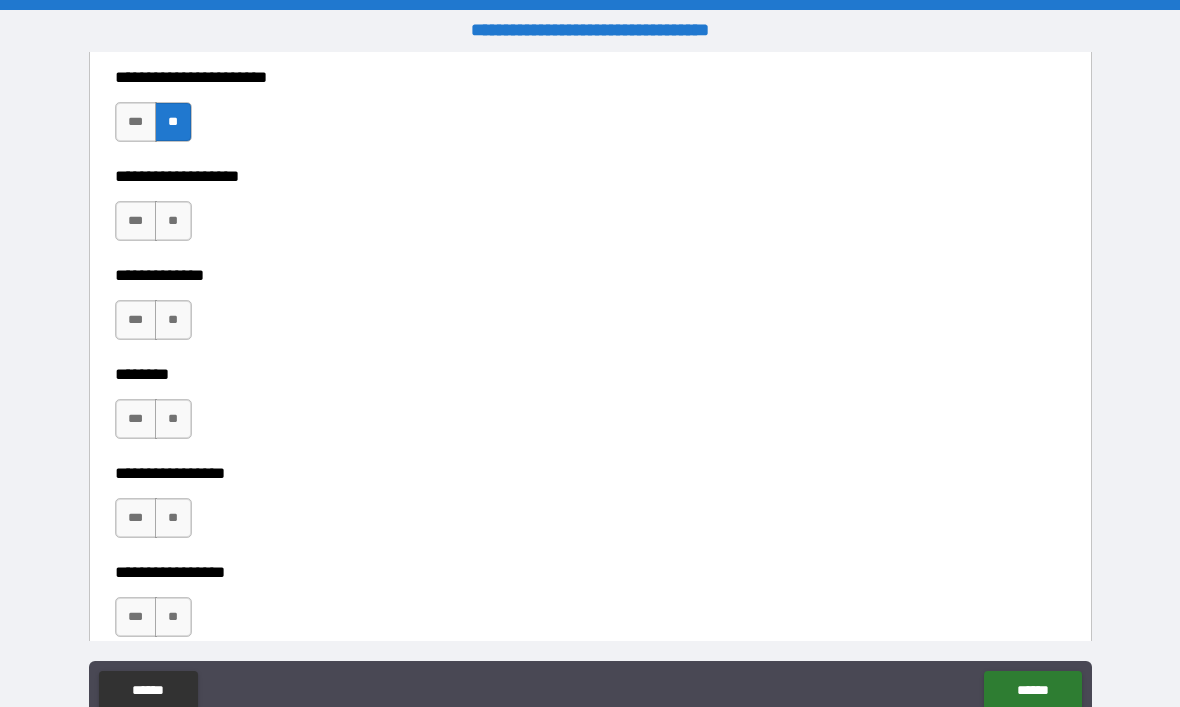 click on "**" at bounding box center (173, 221) 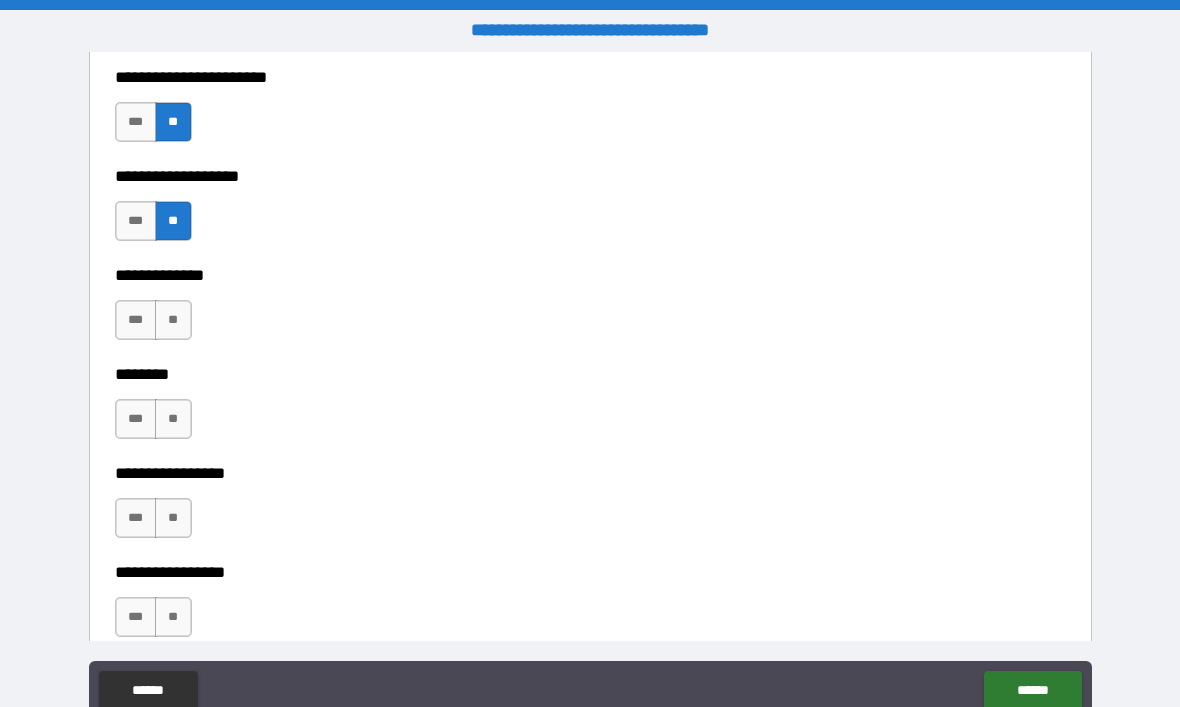 click on "**" at bounding box center [173, 320] 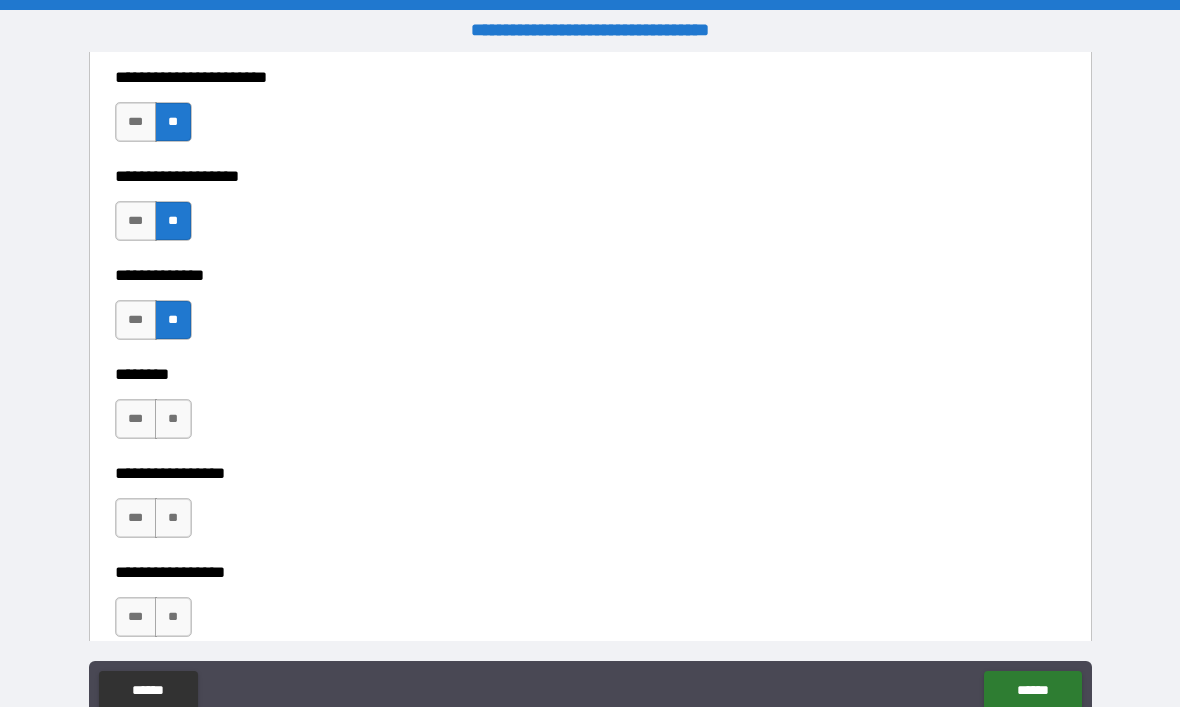 click on "**" at bounding box center [173, 419] 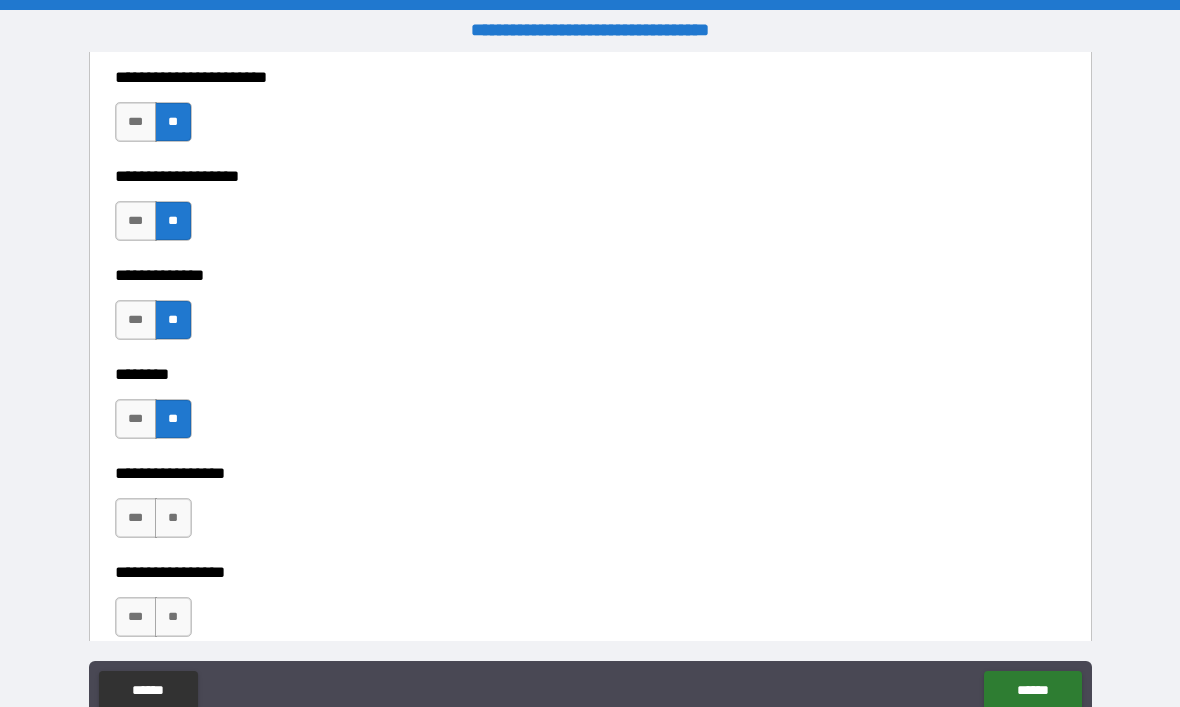 click on "**" at bounding box center [173, 518] 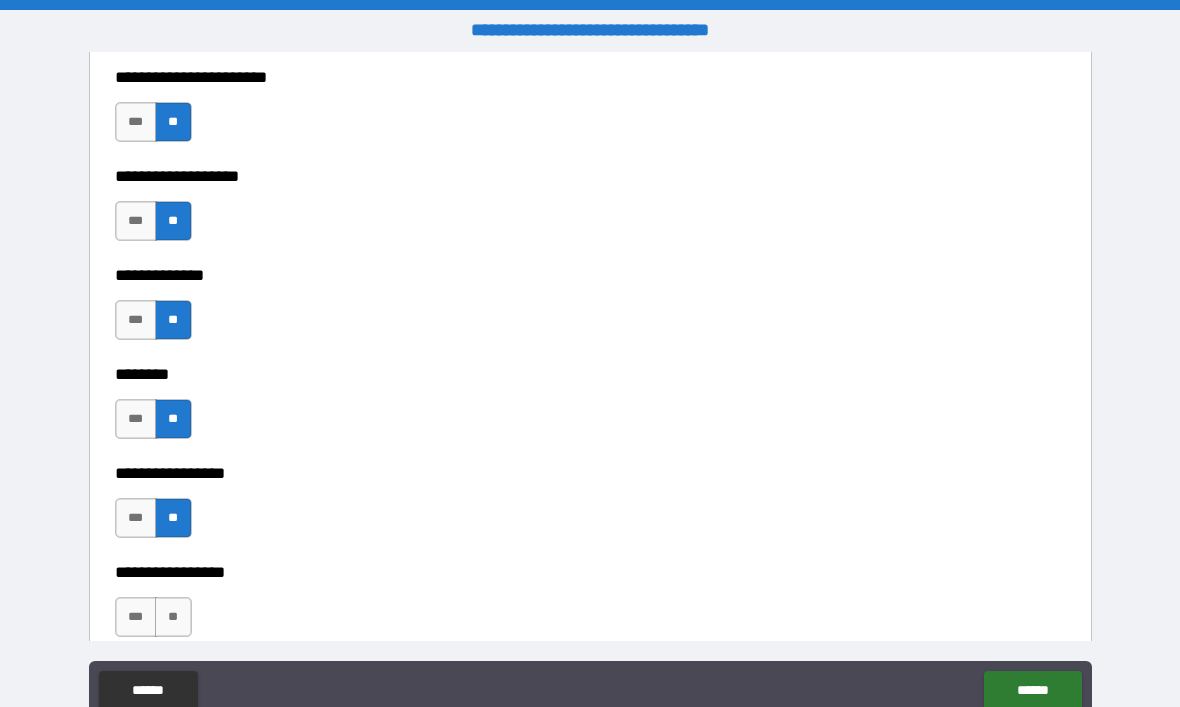 click on "**" at bounding box center (173, 617) 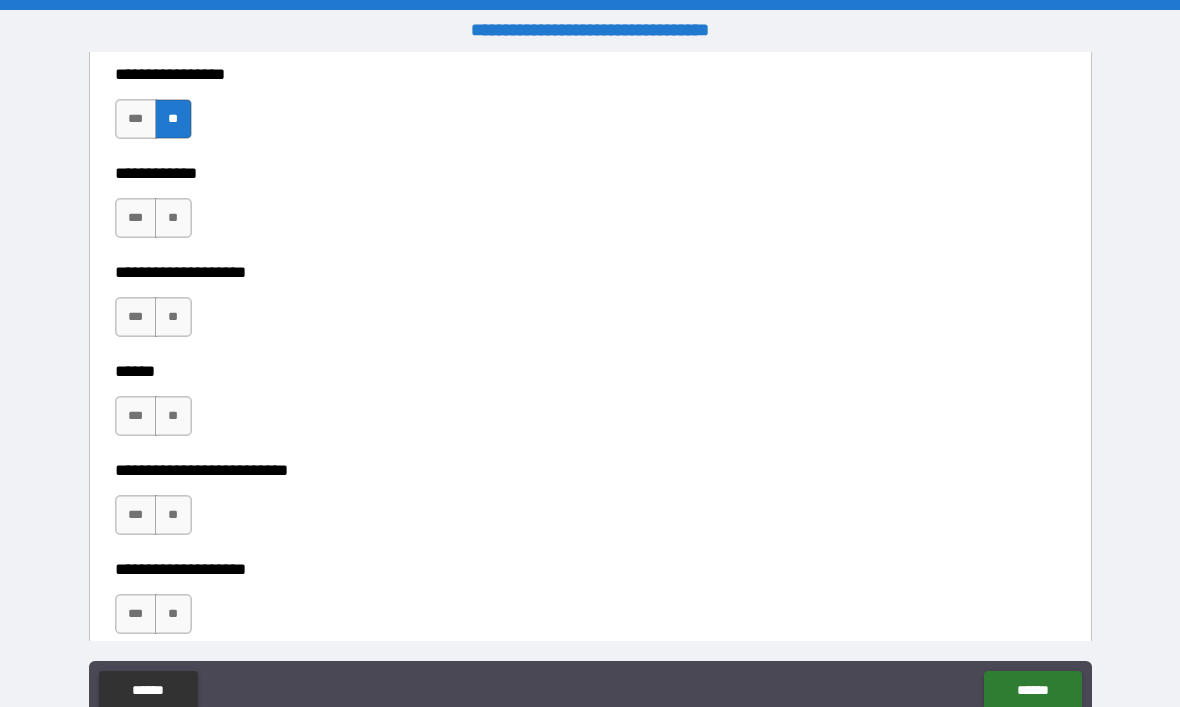 scroll, scrollTop: 5675, scrollLeft: 0, axis: vertical 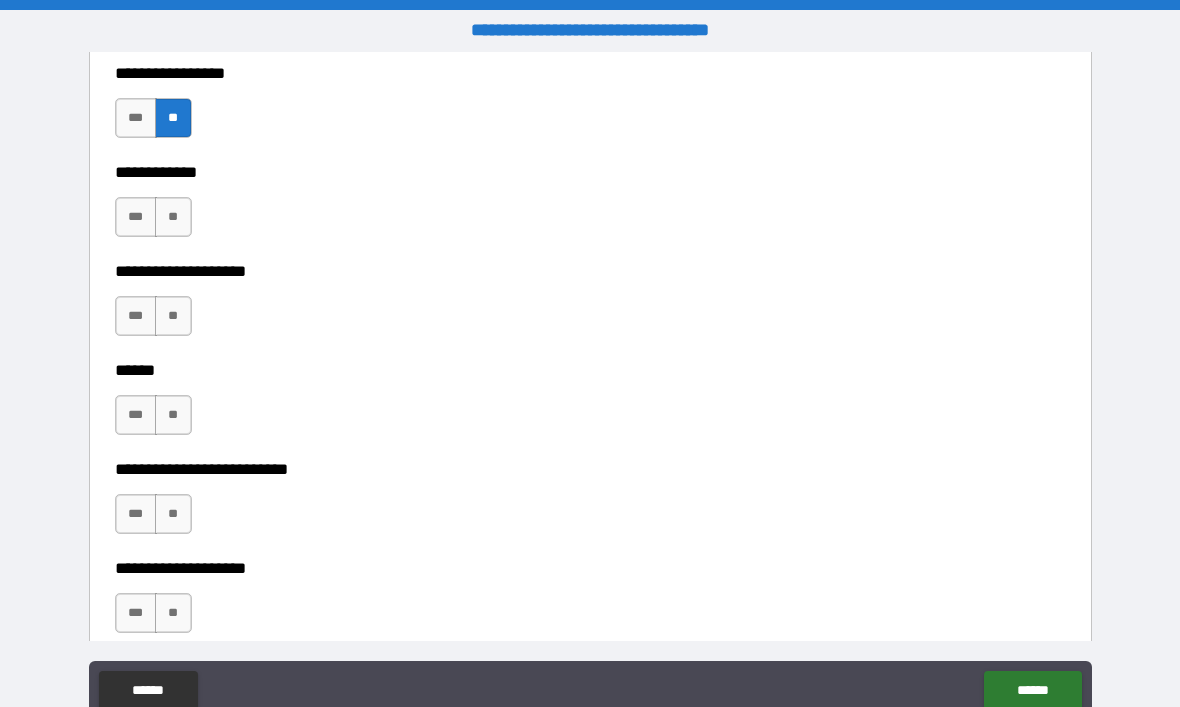 click on "**" at bounding box center (173, 217) 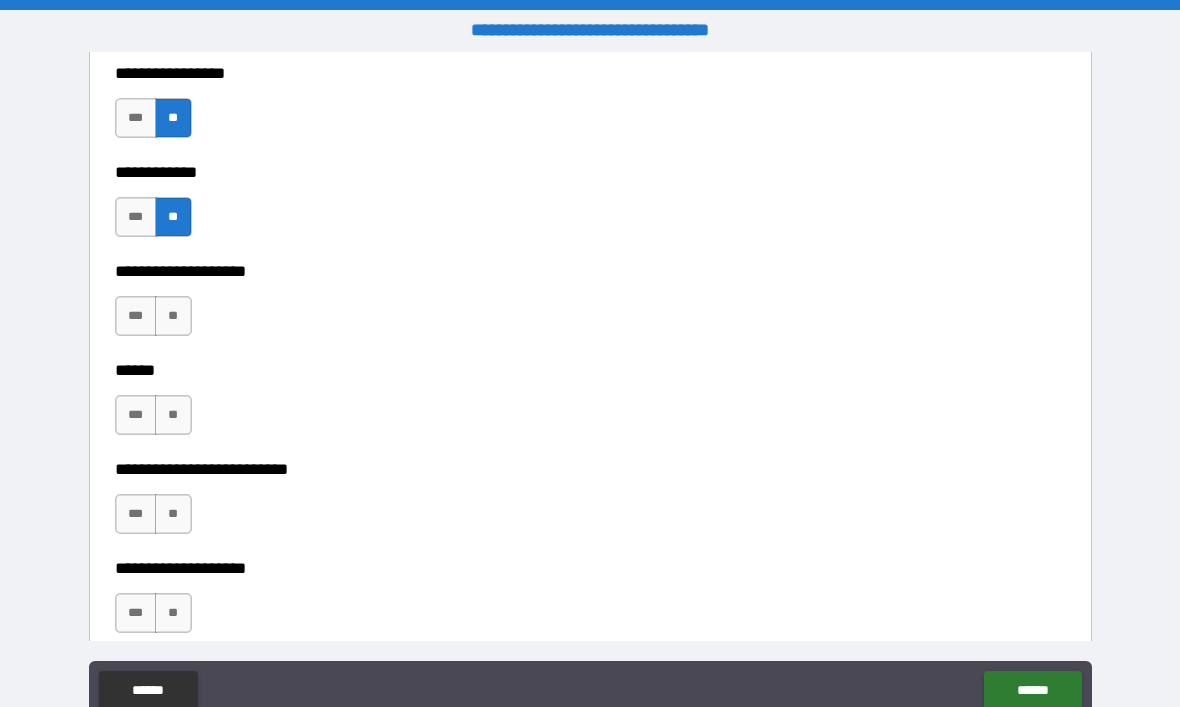 click on "**" at bounding box center [173, 316] 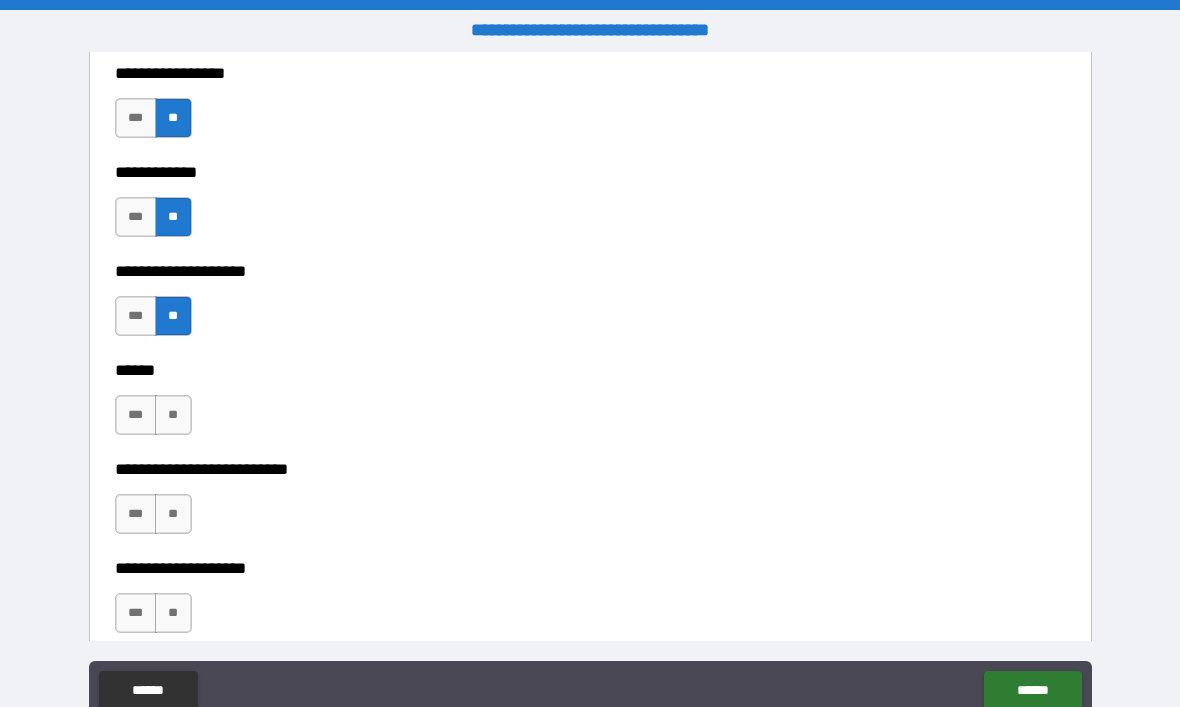 click on "**" at bounding box center [173, 415] 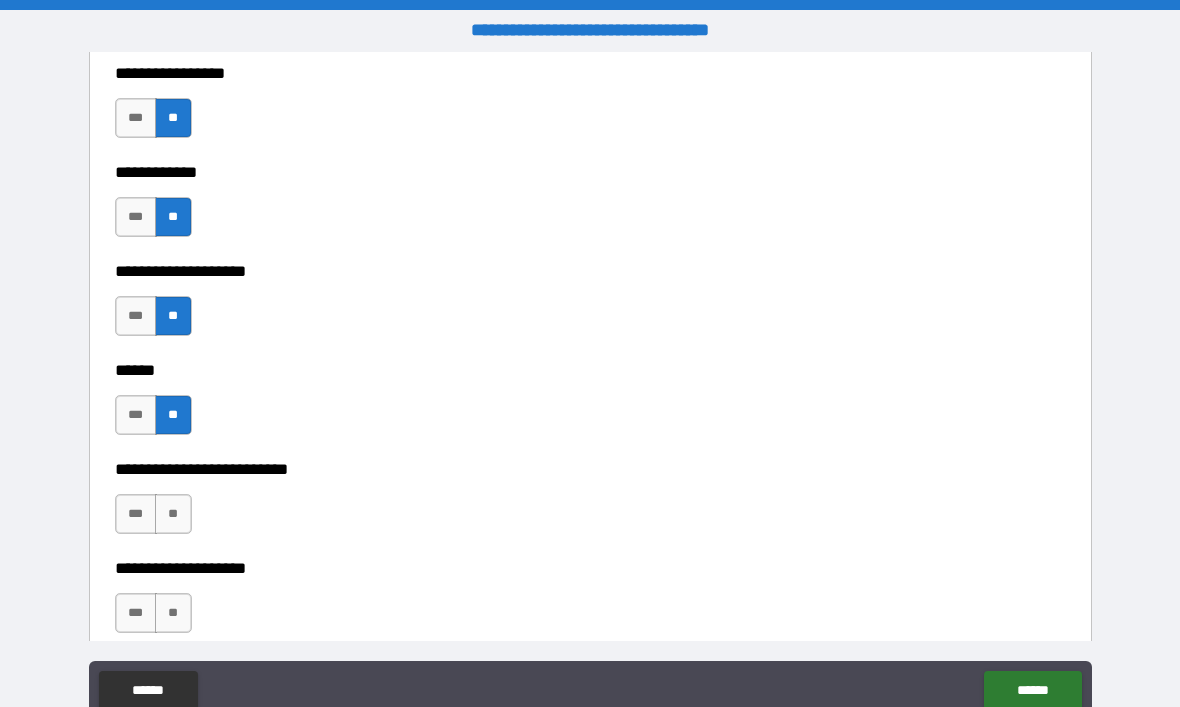 click on "**" at bounding box center (173, 514) 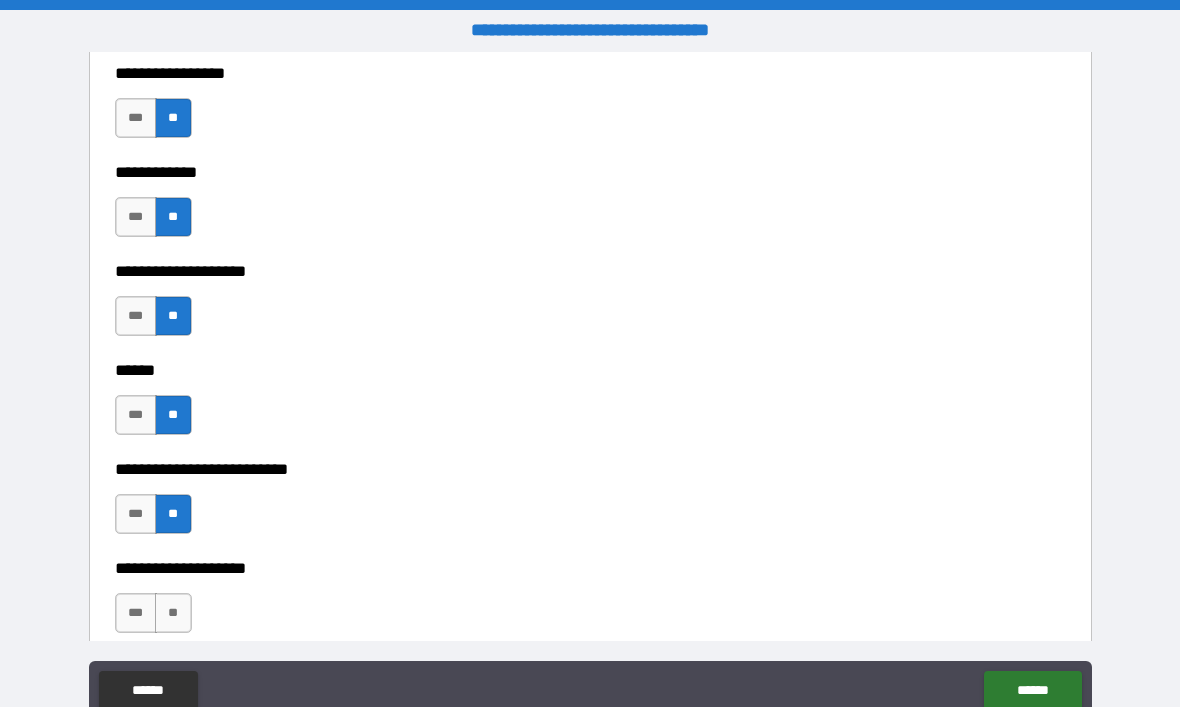 click on "**" at bounding box center (173, 613) 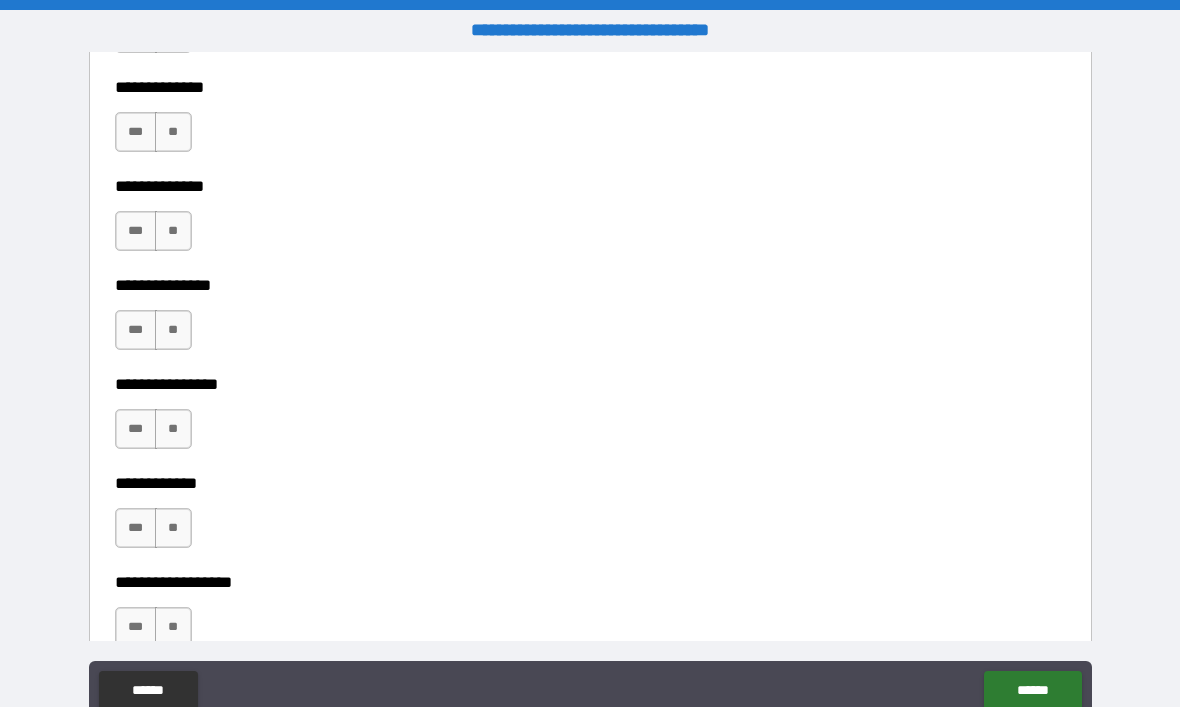 scroll, scrollTop: 6258, scrollLeft: 0, axis: vertical 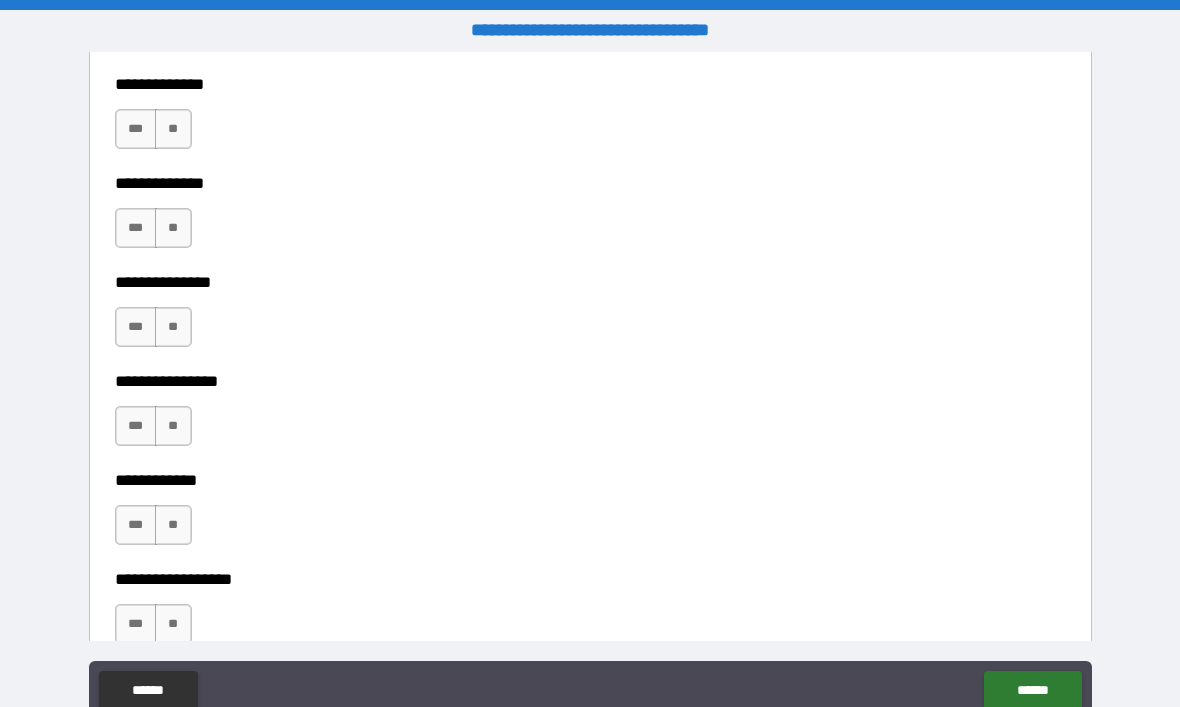 click on "**" at bounding box center [173, 129] 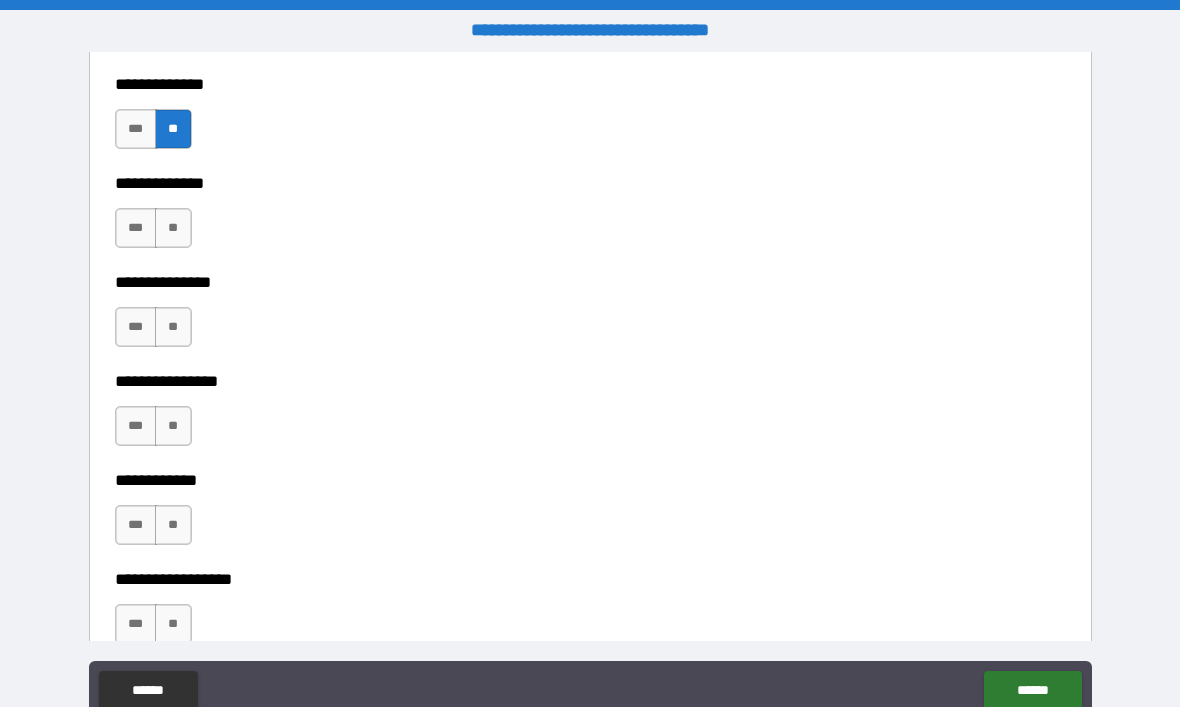 click on "**" at bounding box center [173, 228] 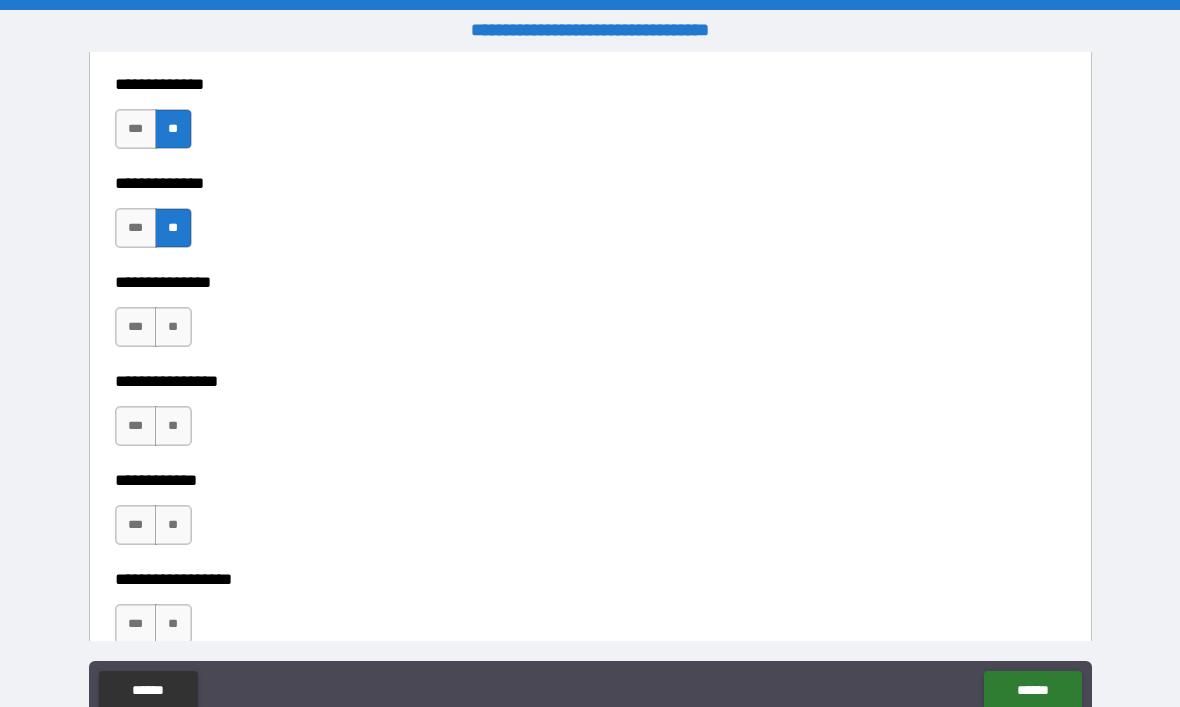 click on "**" at bounding box center [173, 327] 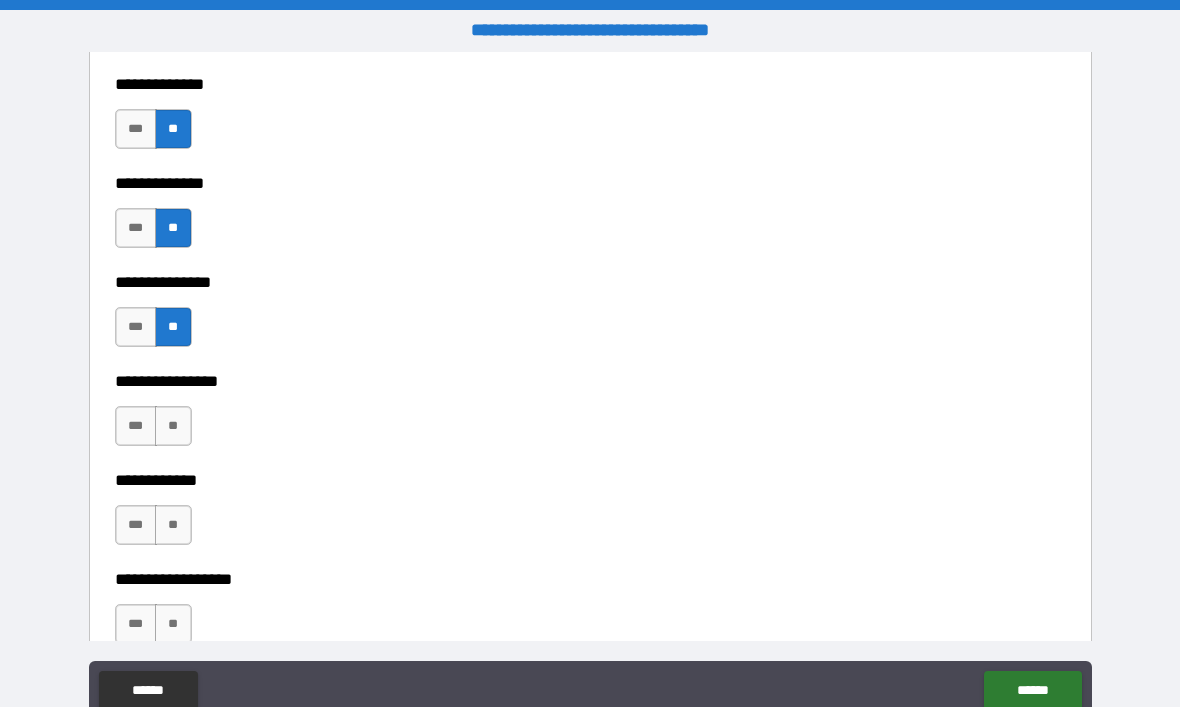 click on "**" at bounding box center [173, 426] 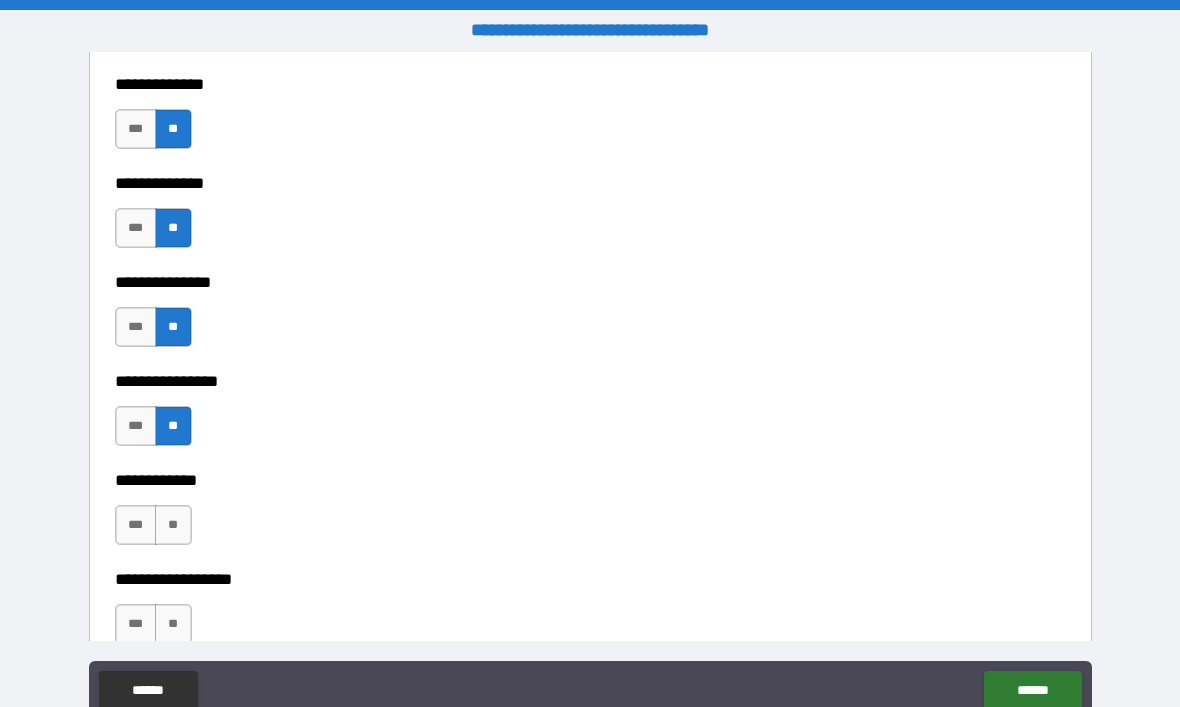click on "**" at bounding box center [173, 624] 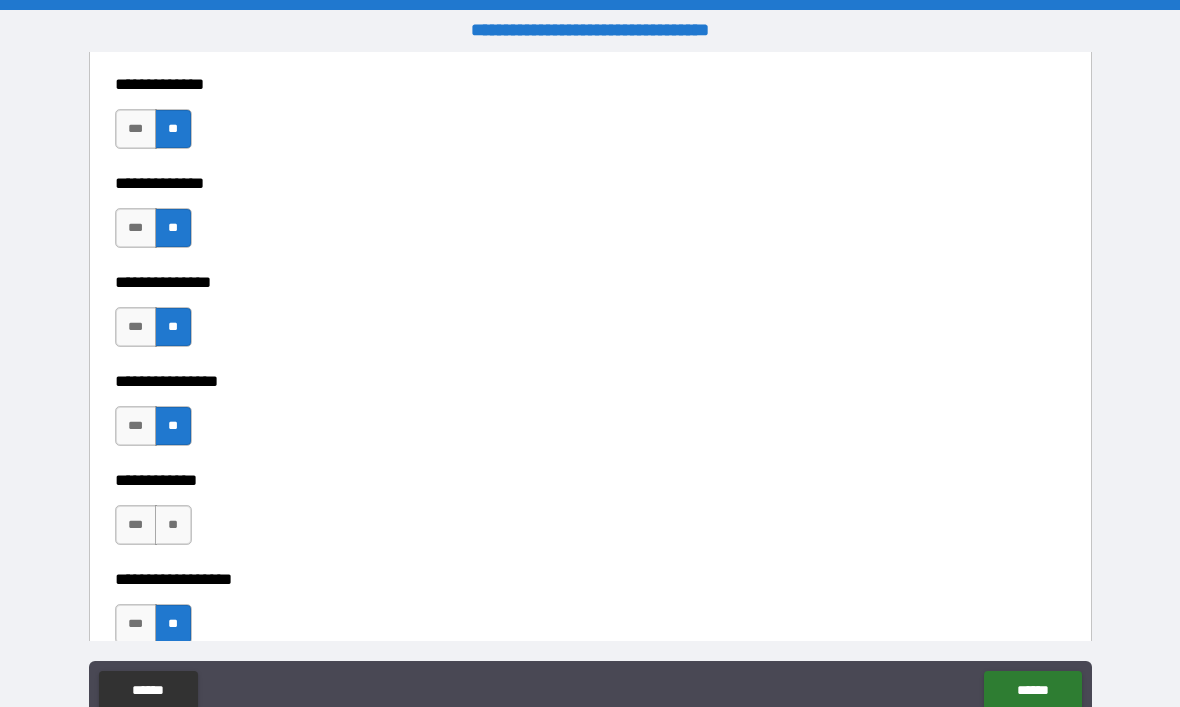 click on "**" at bounding box center [173, 525] 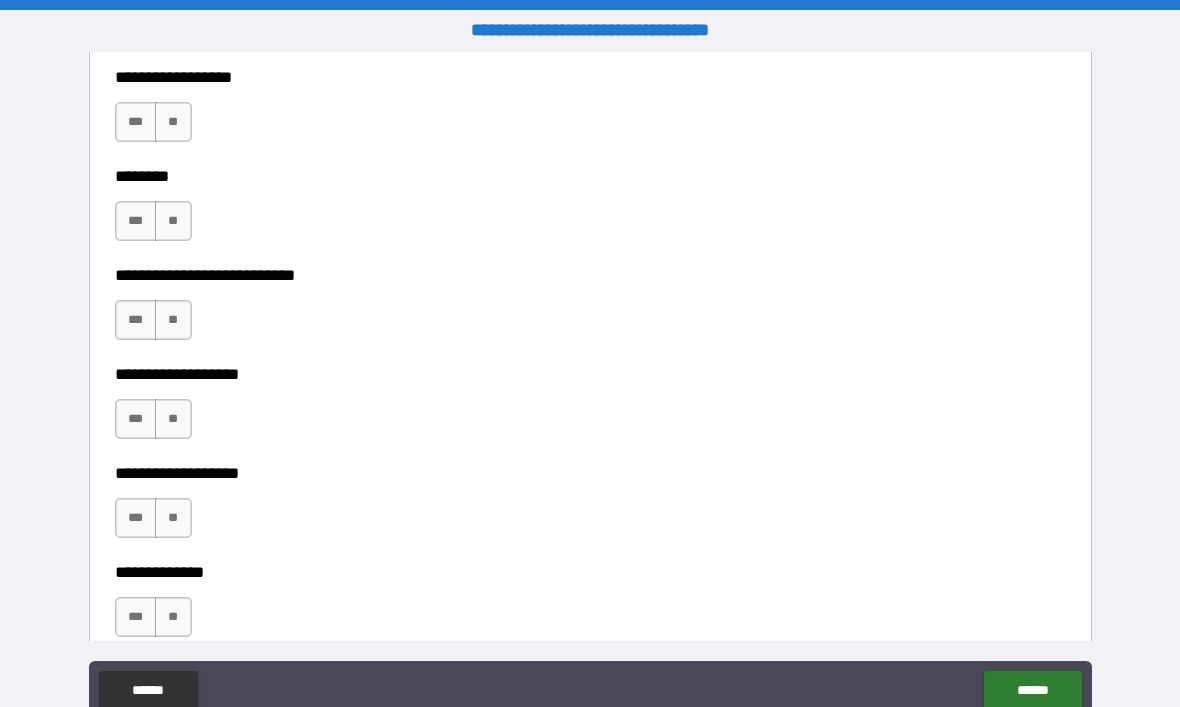 scroll, scrollTop: 6861, scrollLeft: 0, axis: vertical 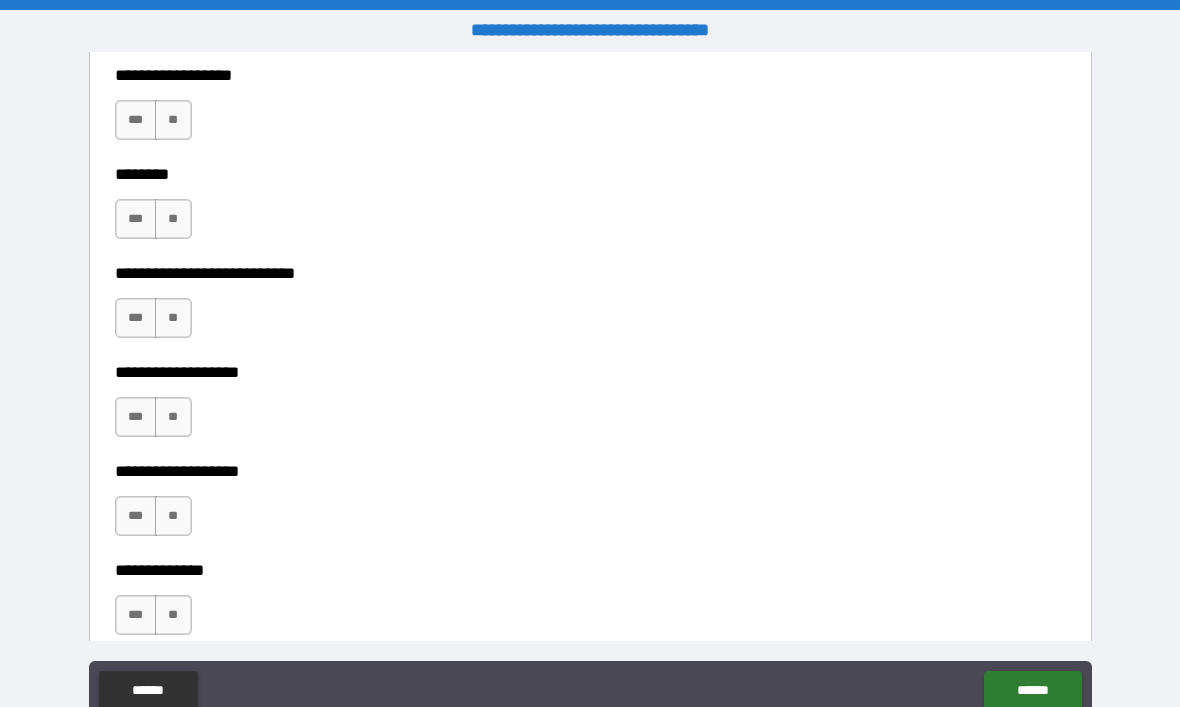 click on "**" at bounding box center (173, 120) 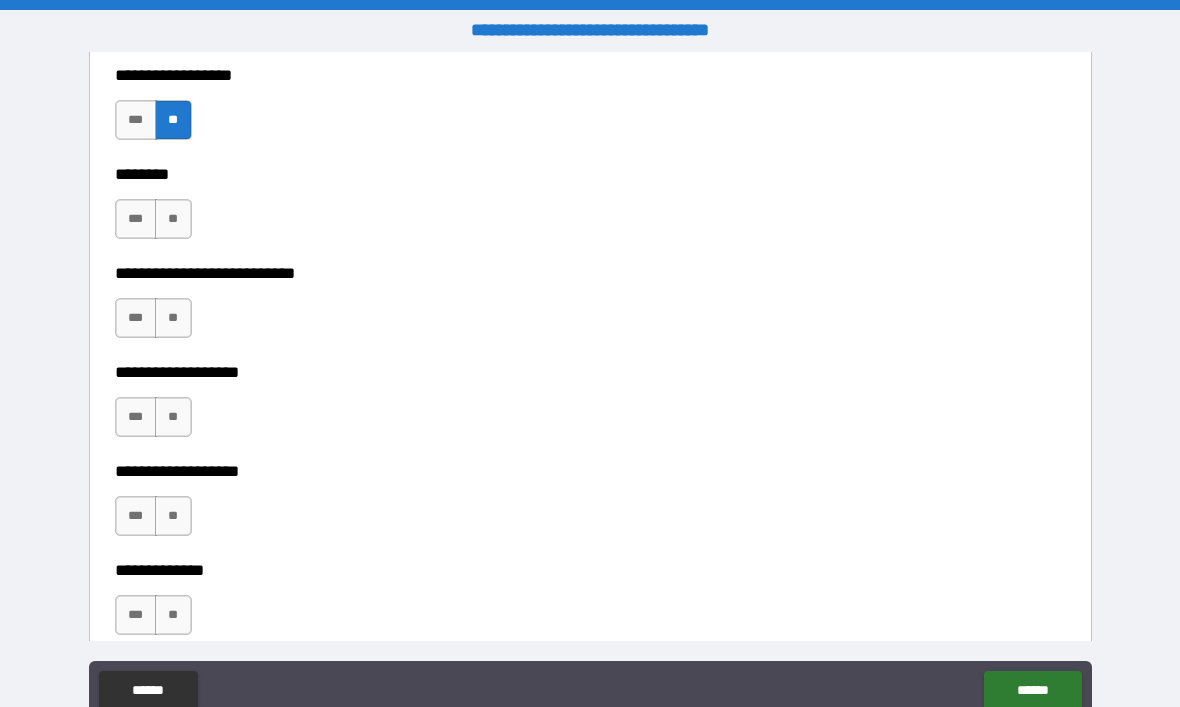 click on "**" at bounding box center [173, 219] 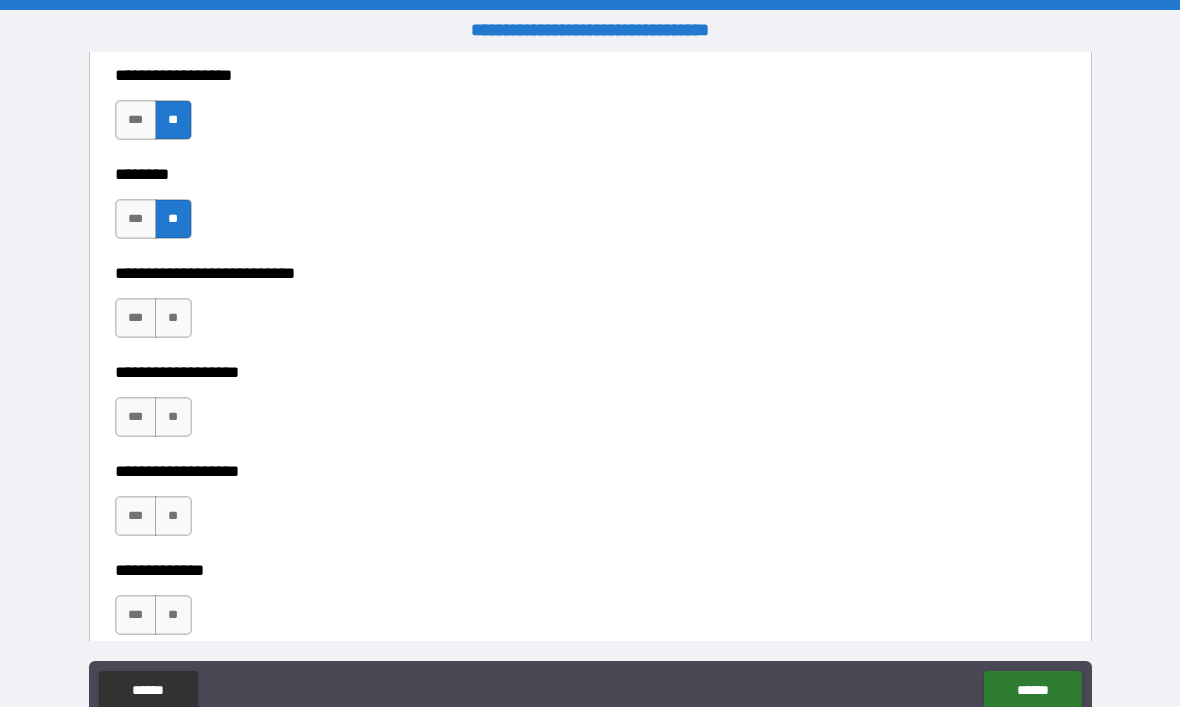 click on "**" at bounding box center (173, 318) 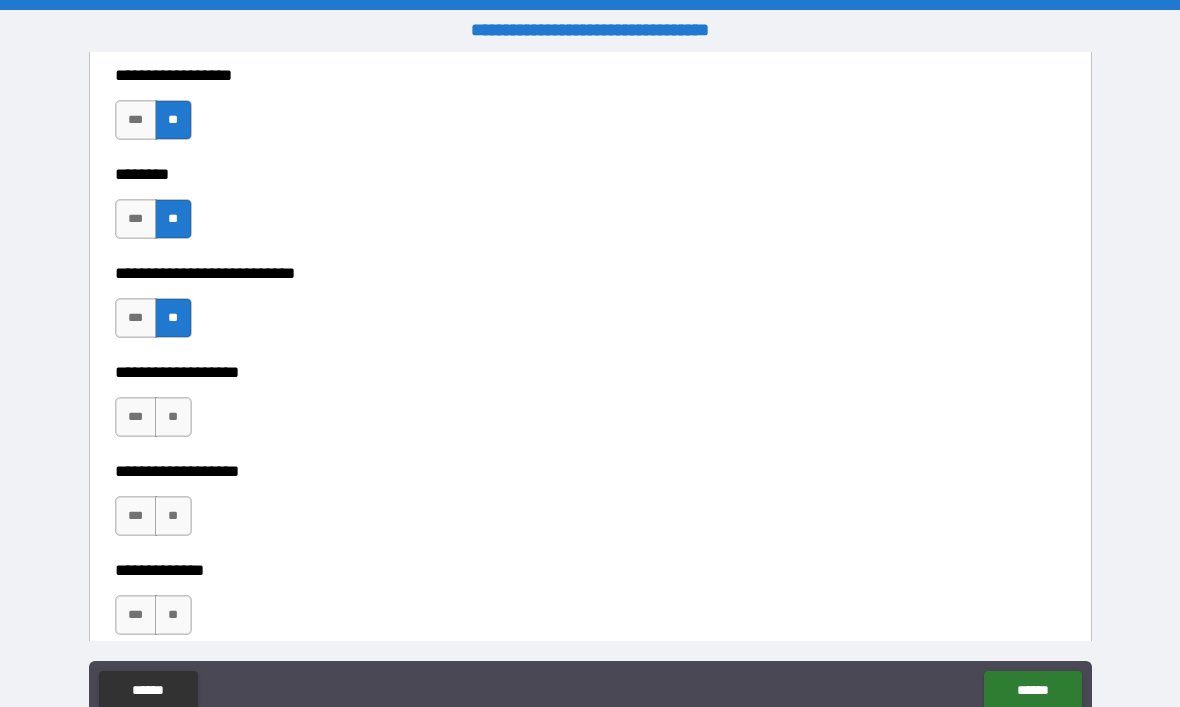 click on "**" at bounding box center (173, 417) 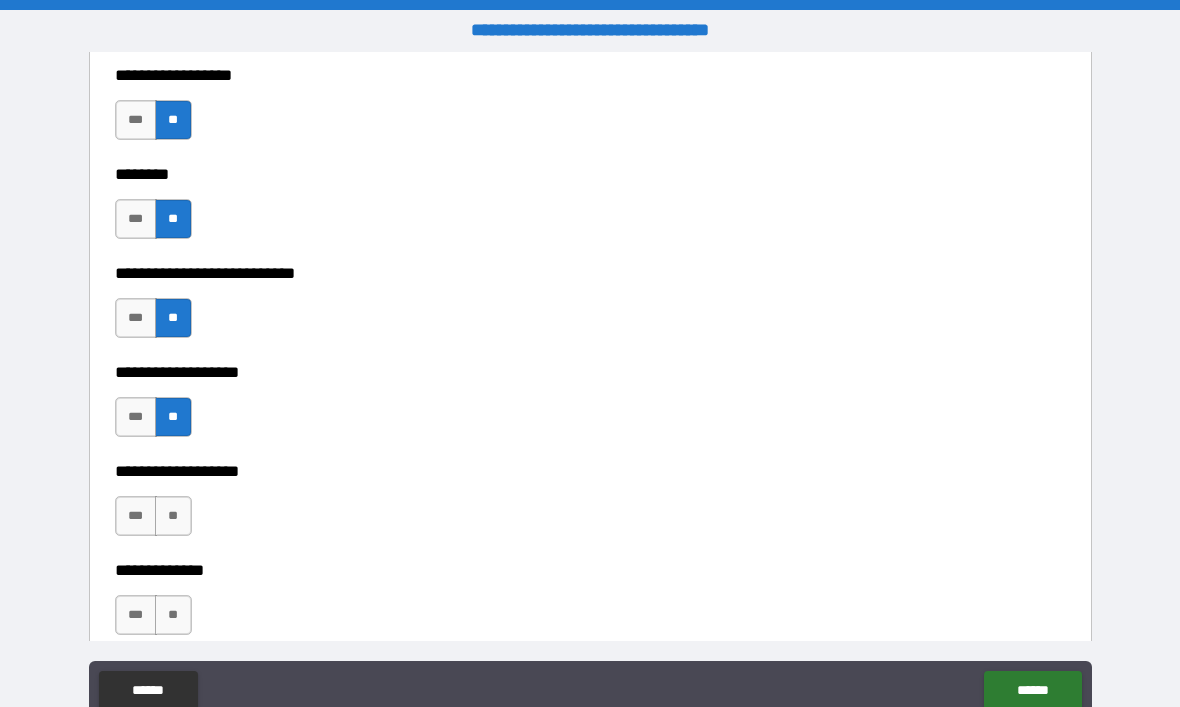 click on "**" at bounding box center (173, 516) 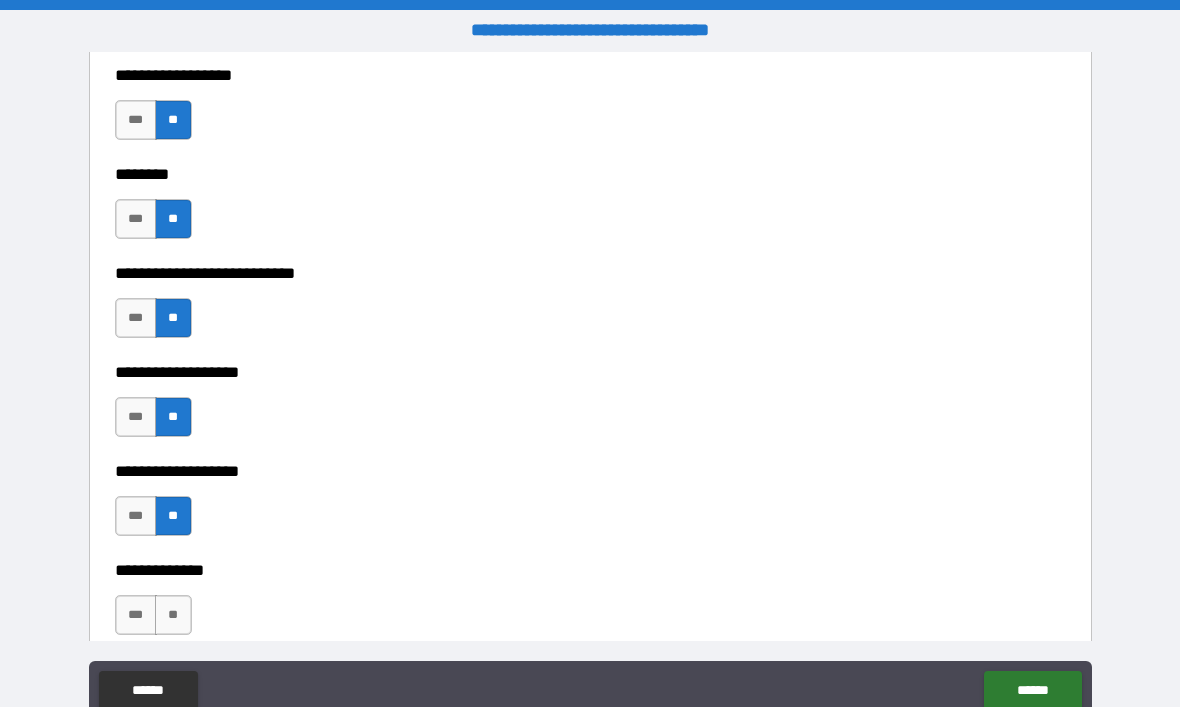 click on "**" at bounding box center [173, 615] 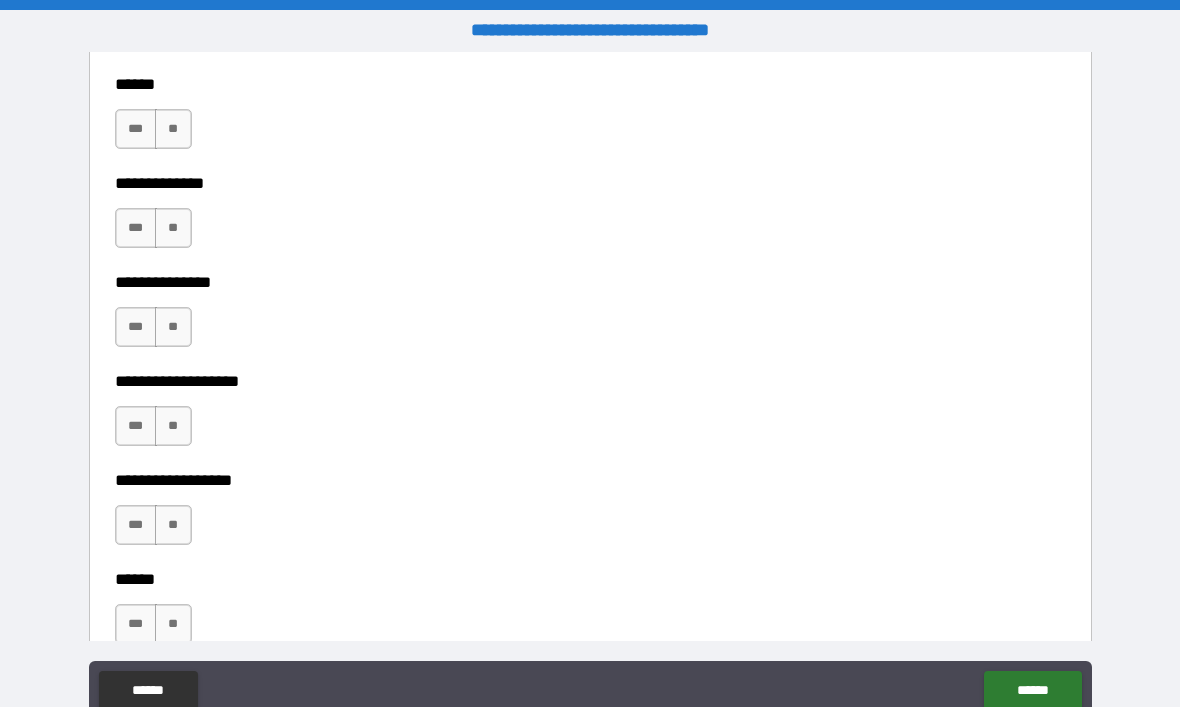 scroll, scrollTop: 7447, scrollLeft: 0, axis: vertical 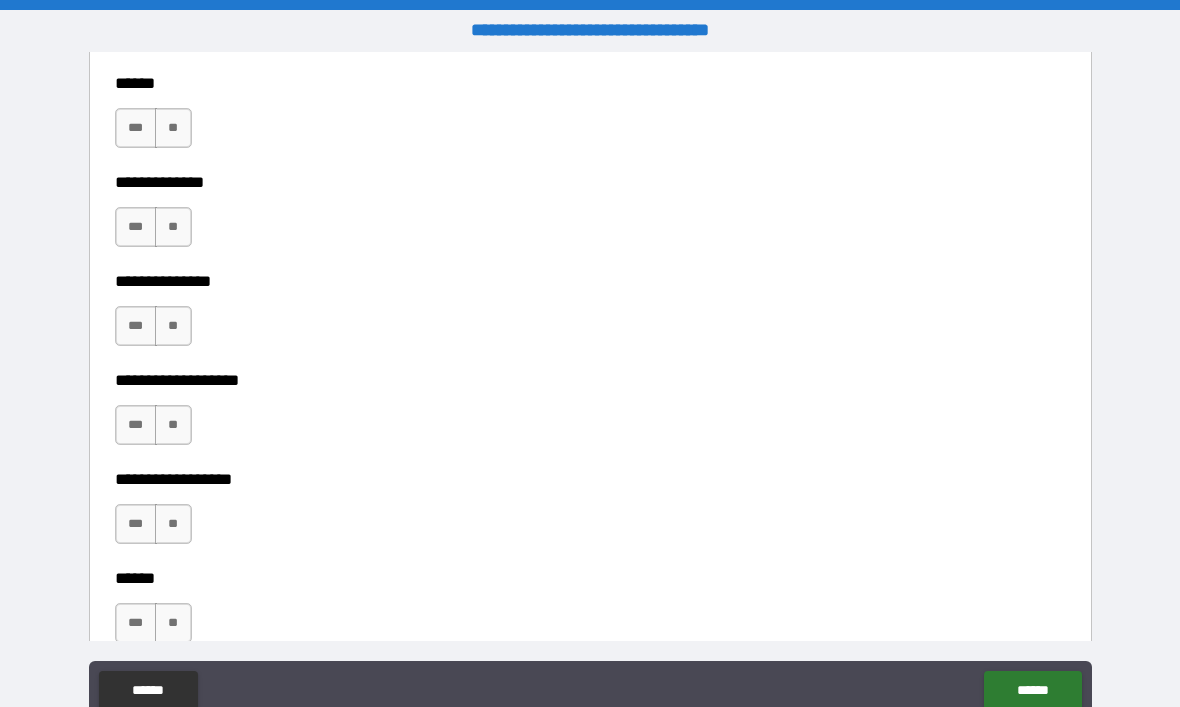 click on "**" at bounding box center [173, 128] 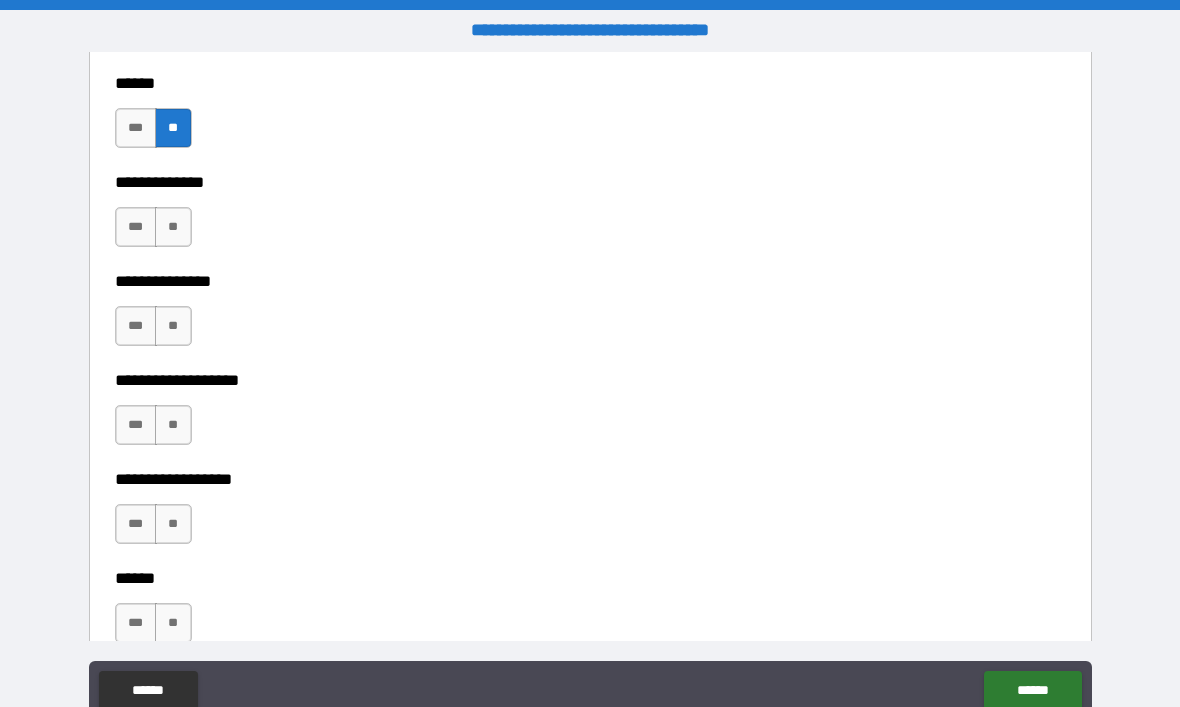 click on "**" at bounding box center [173, 227] 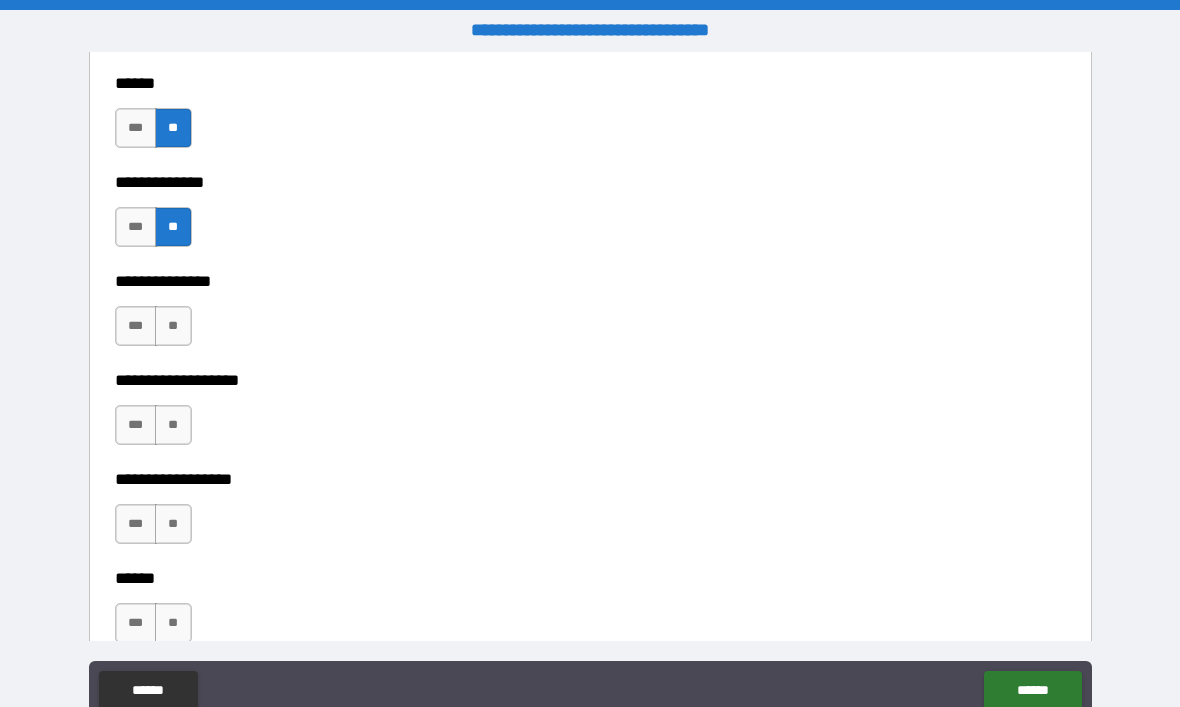 click on "**" at bounding box center [173, 326] 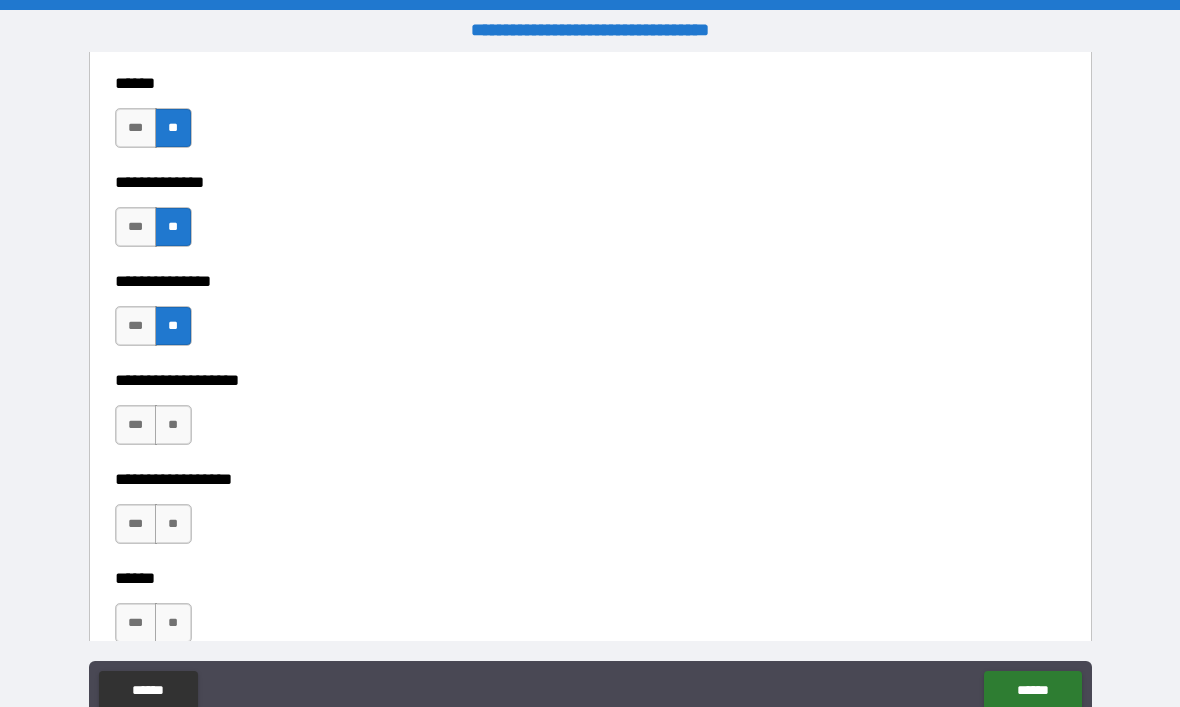 click on "**" at bounding box center (173, 425) 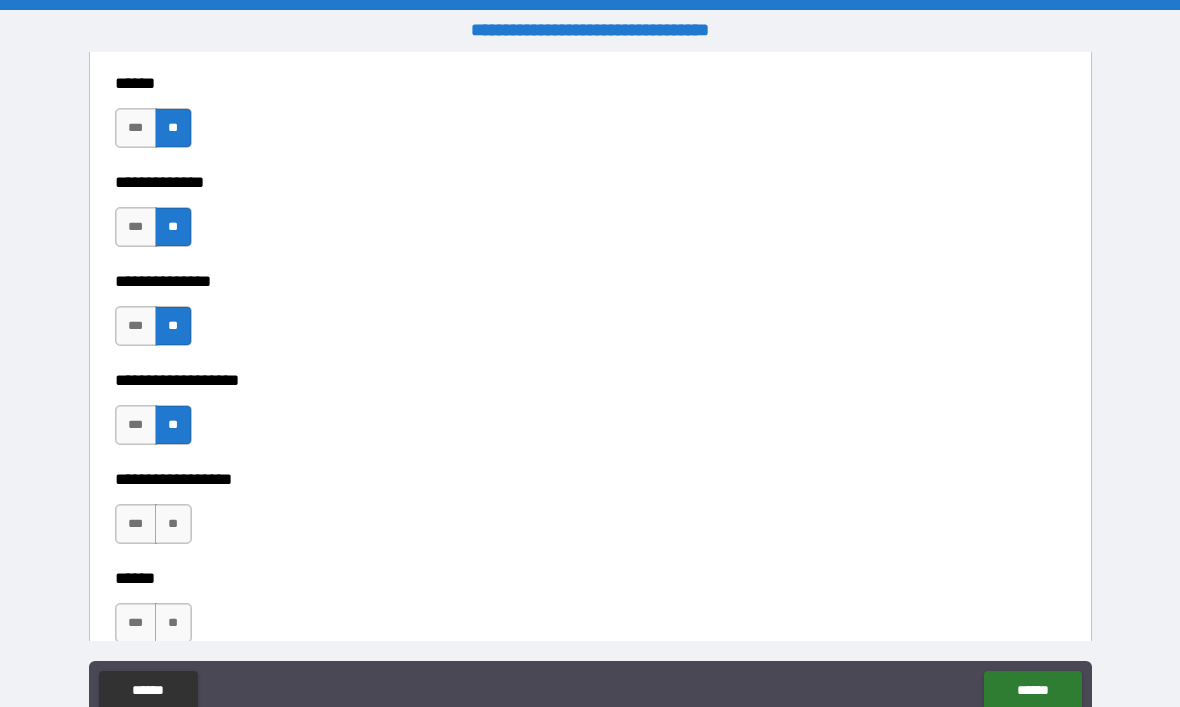 click on "**" at bounding box center [173, 524] 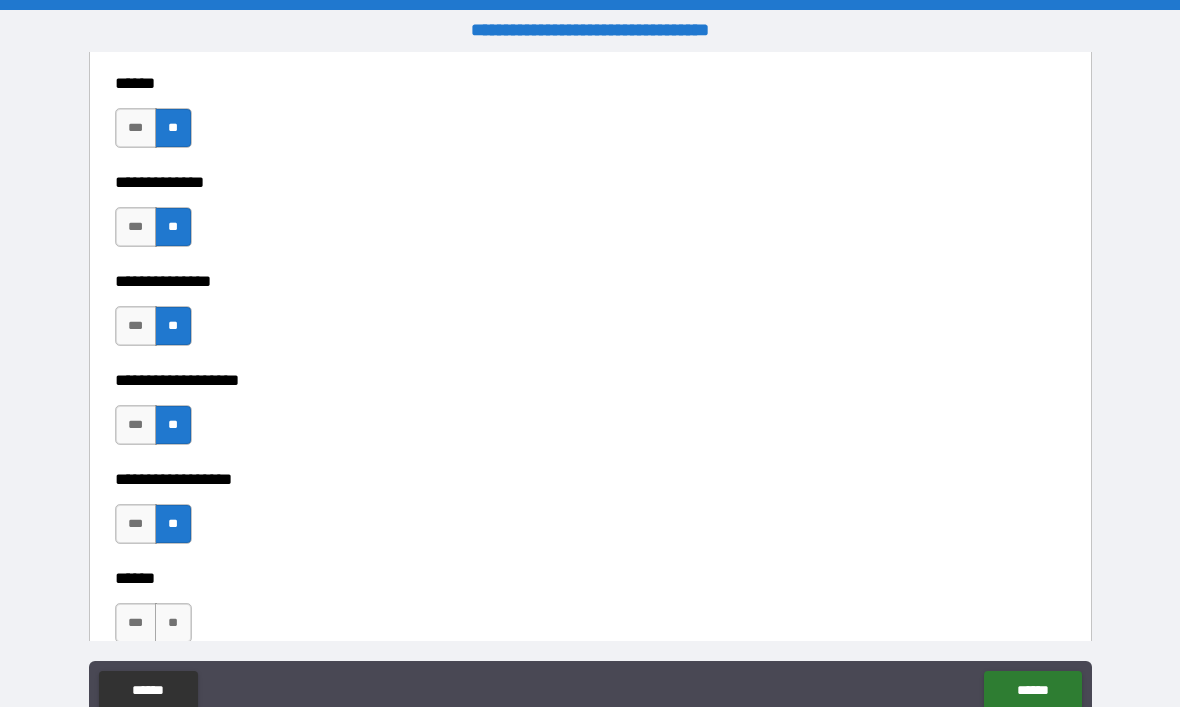 click on "**" at bounding box center (173, 623) 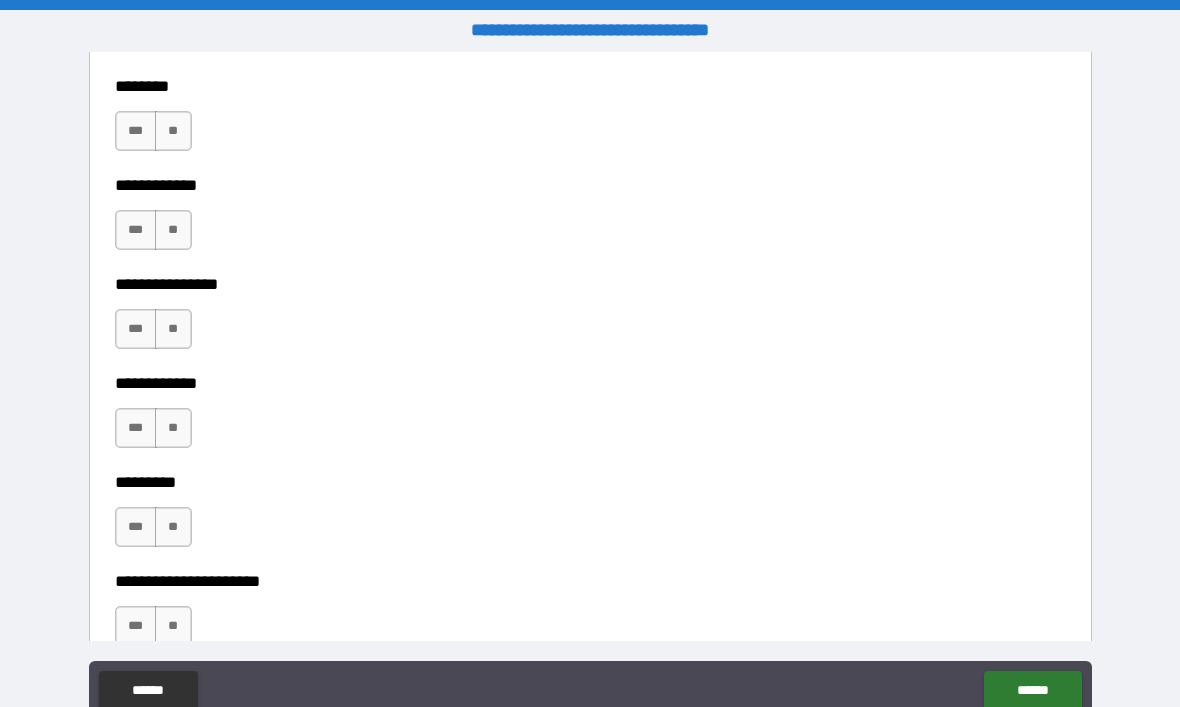 scroll, scrollTop: 8045, scrollLeft: 0, axis: vertical 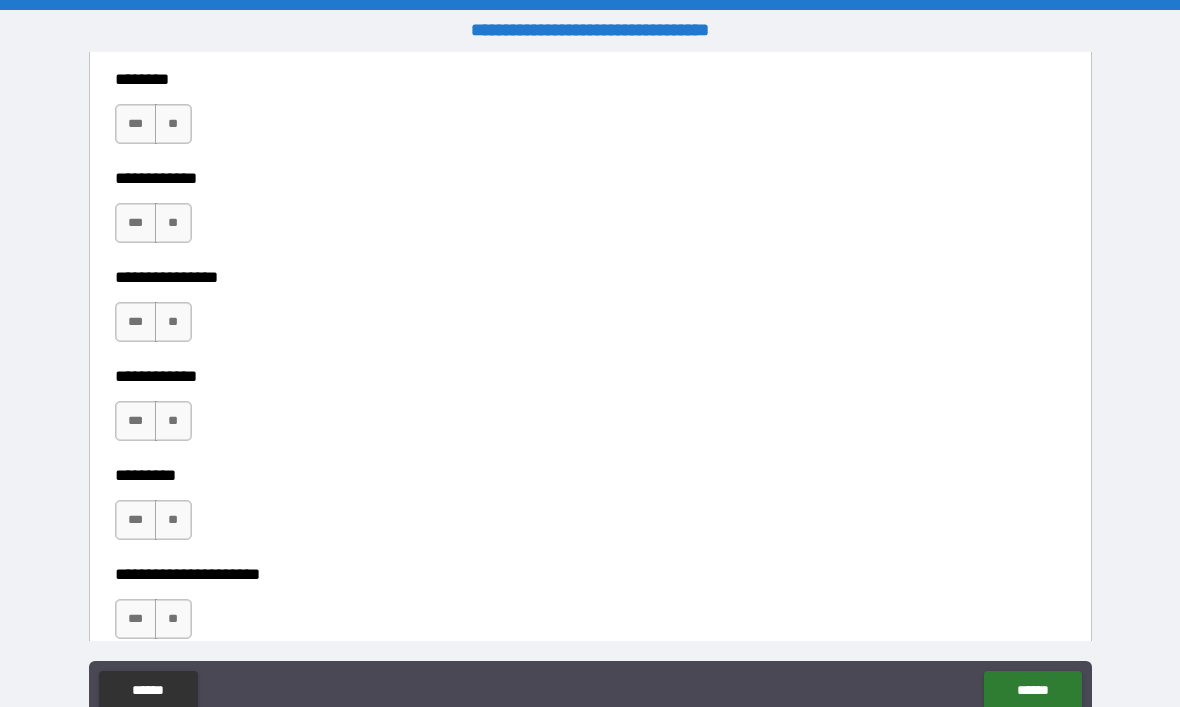 click on "**" at bounding box center [173, 124] 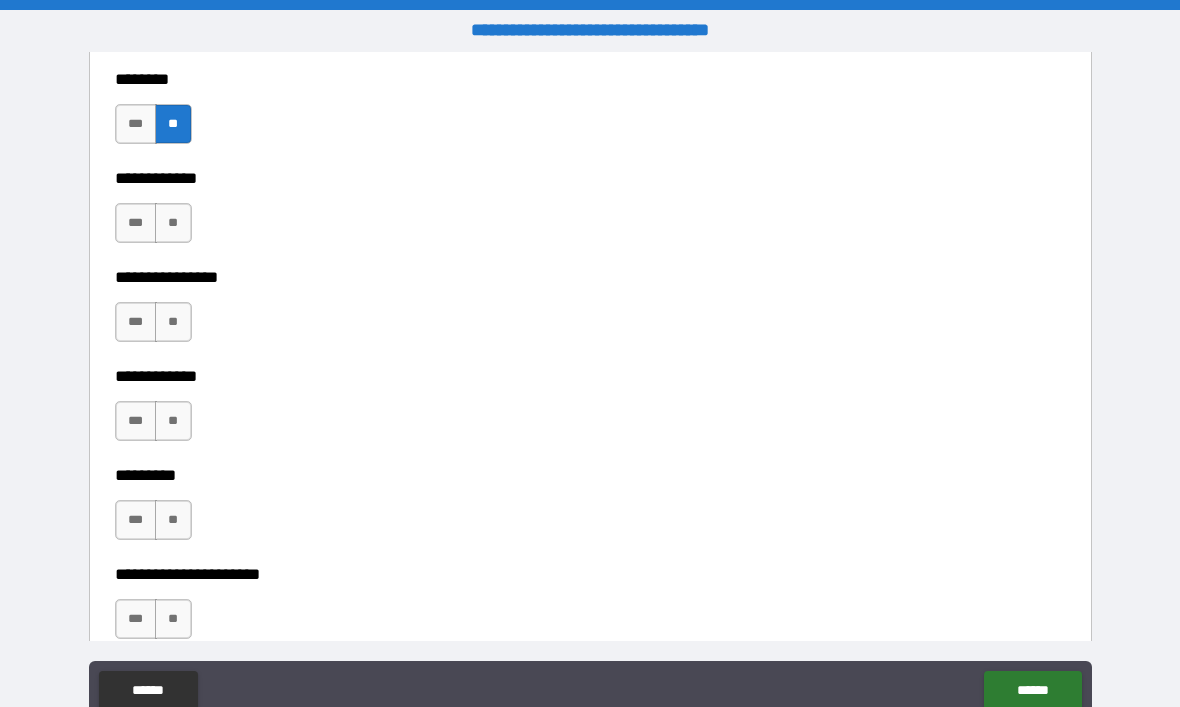 click on "**" at bounding box center (173, 223) 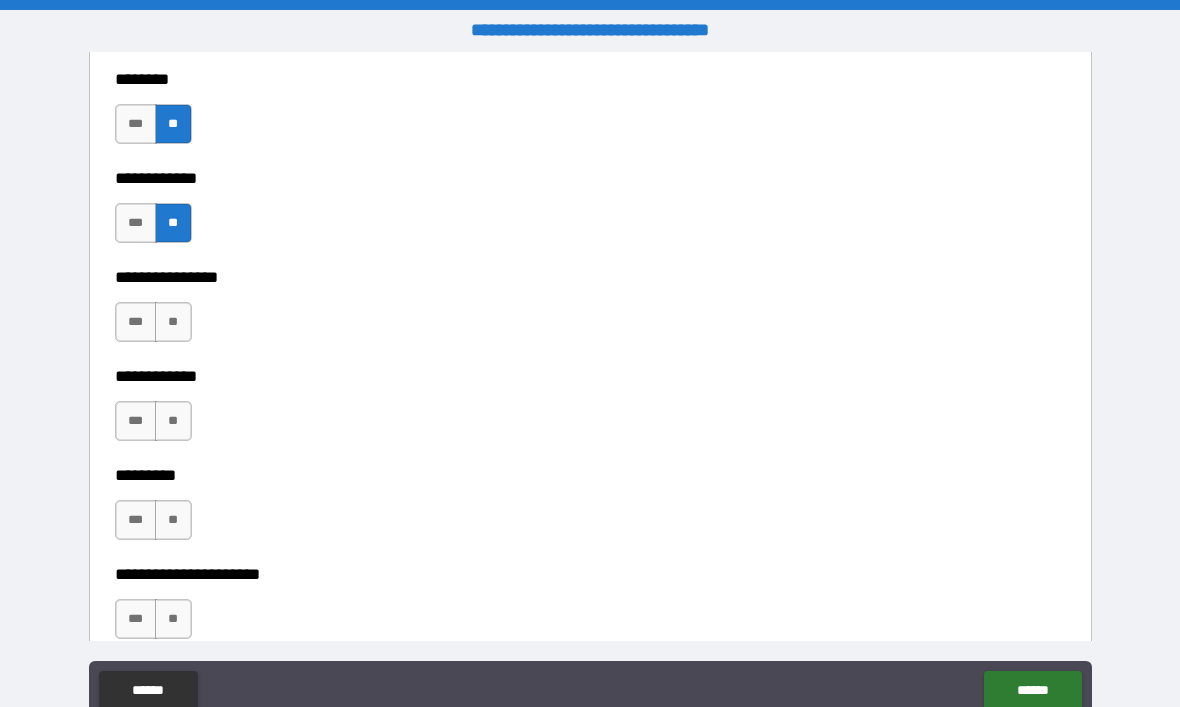click on "**" at bounding box center (173, 322) 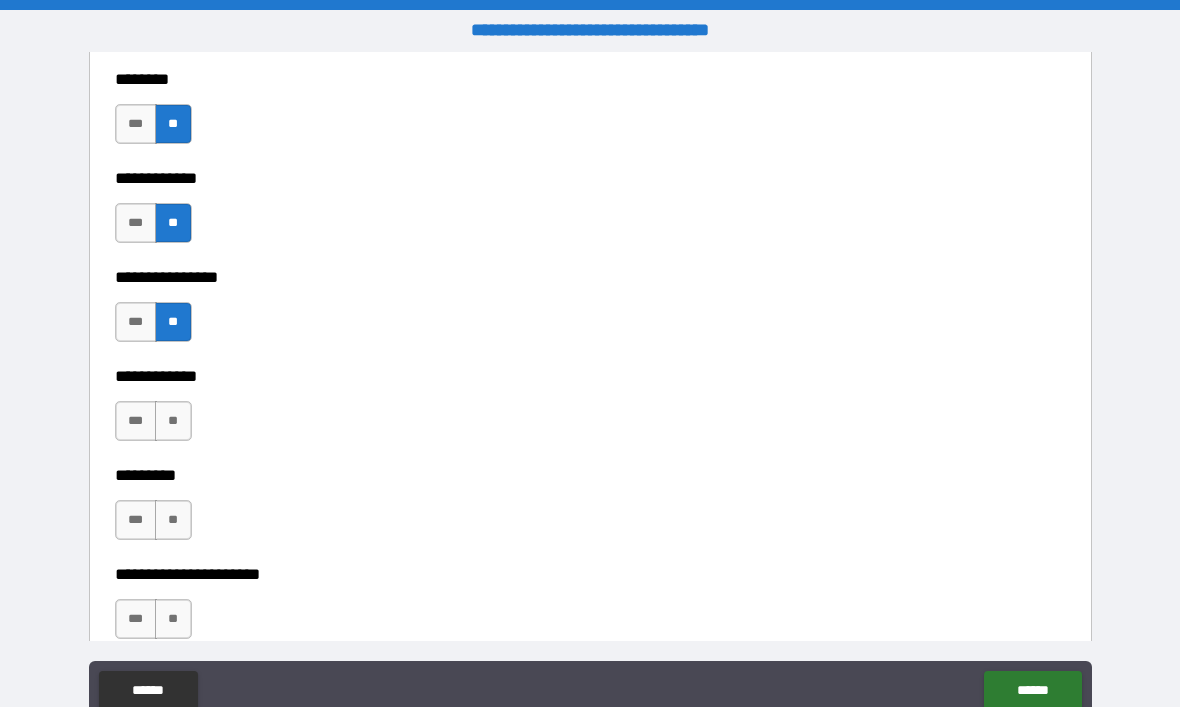click on "**" at bounding box center (173, 520) 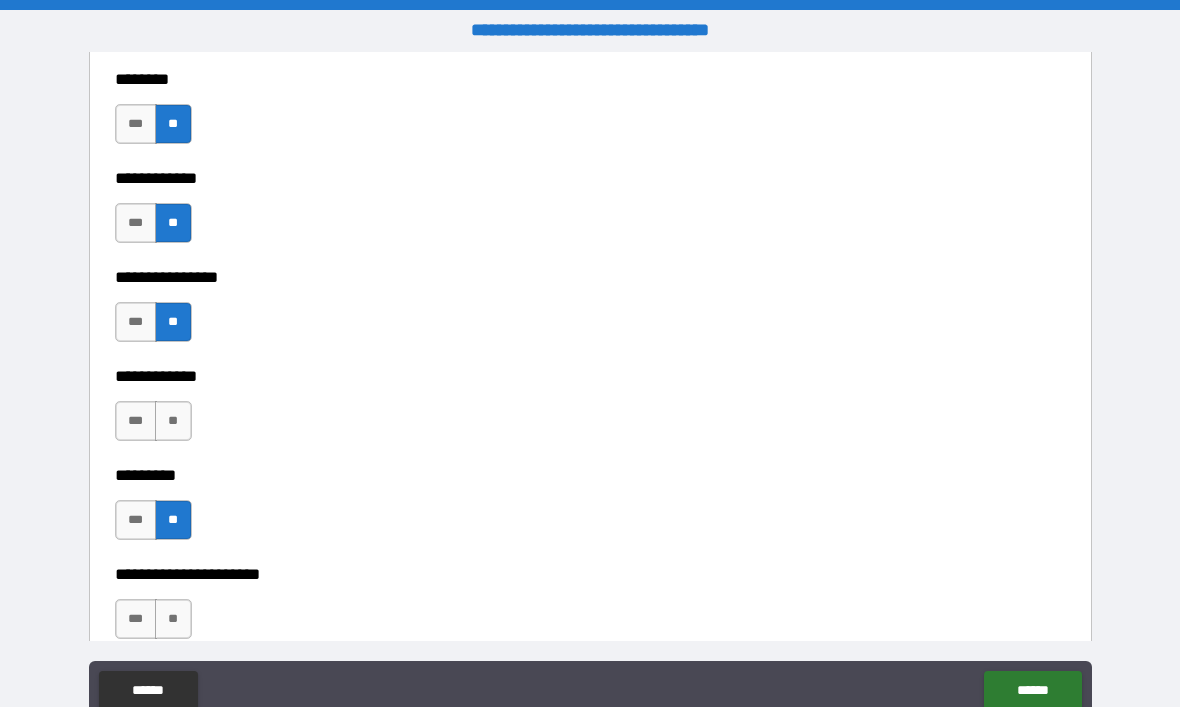 click on "**" at bounding box center (173, 421) 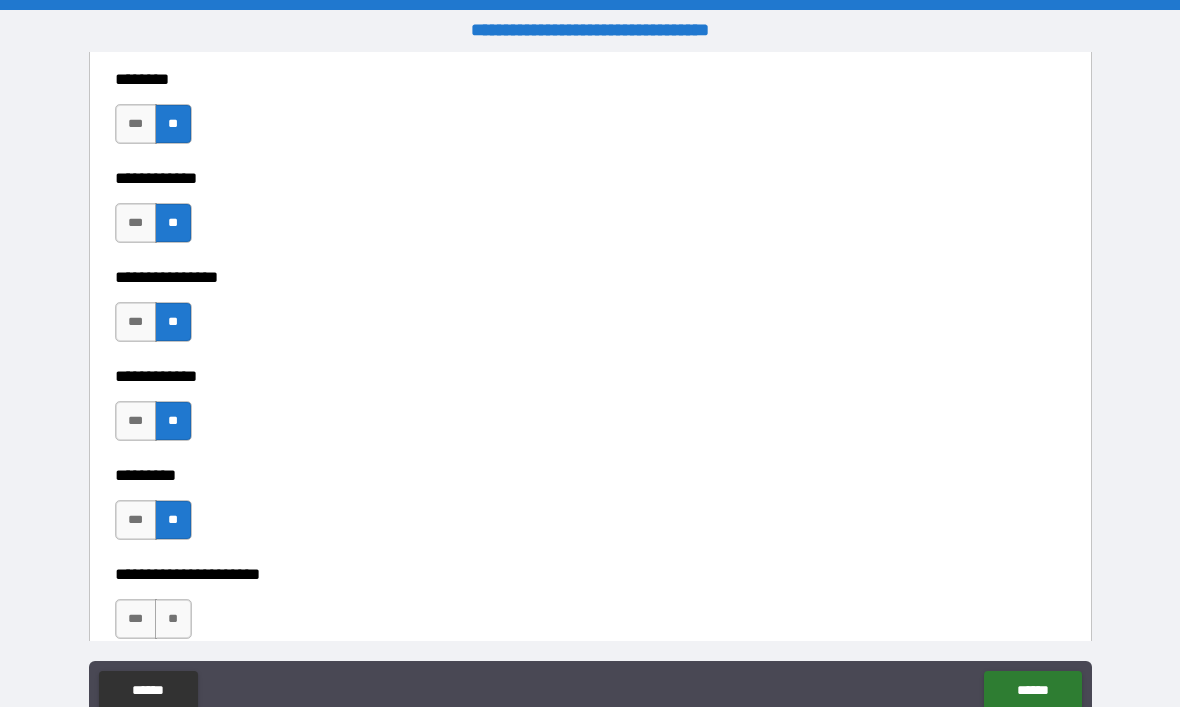 click on "**" at bounding box center (173, 619) 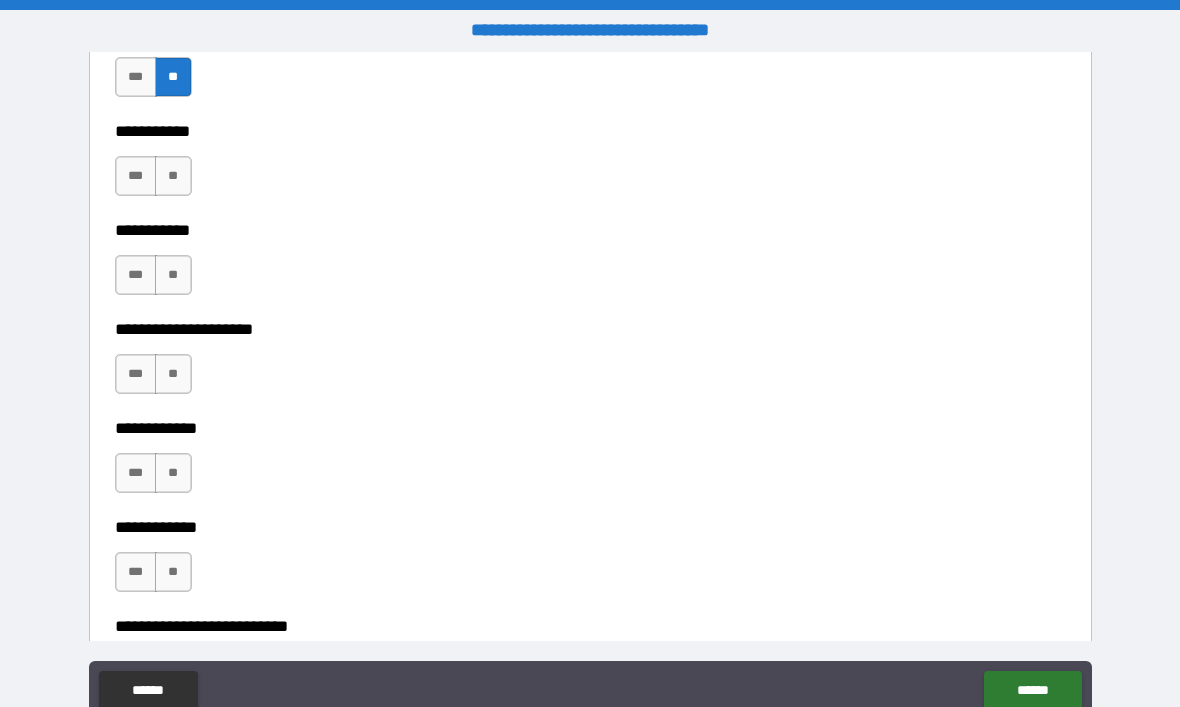 scroll, scrollTop: 8600, scrollLeft: 0, axis: vertical 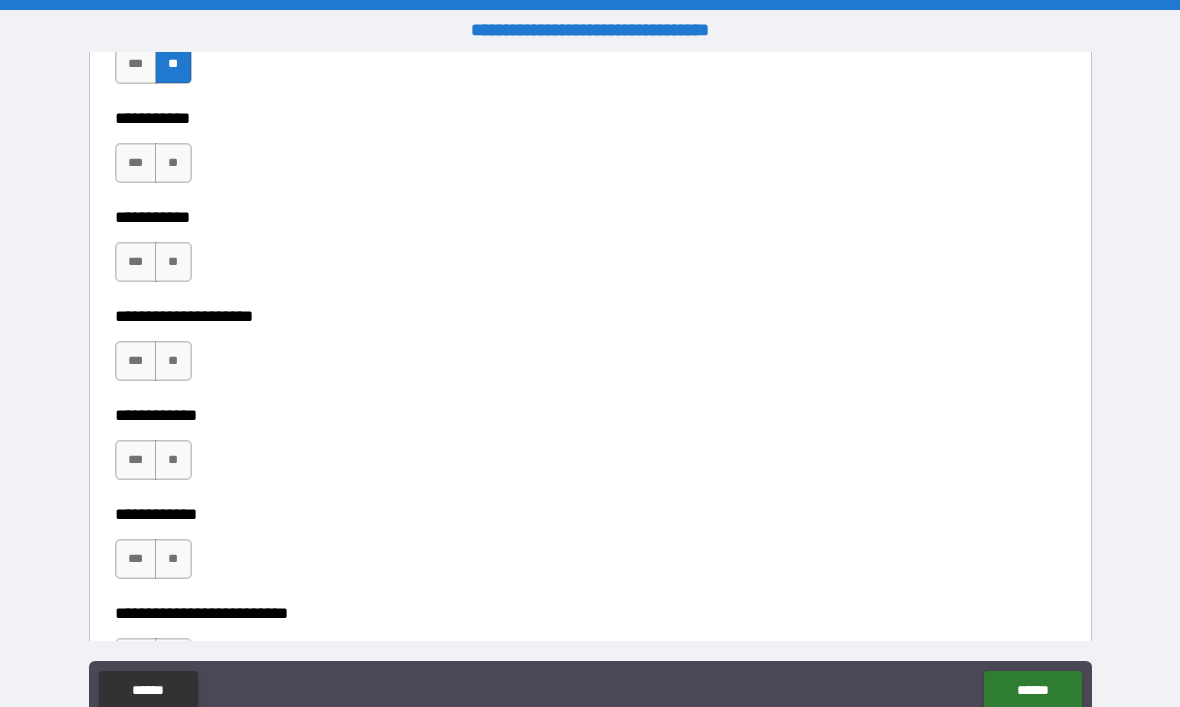 click on "**" at bounding box center [173, 163] 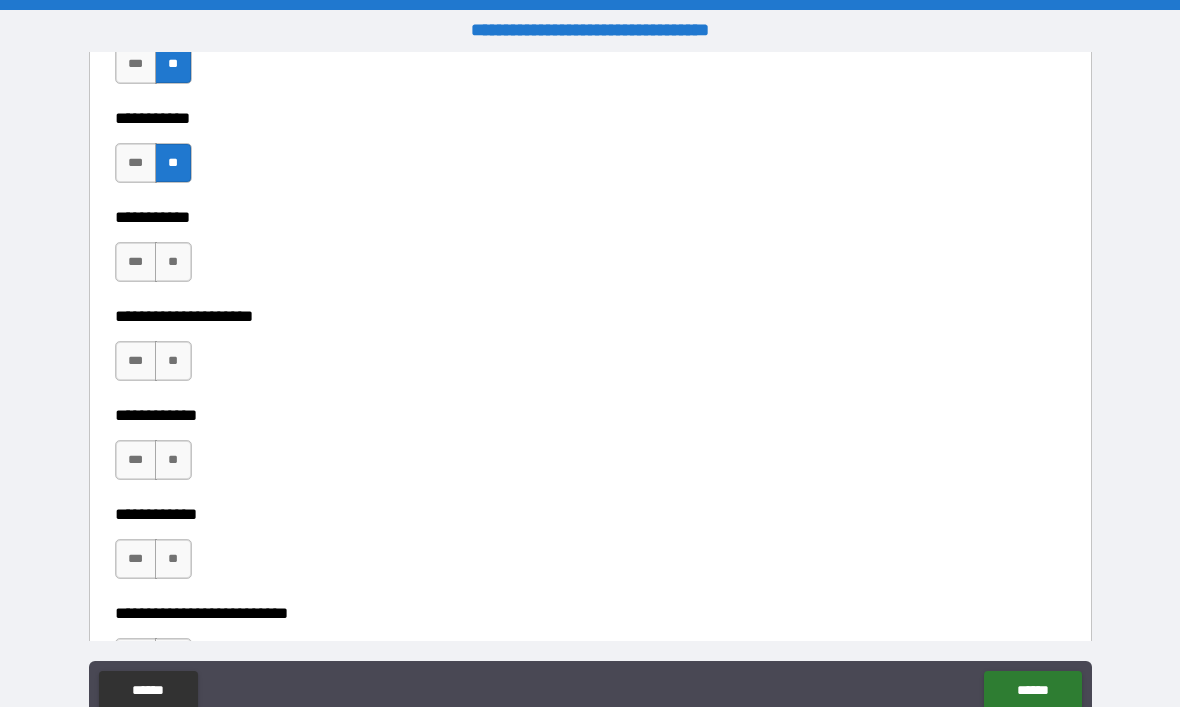 click on "**" at bounding box center (173, 262) 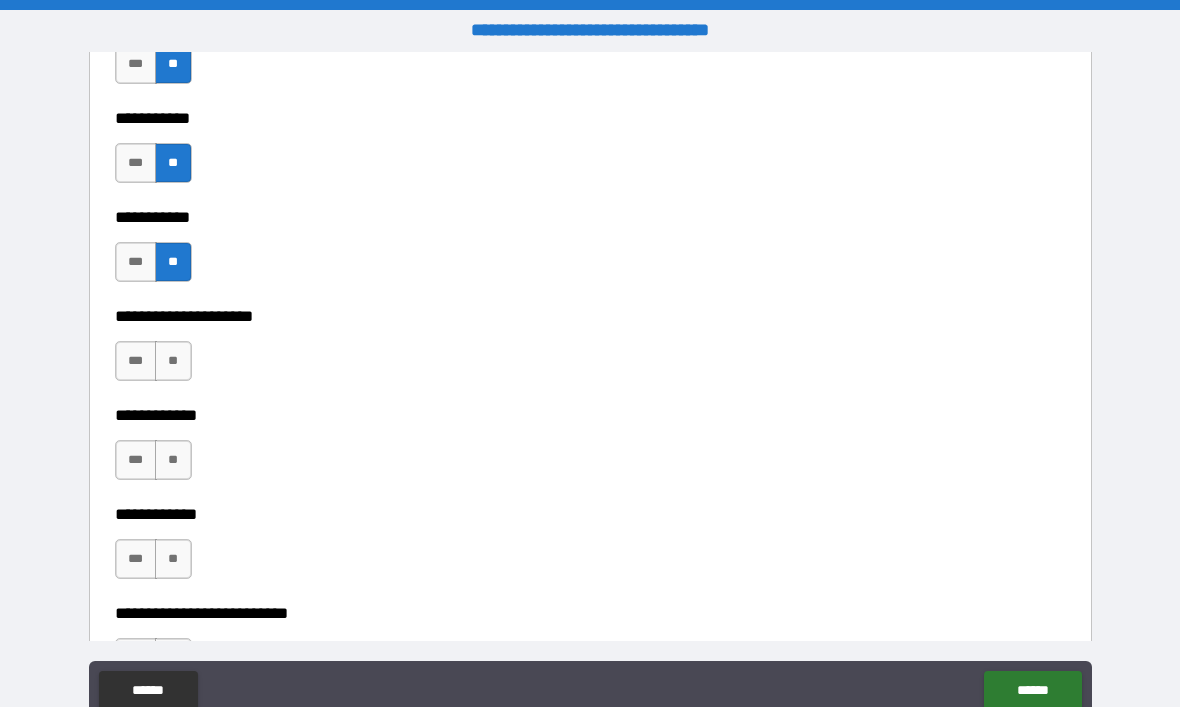 click on "**" at bounding box center (173, 361) 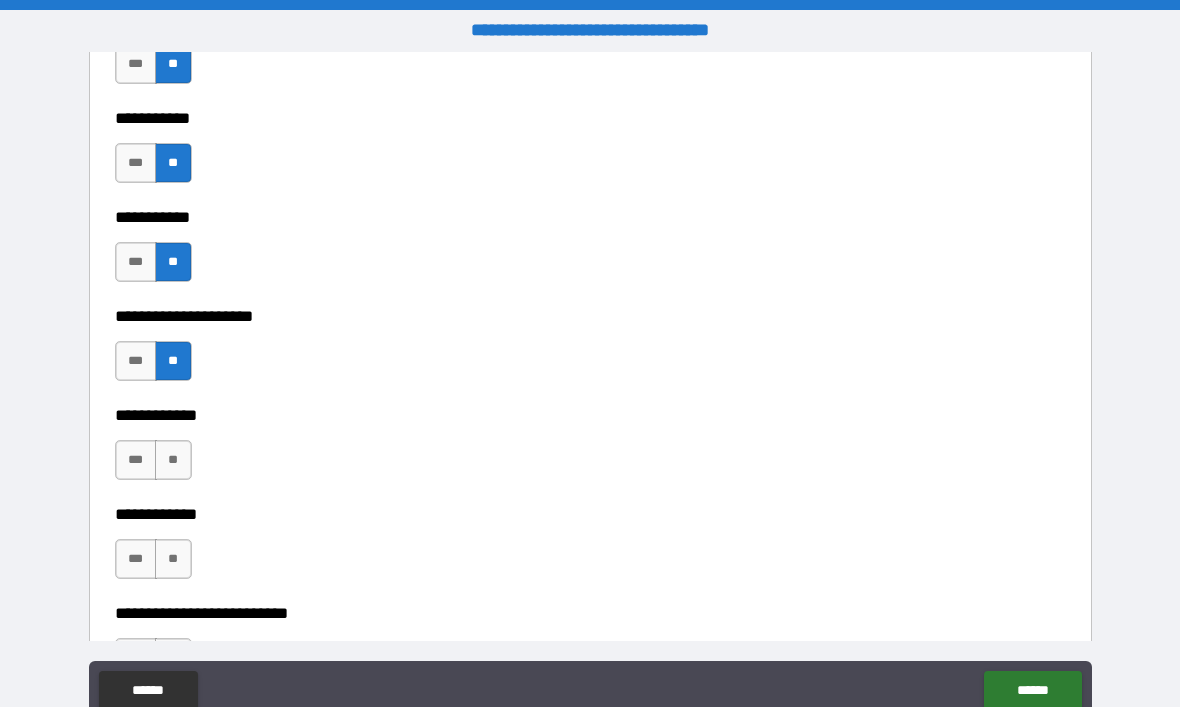 click on "**" at bounding box center (173, 460) 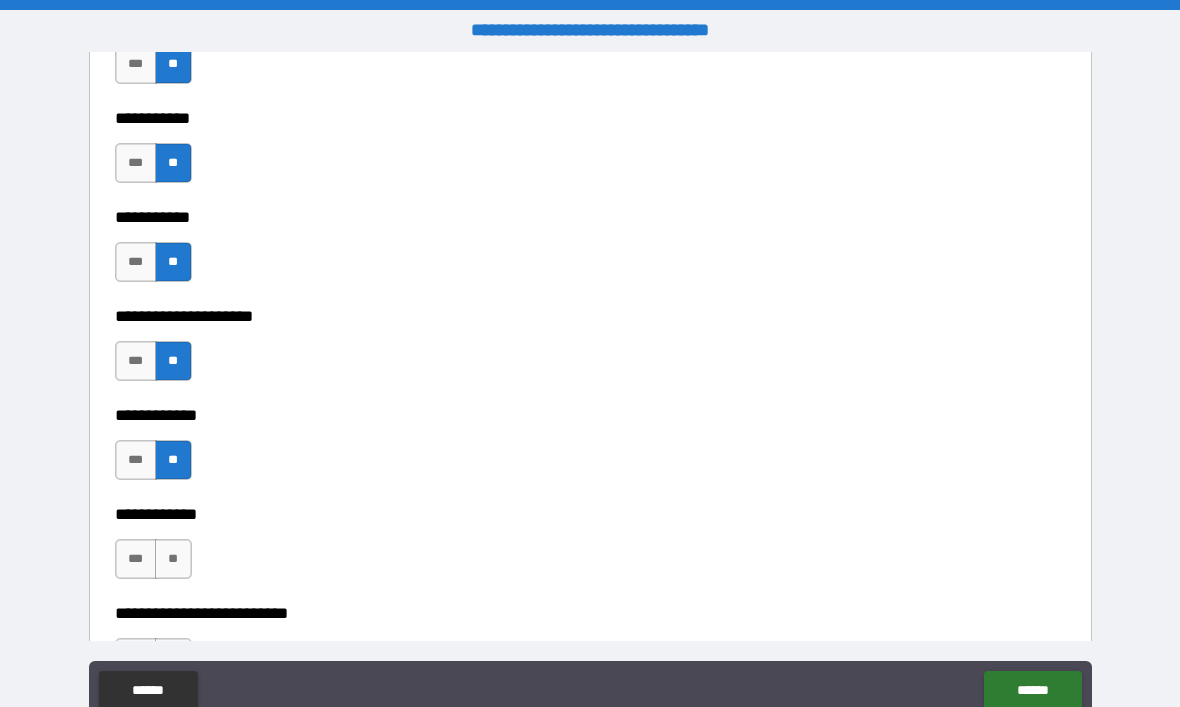 click on "**" at bounding box center [173, 559] 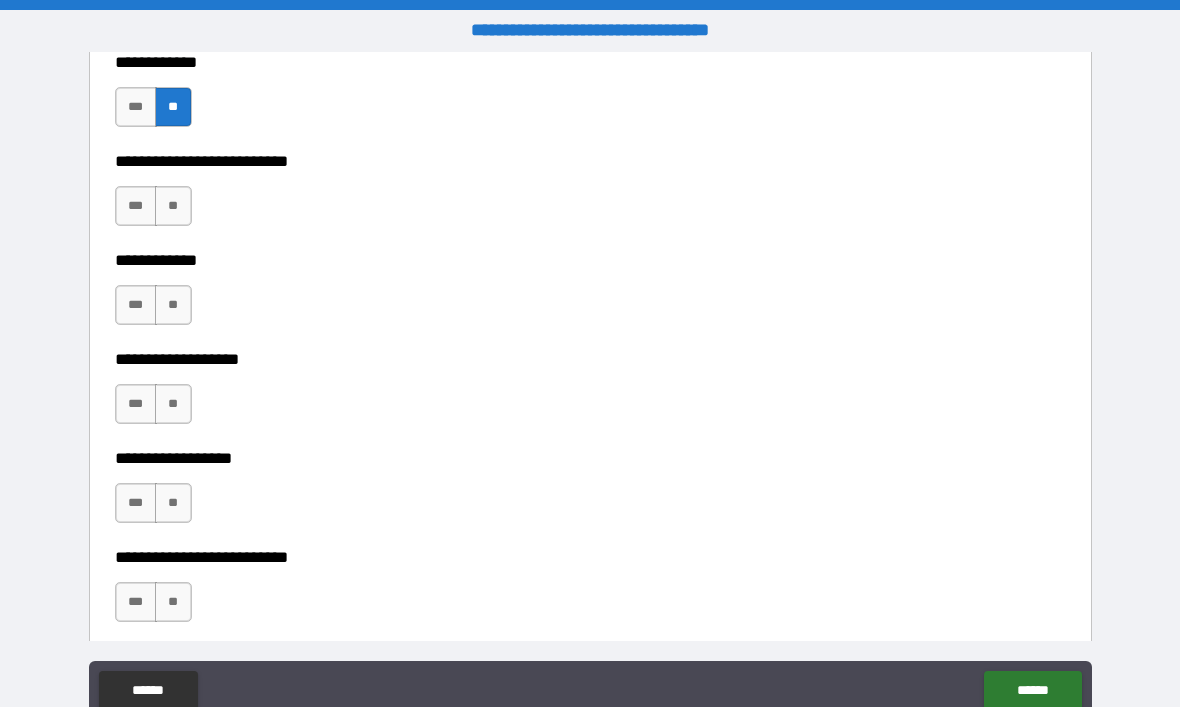 scroll, scrollTop: 9053, scrollLeft: 0, axis: vertical 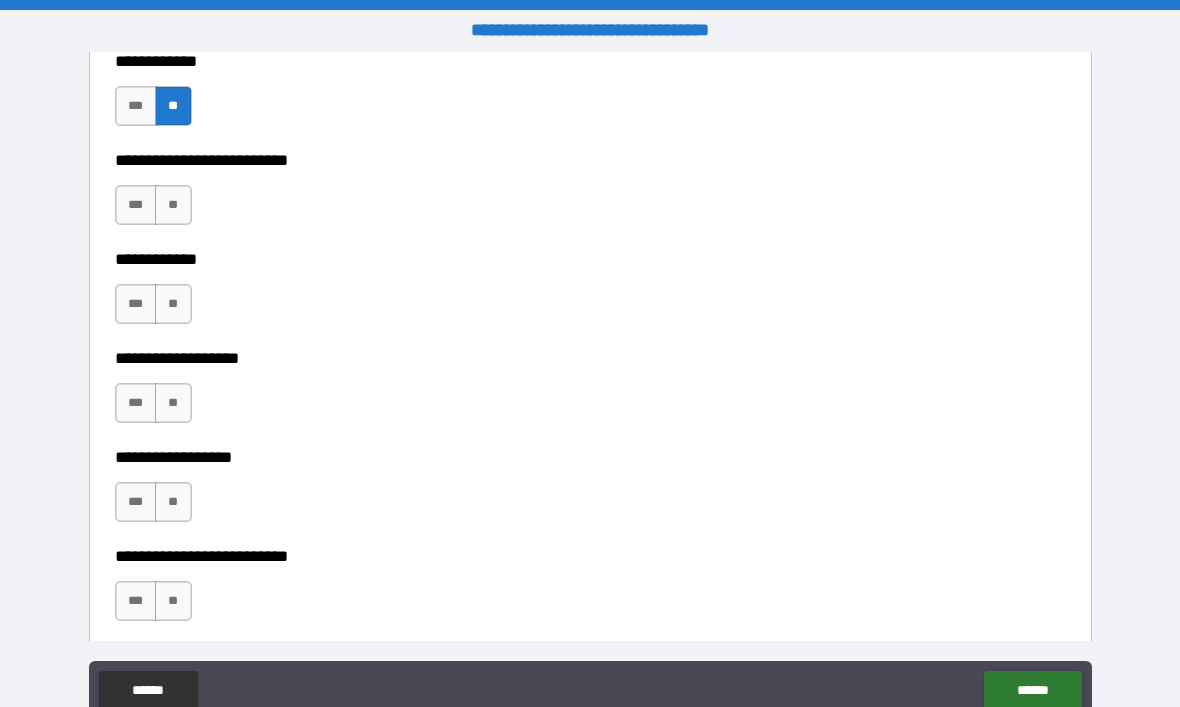 click on "**" at bounding box center [173, 205] 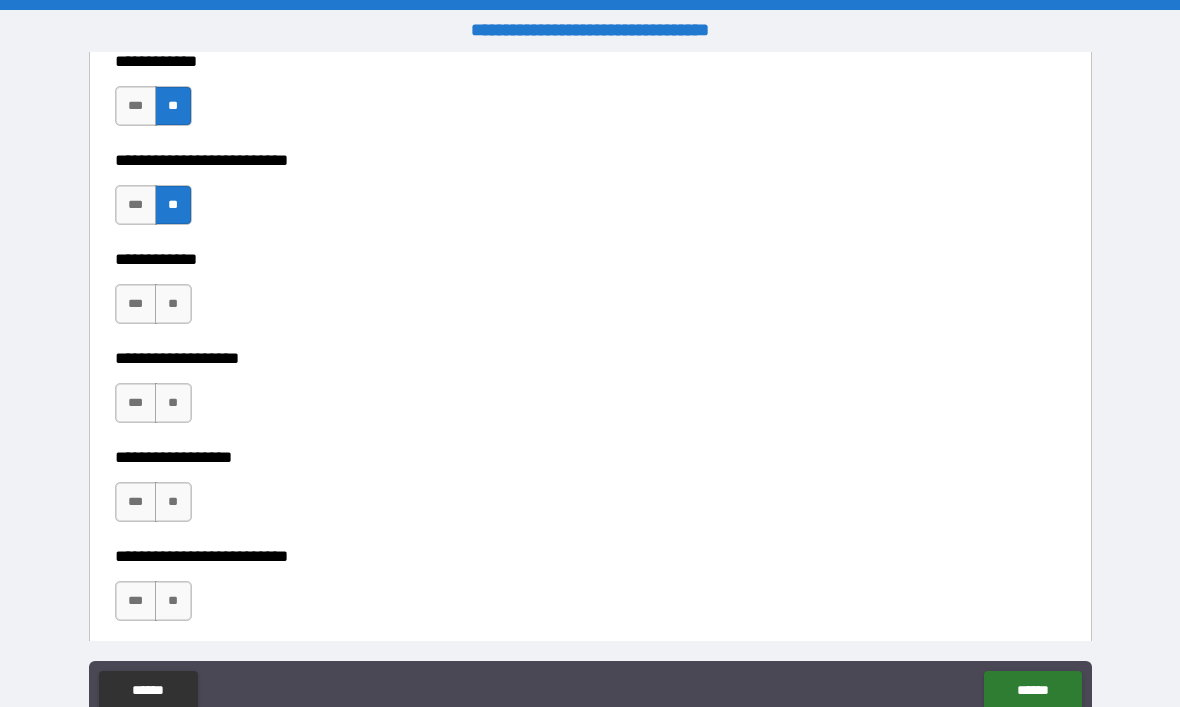 click on "**" at bounding box center [173, 304] 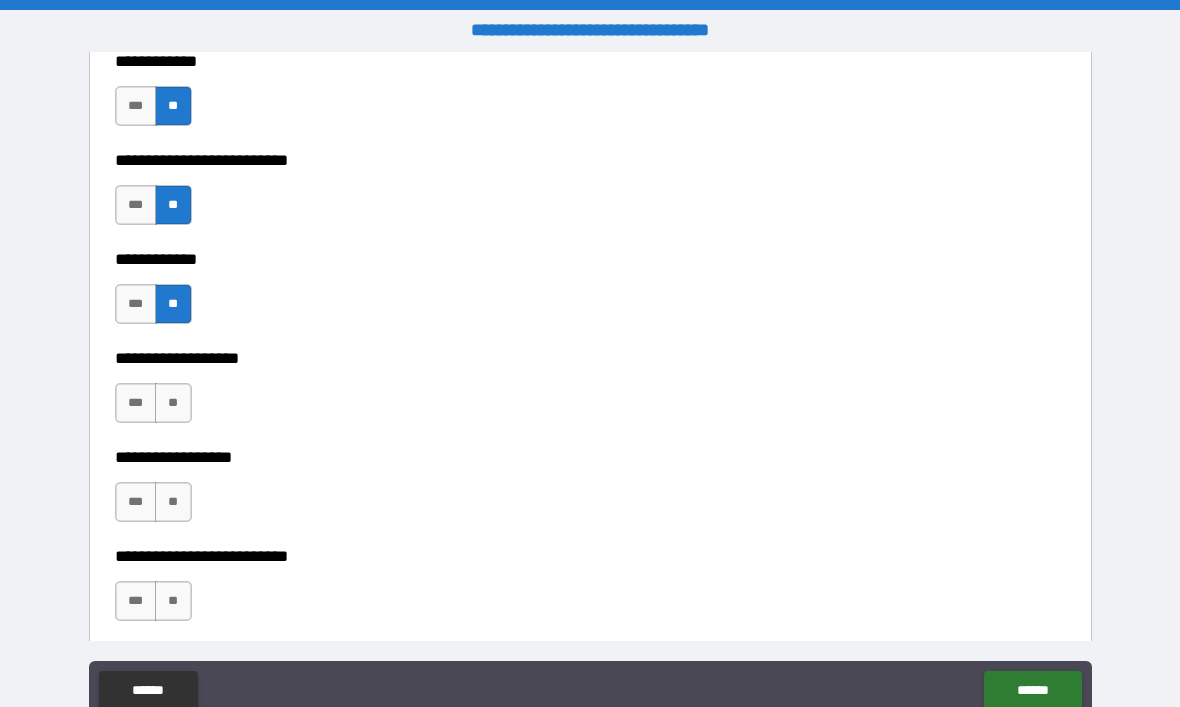 click on "**" at bounding box center [173, 403] 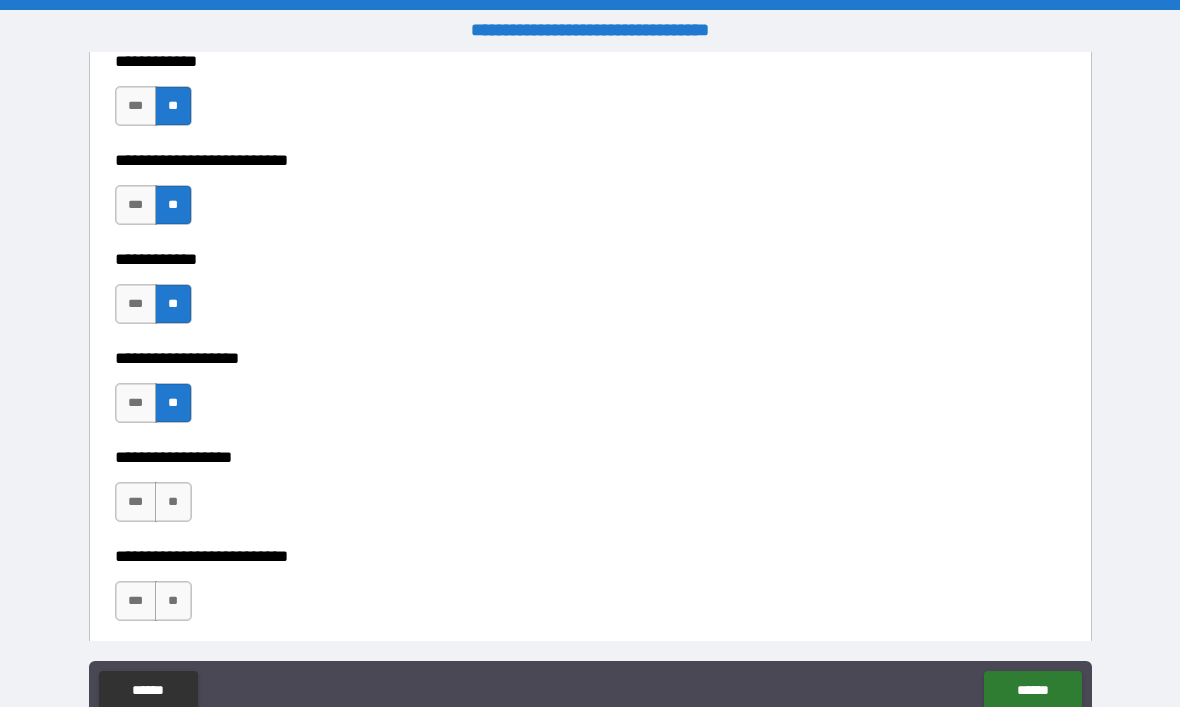 click on "**" at bounding box center [173, 403] 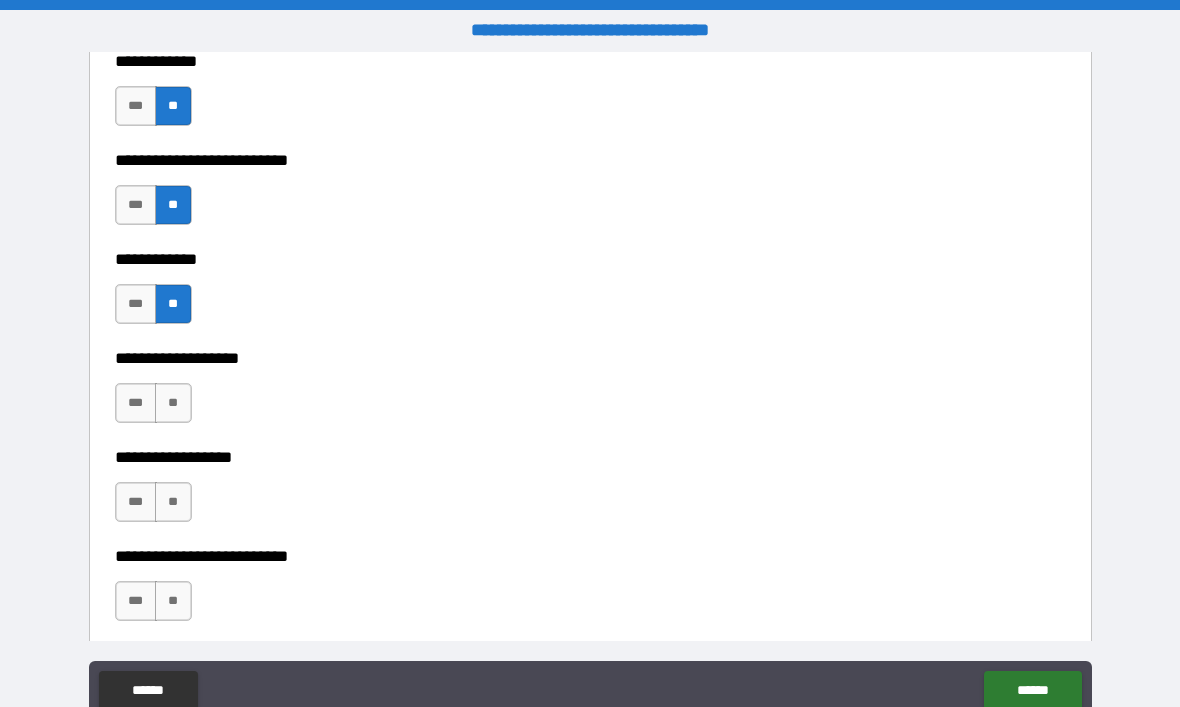 click on "**" at bounding box center [173, 403] 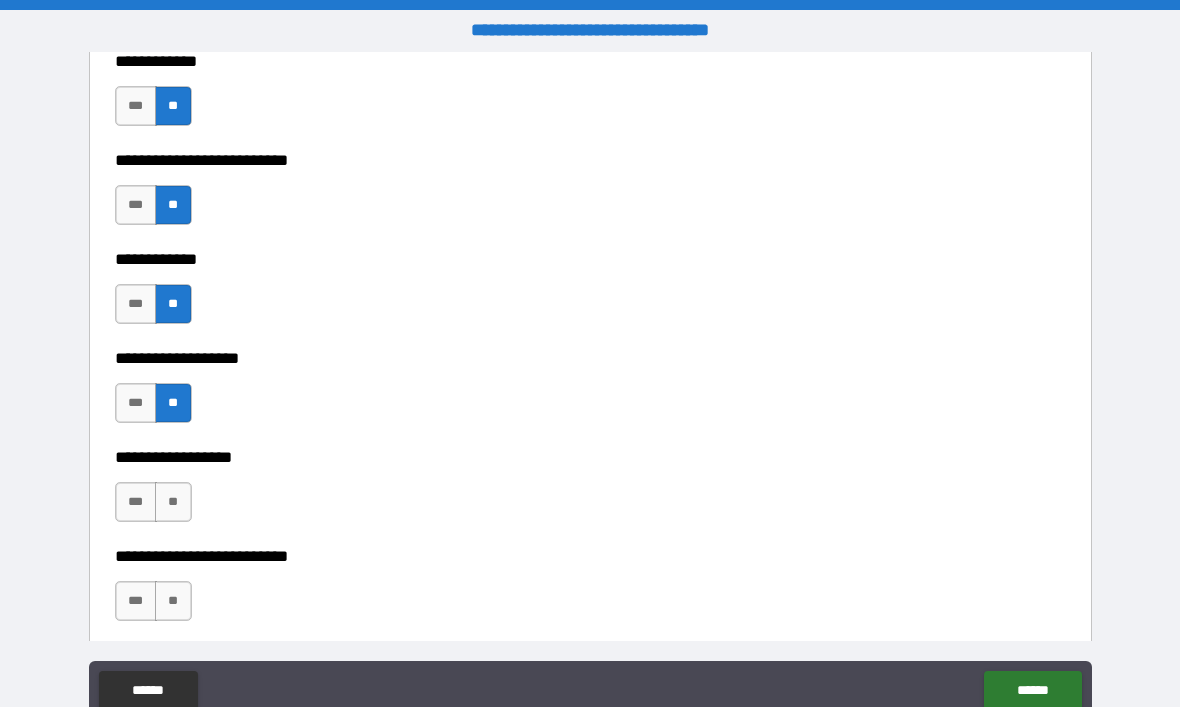 click on "**" at bounding box center [173, 502] 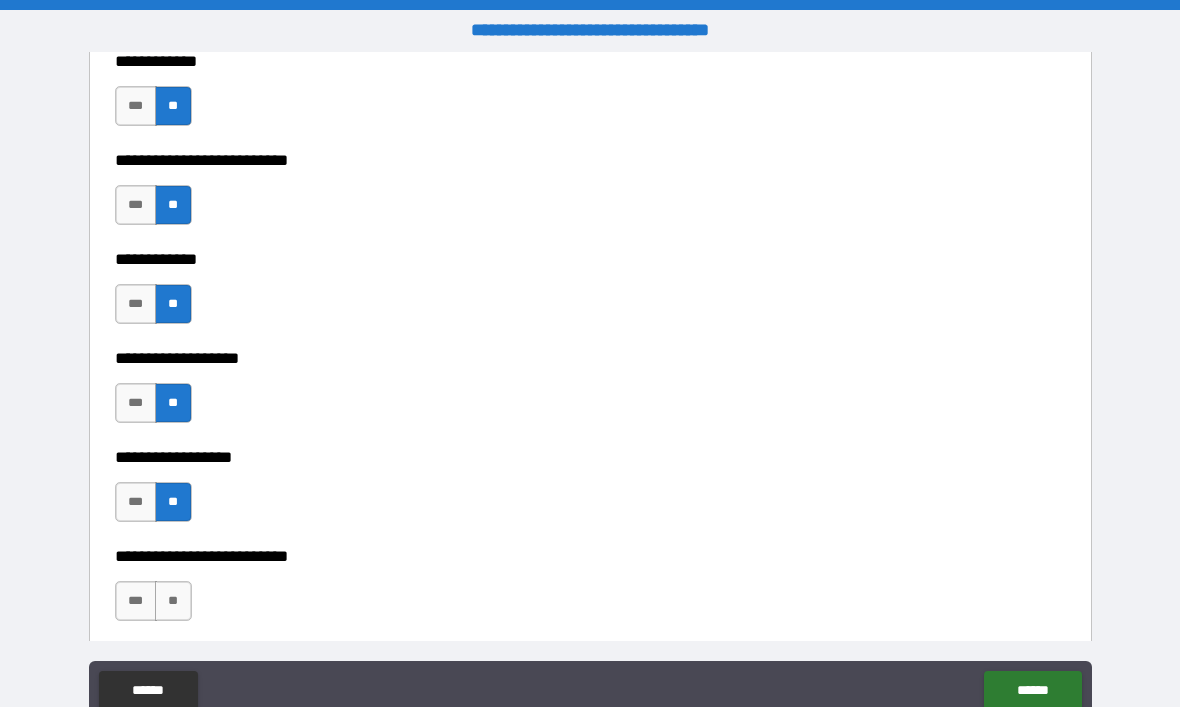 click on "**" at bounding box center (173, 601) 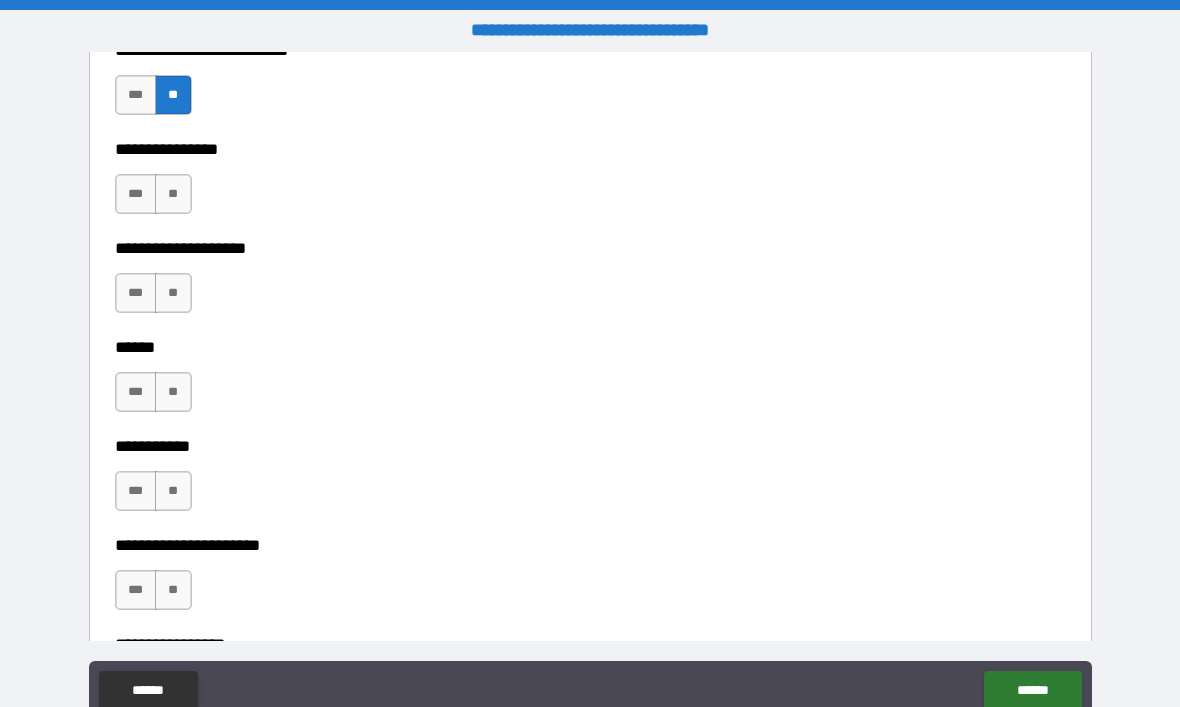 scroll, scrollTop: 9562, scrollLeft: 0, axis: vertical 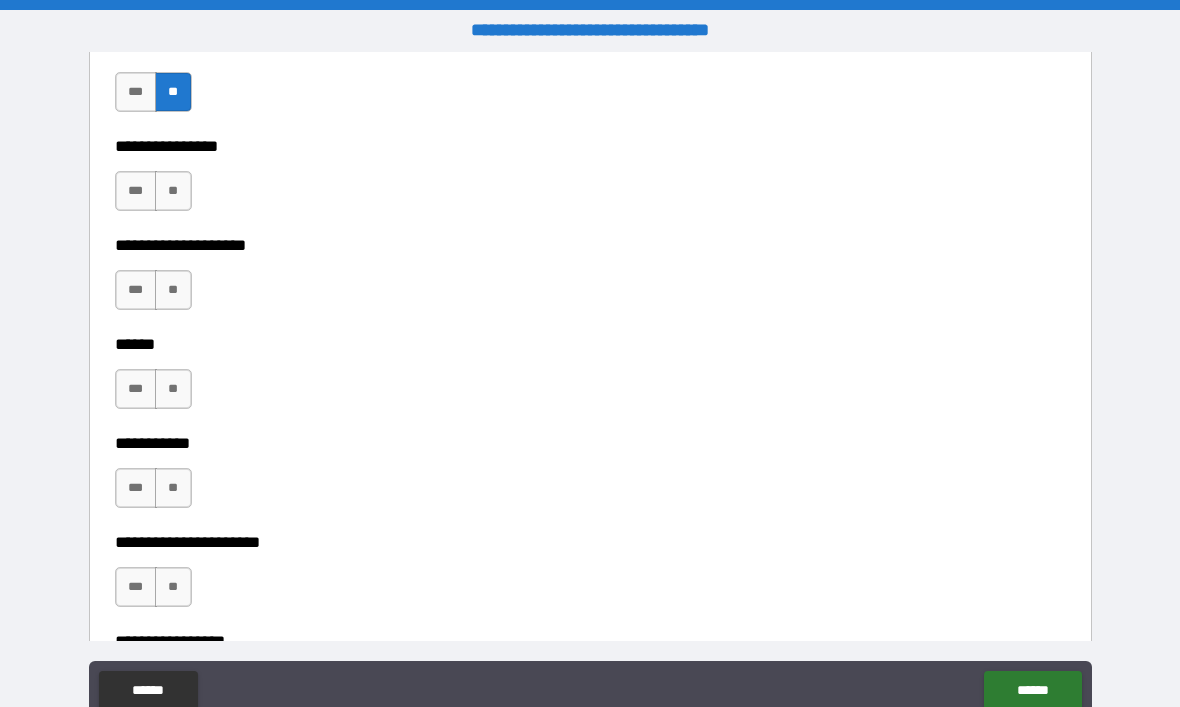 click on "**" at bounding box center (173, 191) 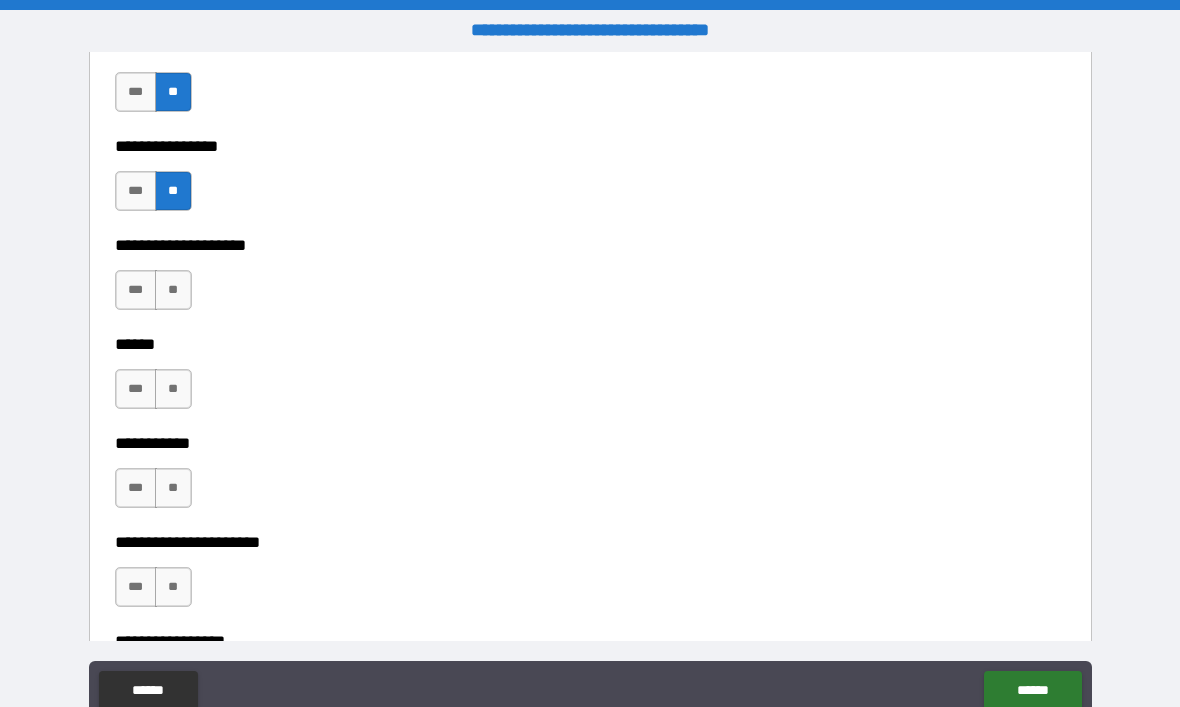 click on "**" at bounding box center (173, 290) 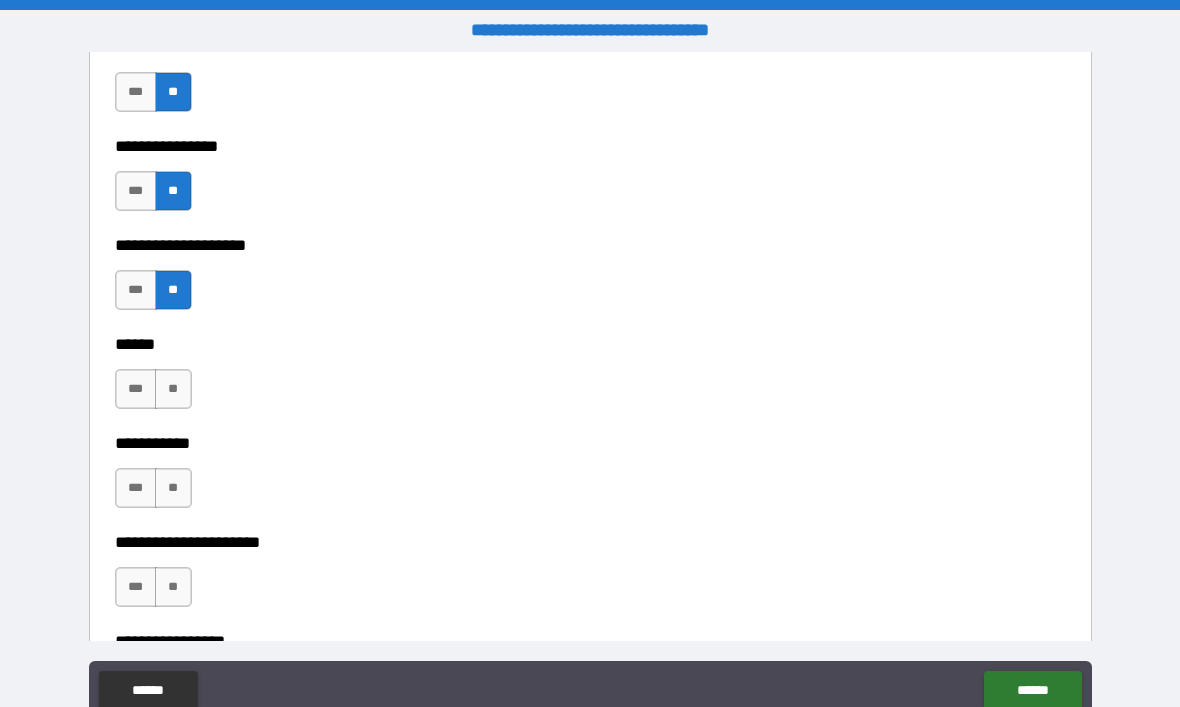 click on "**" at bounding box center [173, 389] 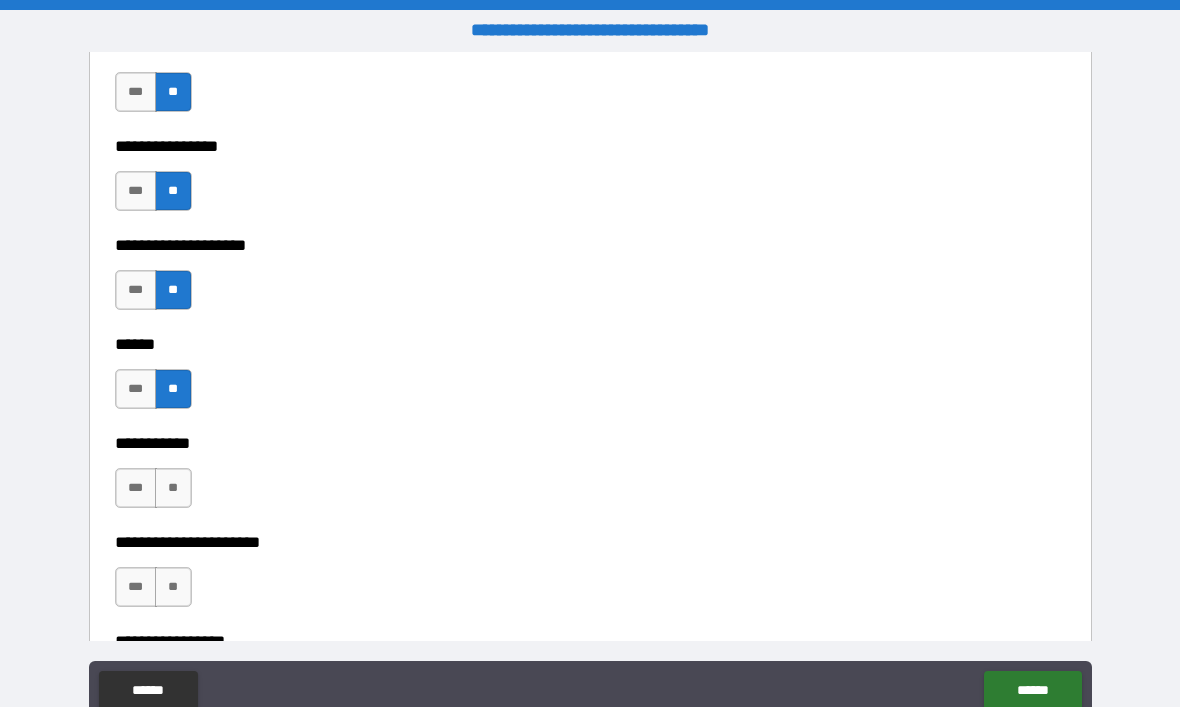 click on "**" at bounding box center [173, 488] 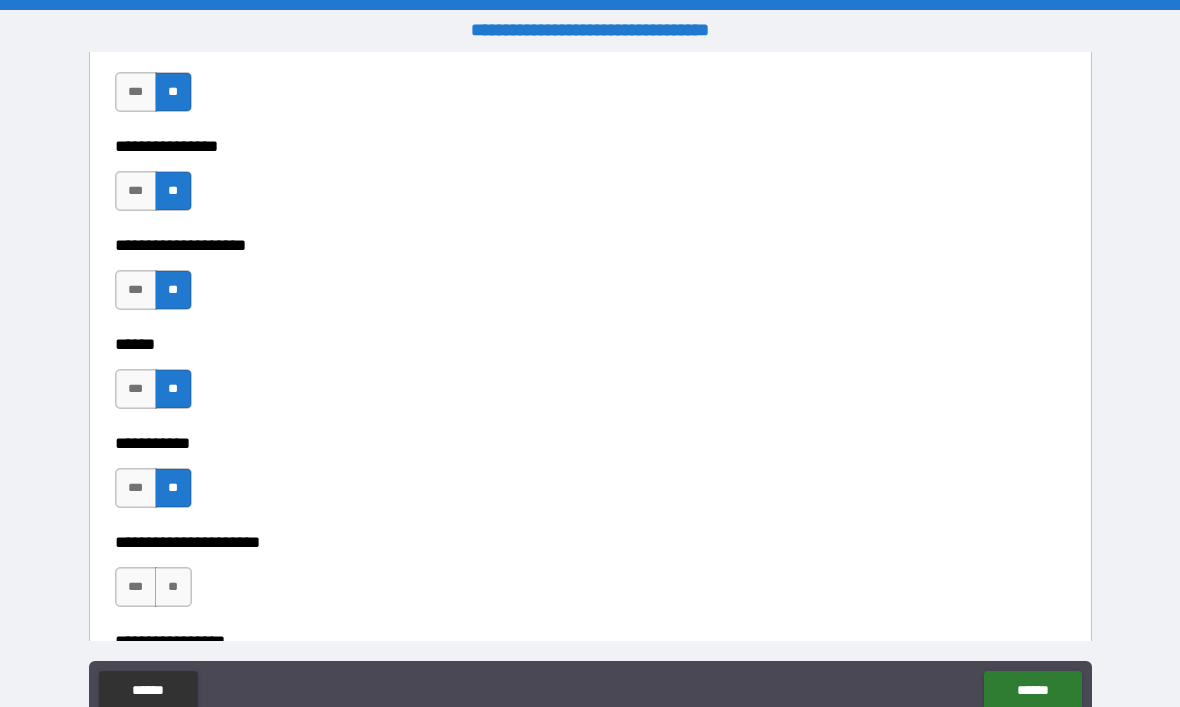 click on "**" at bounding box center (173, 587) 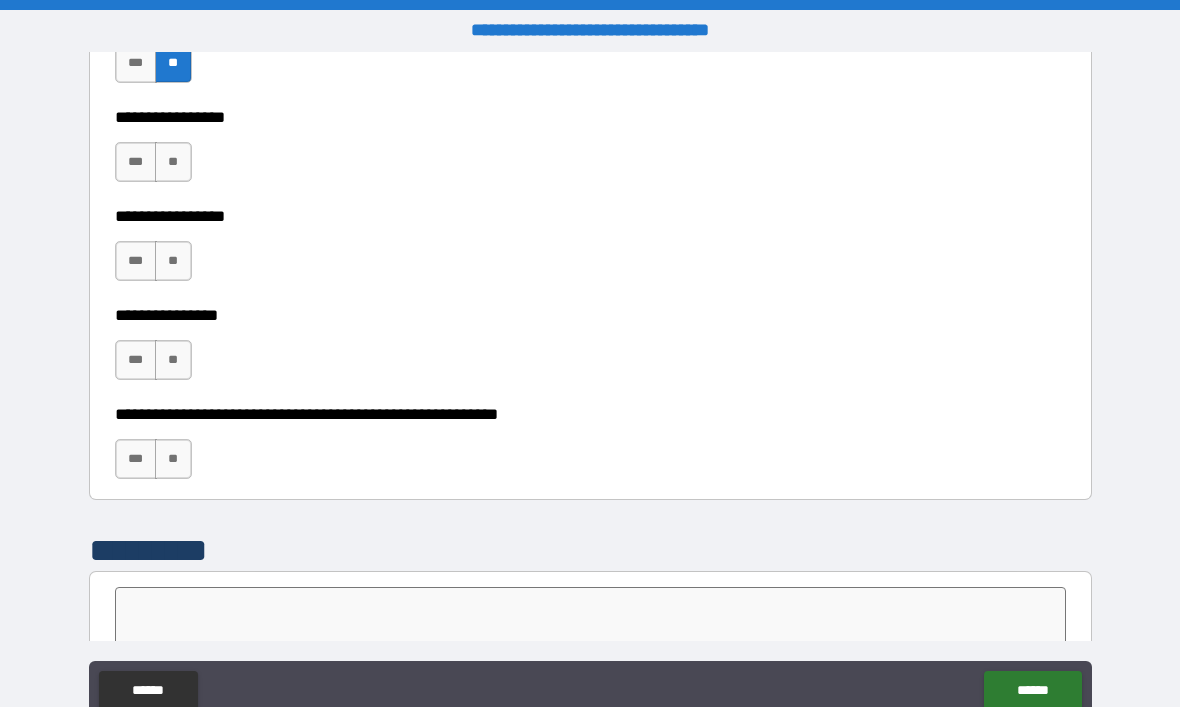 scroll, scrollTop: 10104, scrollLeft: 0, axis: vertical 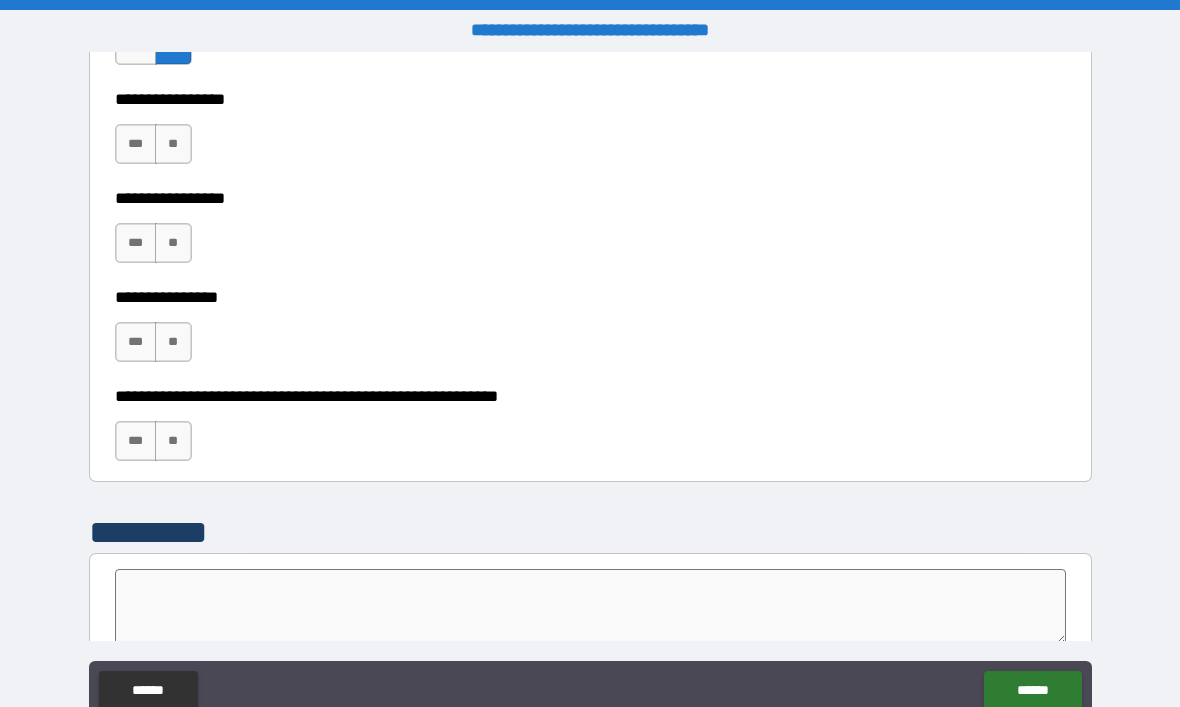 click on "**" at bounding box center [173, 144] 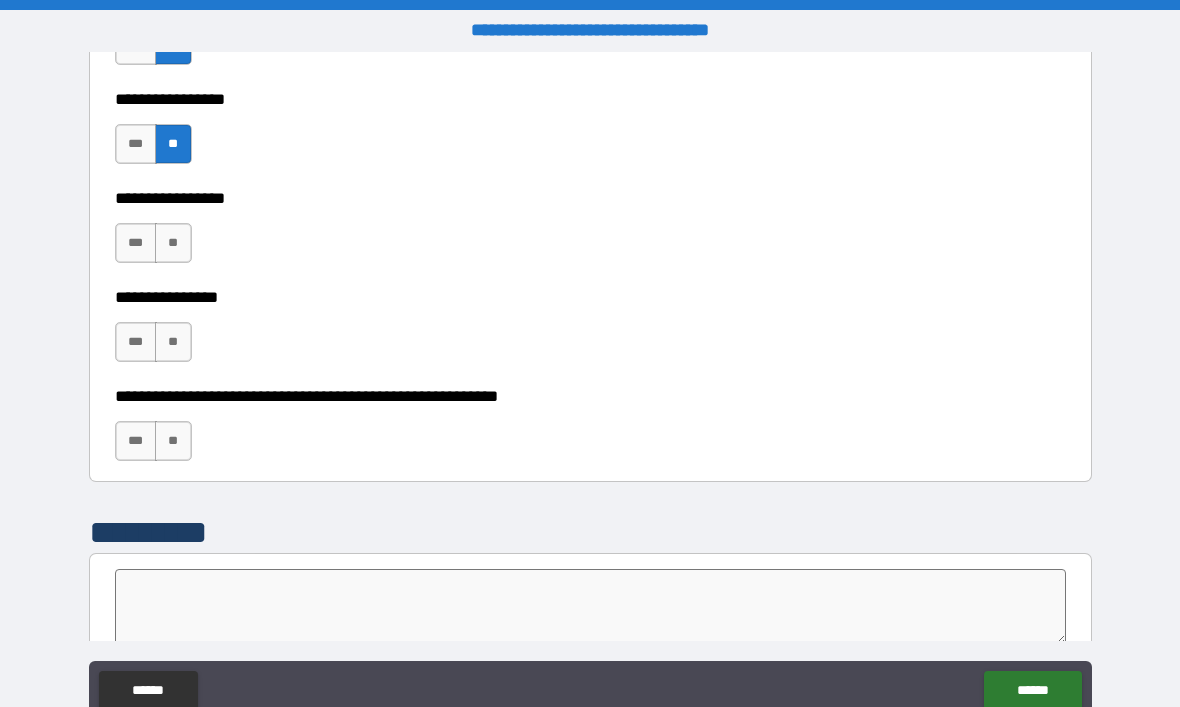 click on "**" at bounding box center (173, 243) 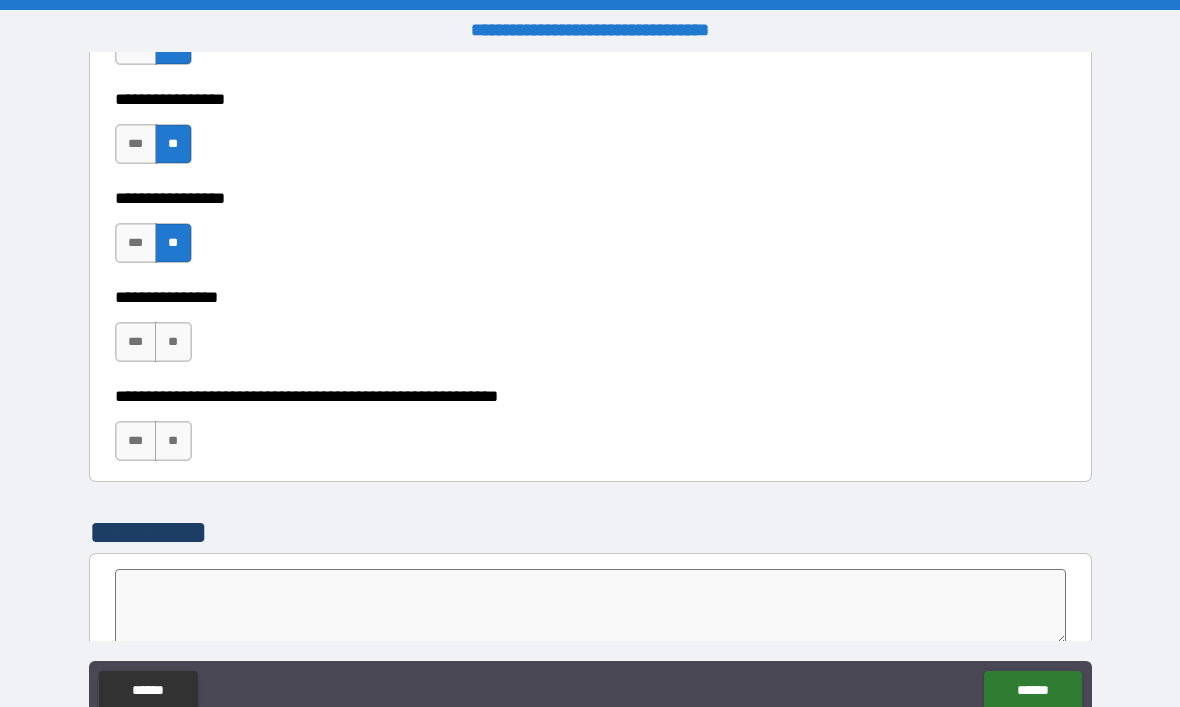 click on "**" at bounding box center (173, 342) 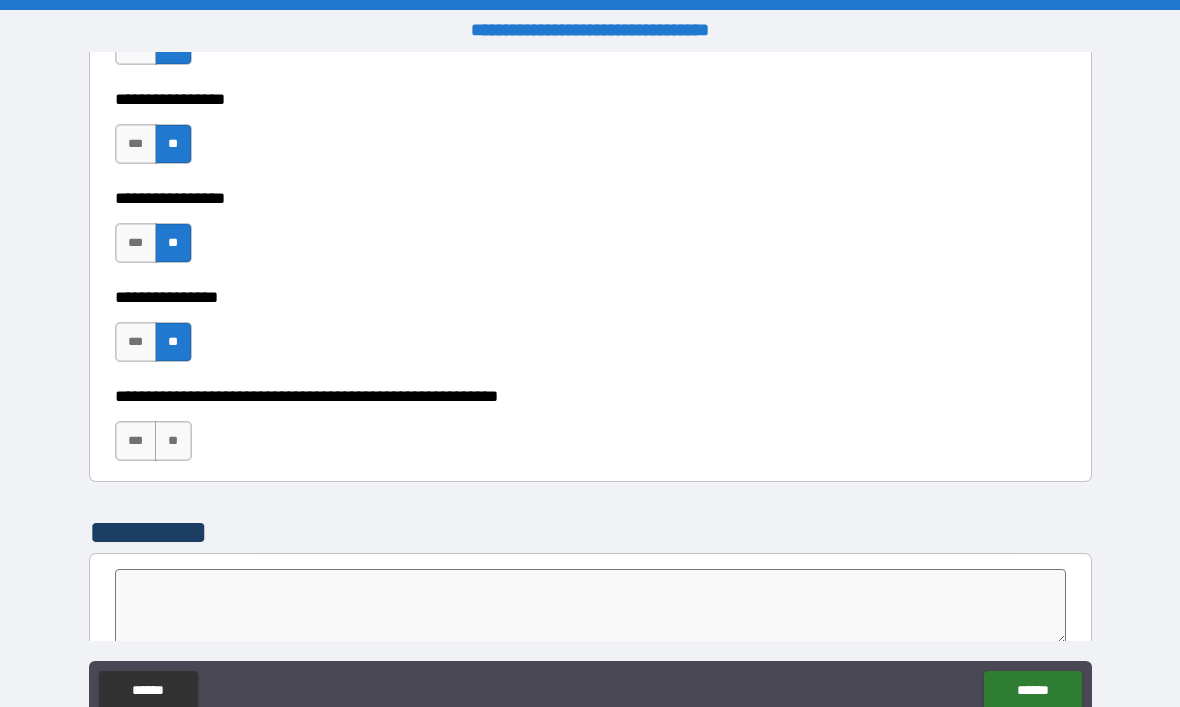 click on "**" at bounding box center (173, 441) 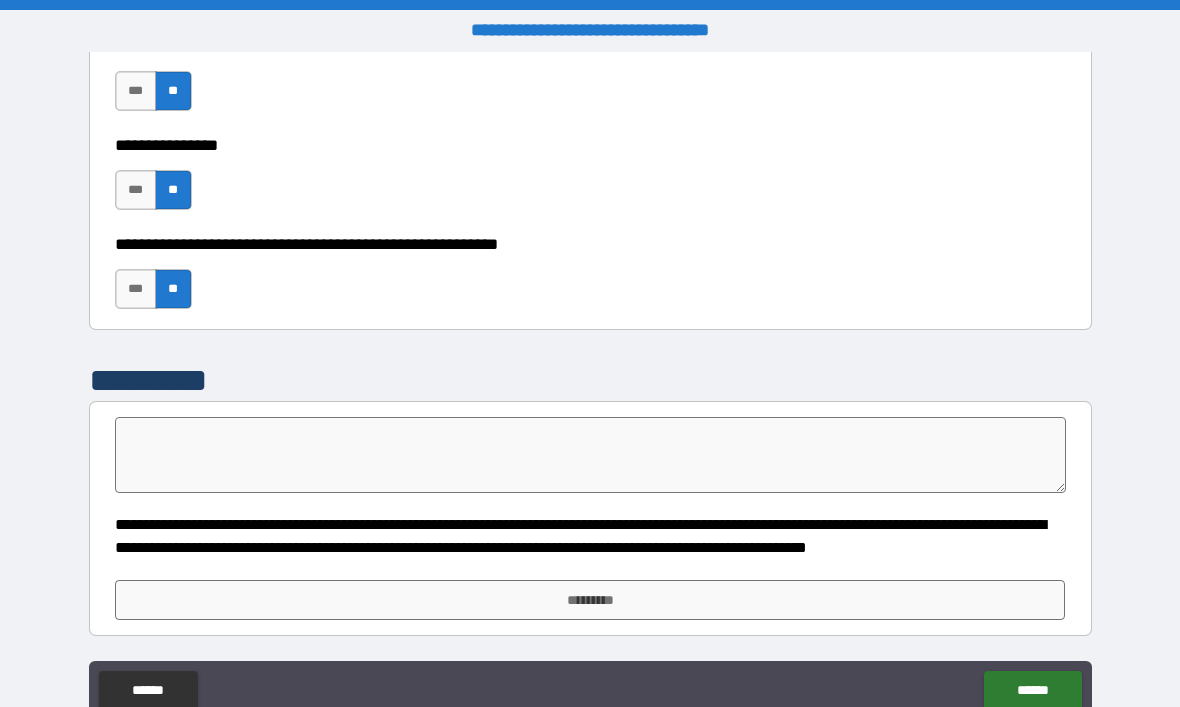 scroll, scrollTop: 10256, scrollLeft: 0, axis: vertical 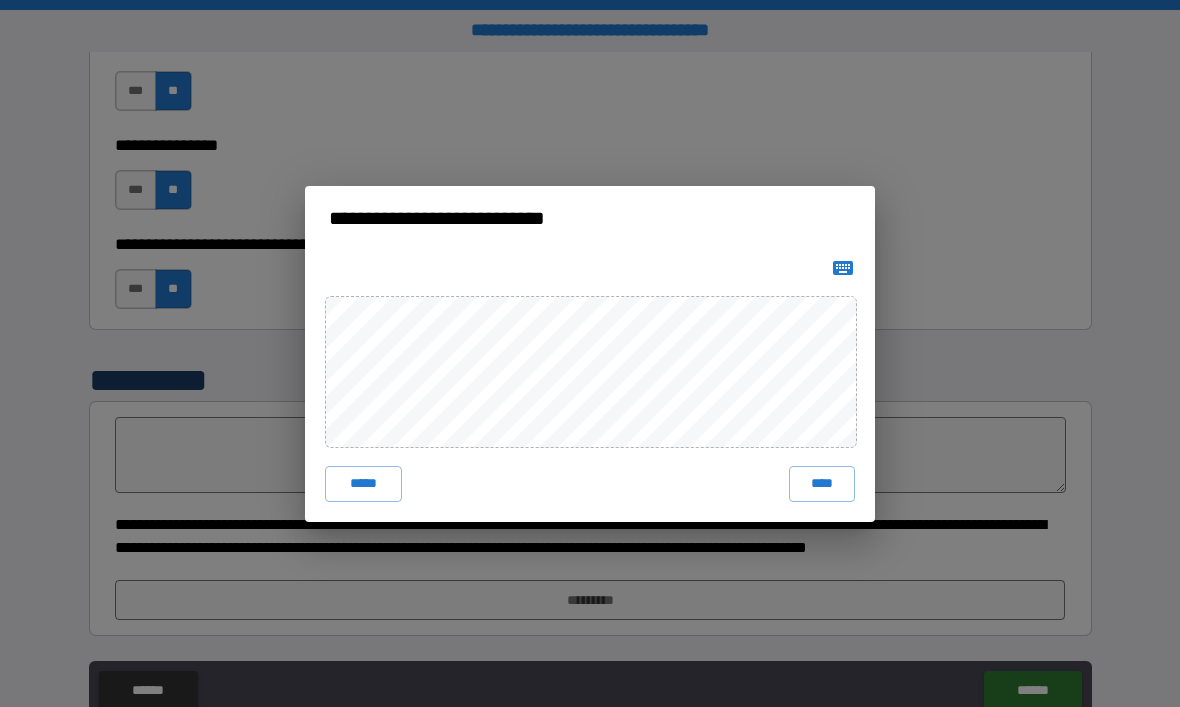 click on "****" at bounding box center (822, 484) 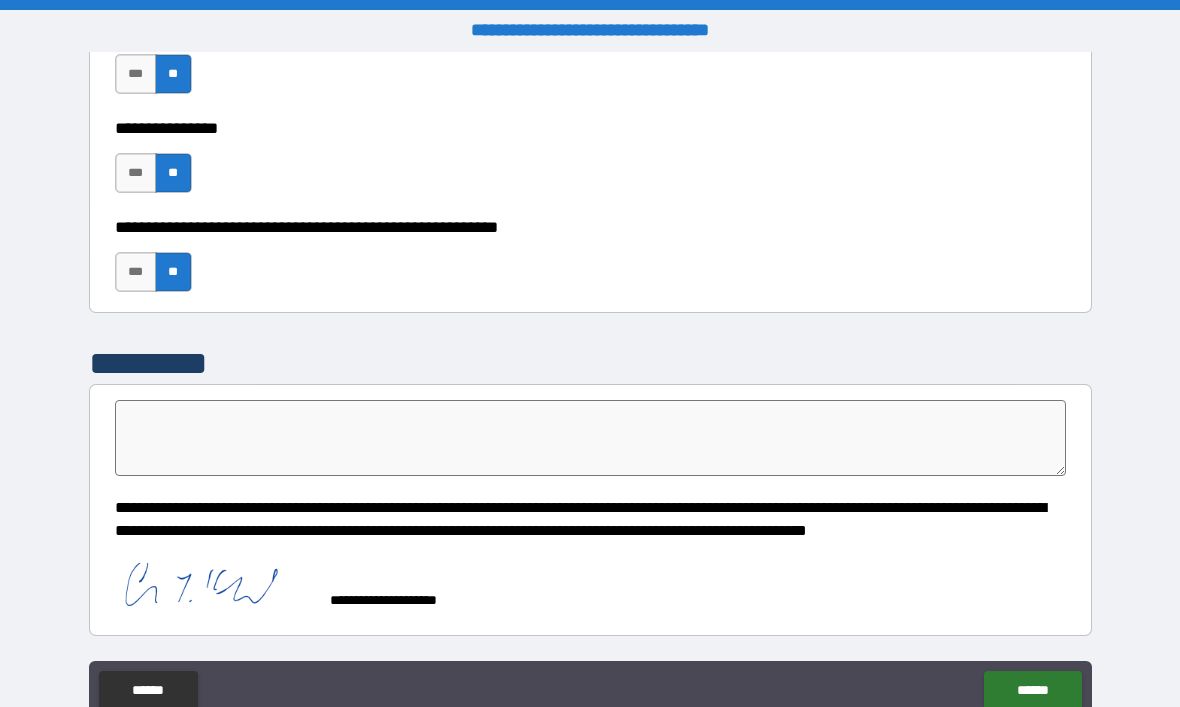 scroll, scrollTop: 10273, scrollLeft: 0, axis: vertical 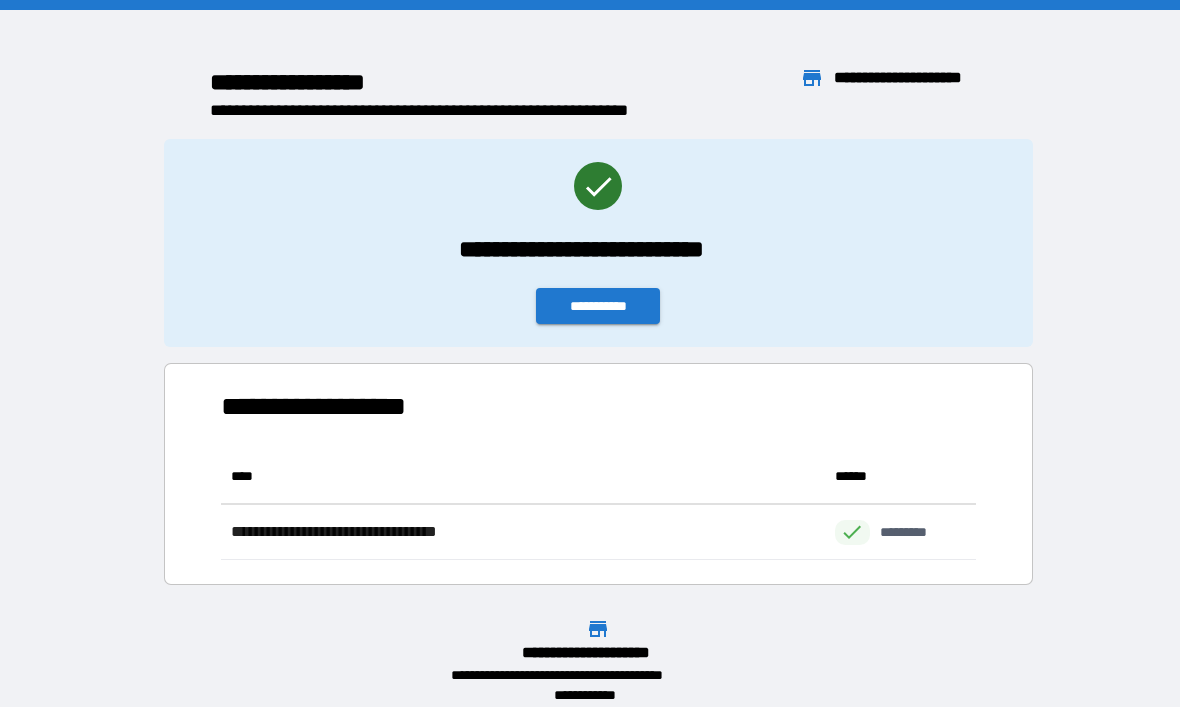 click on "**********" at bounding box center (598, 306) 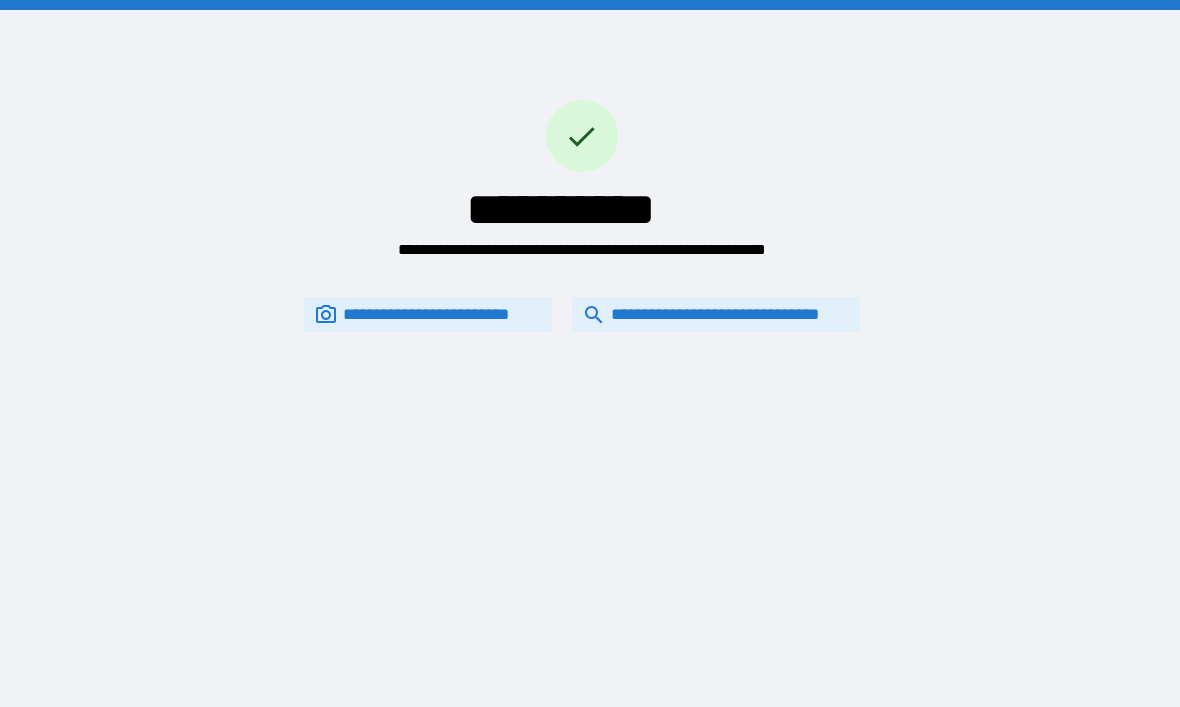 click on "**********" at bounding box center (716, 314) 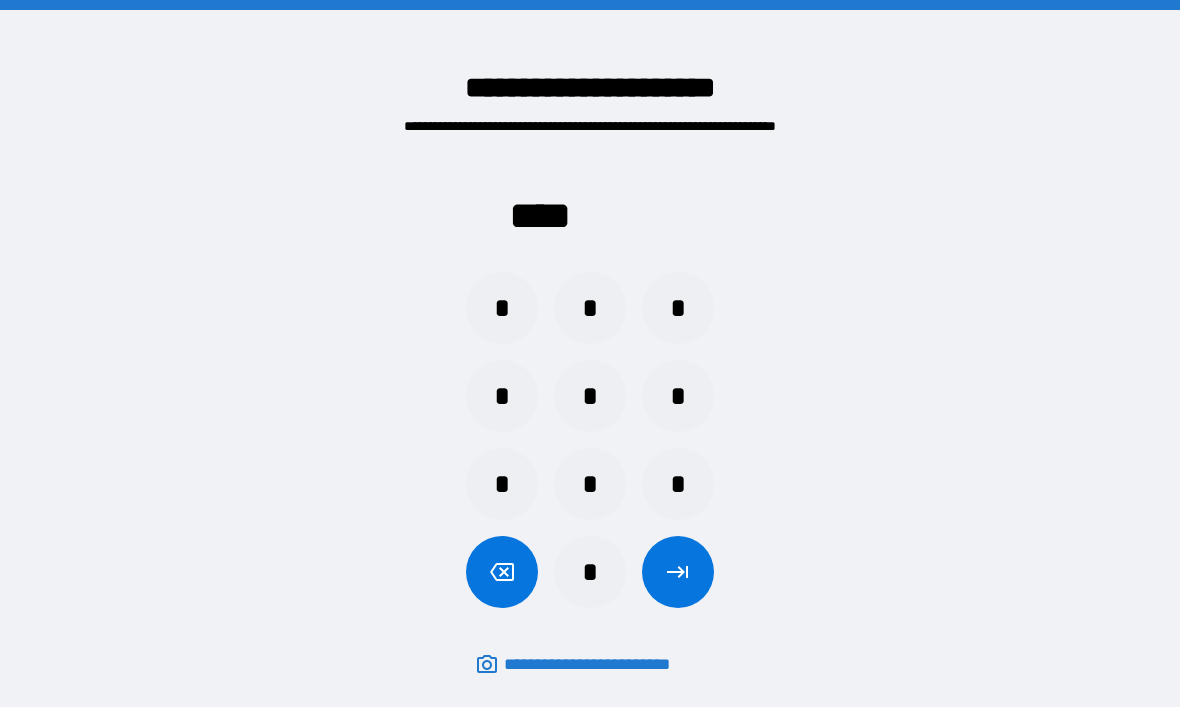 click on "*" at bounding box center [502, 396] 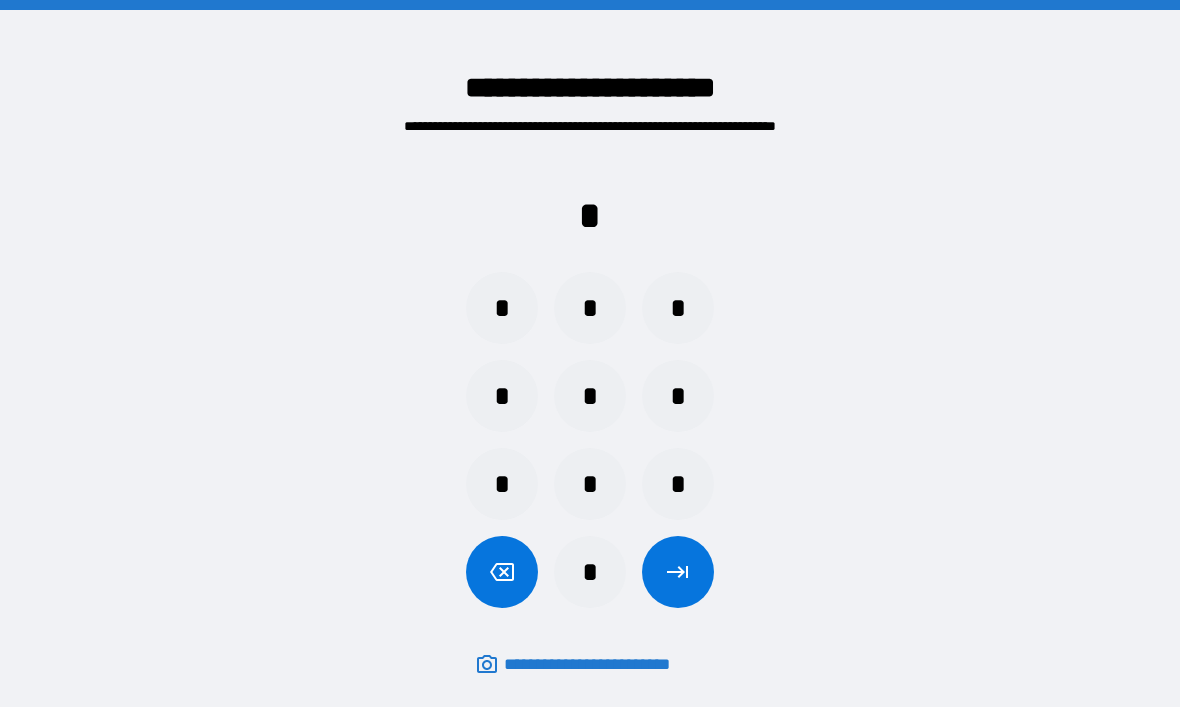 click on "*" at bounding box center (678, 308) 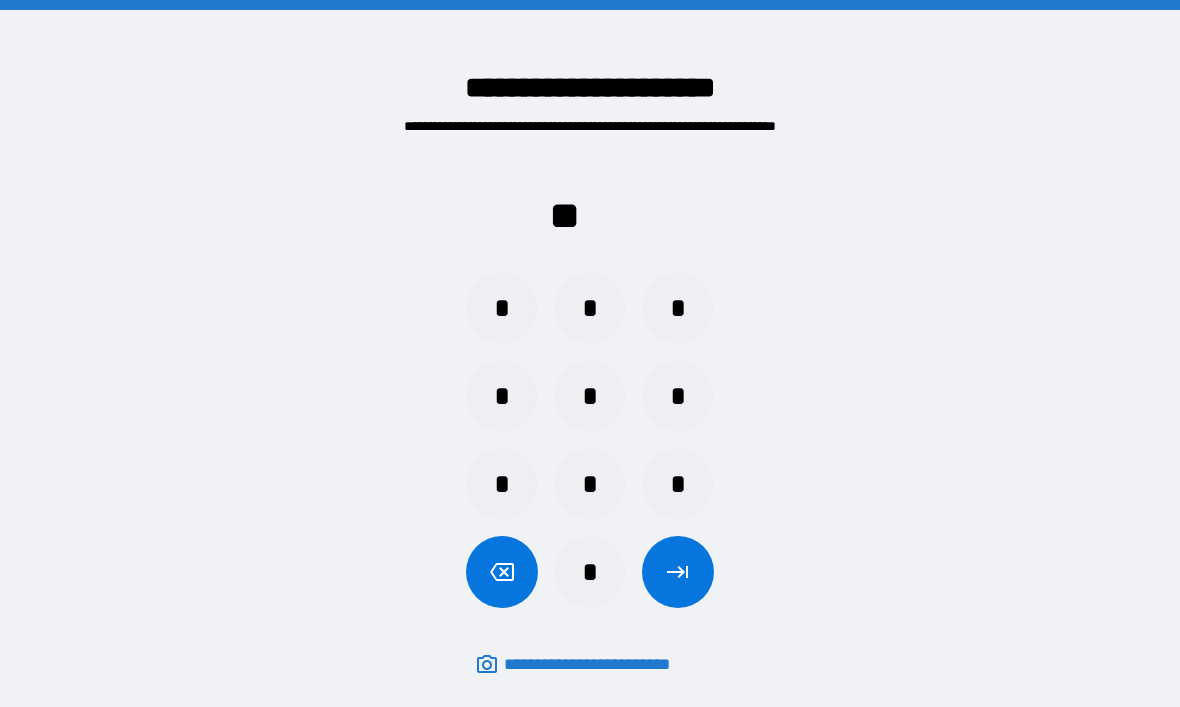 click on "*" at bounding box center (590, 308) 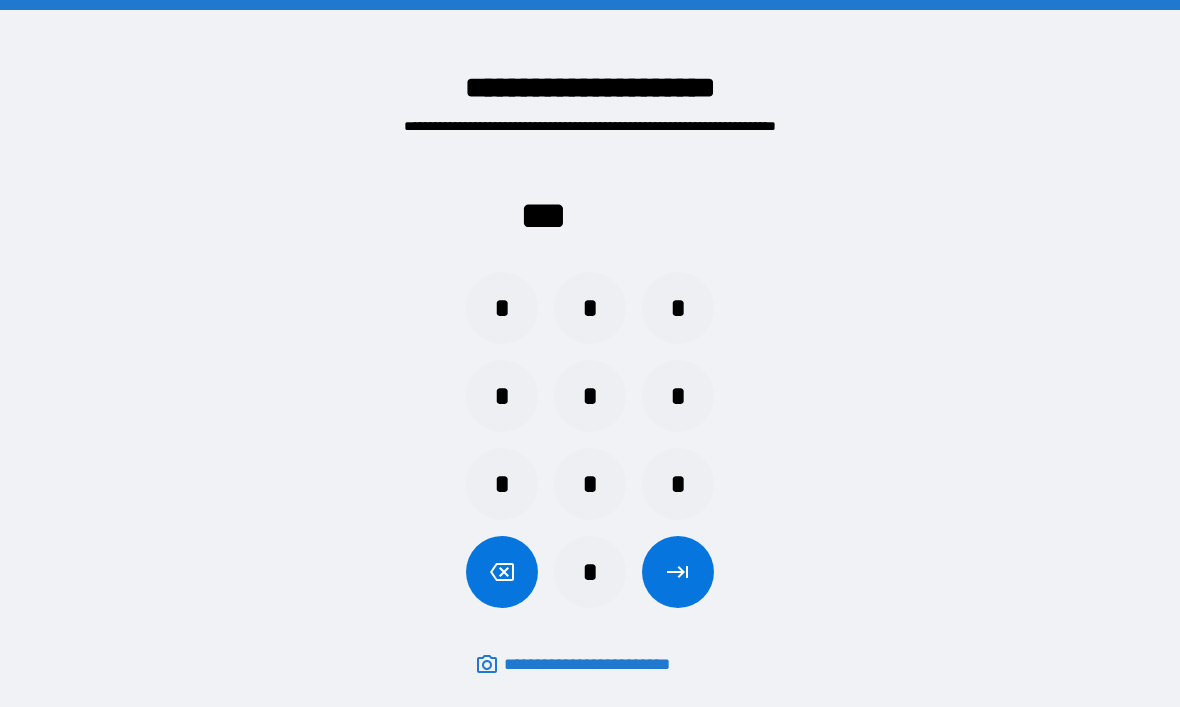 click on "*" at bounding box center (502, 308) 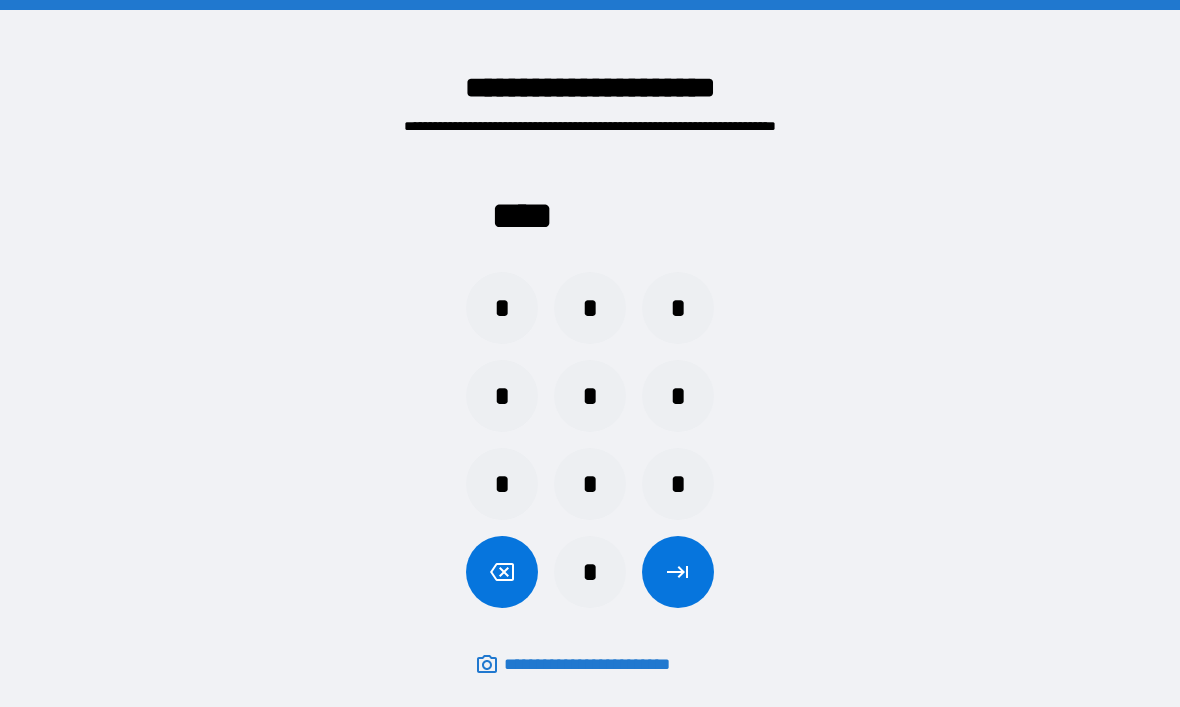 click at bounding box center (678, 572) 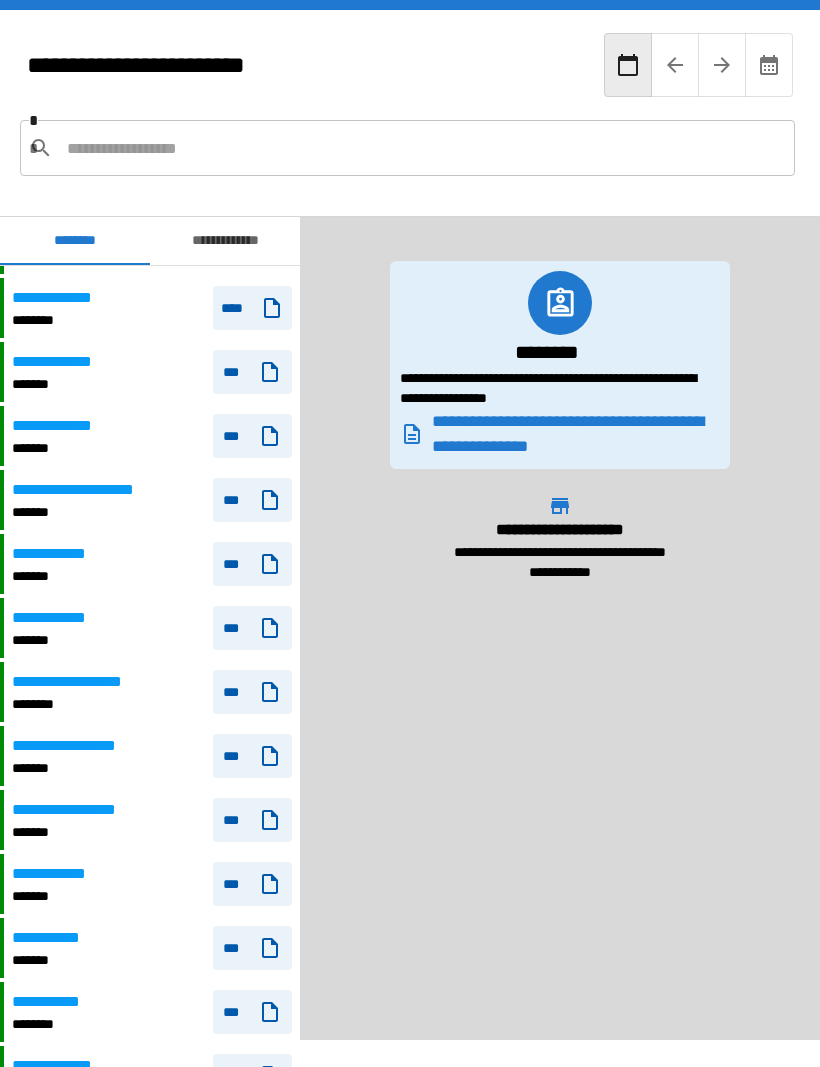 scroll, scrollTop: 172, scrollLeft: 0, axis: vertical 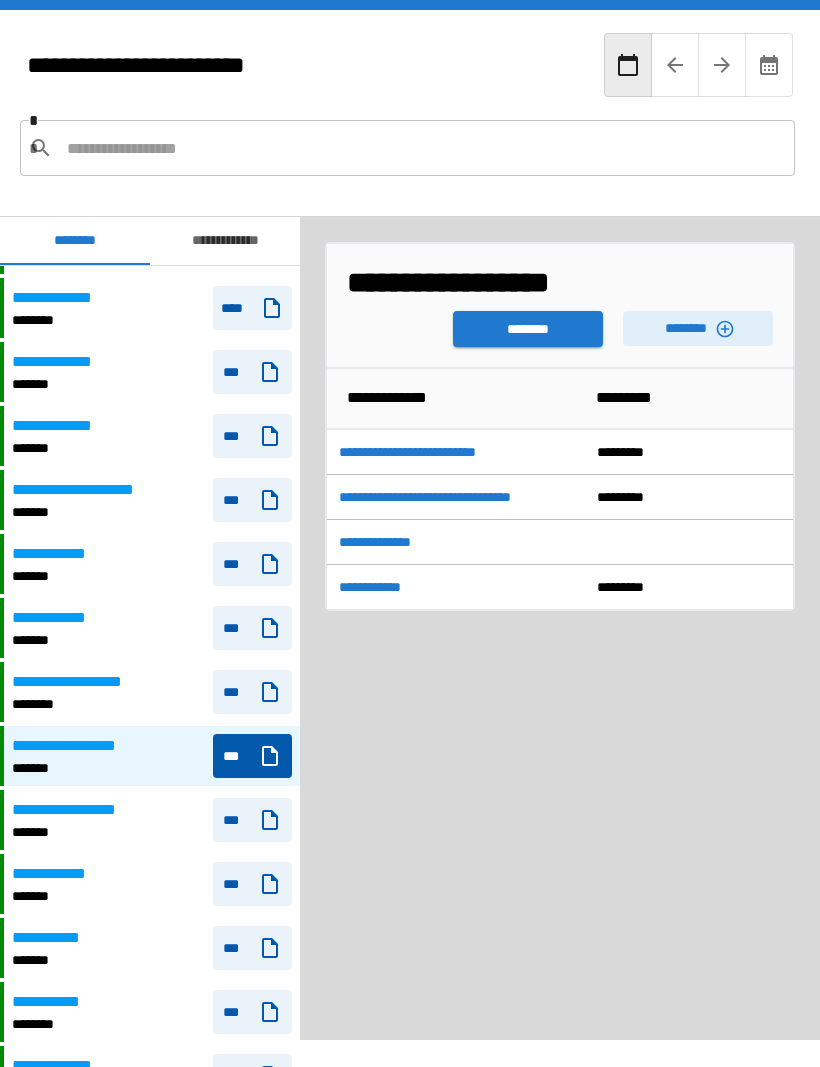 click on "********" at bounding box center [698, 328] 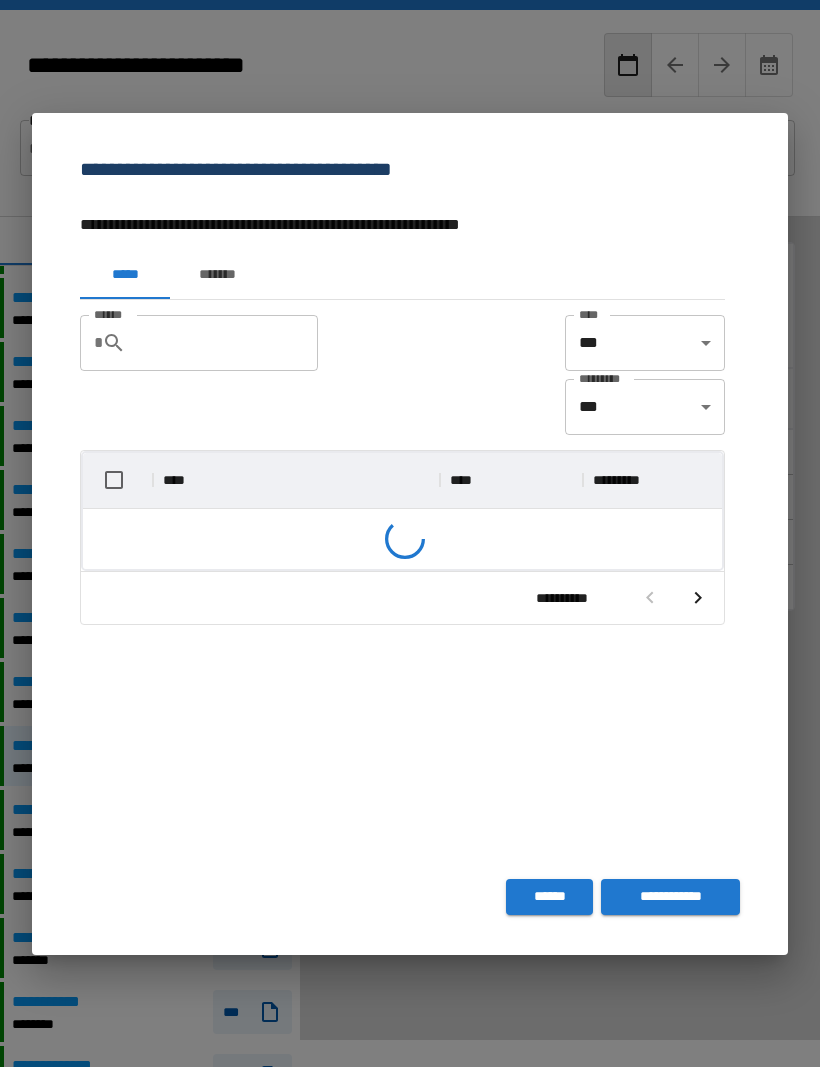 scroll, scrollTop: 1, scrollLeft: 1, axis: both 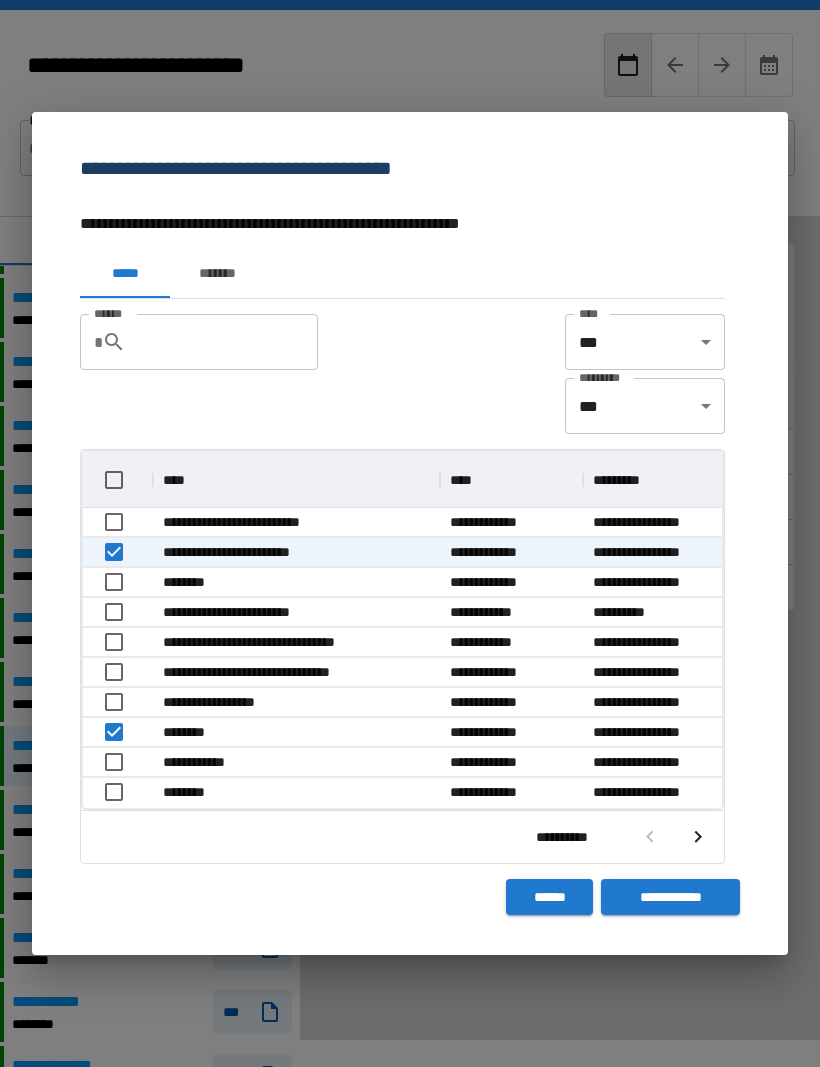 click on "**********" at bounding box center (670, 897) 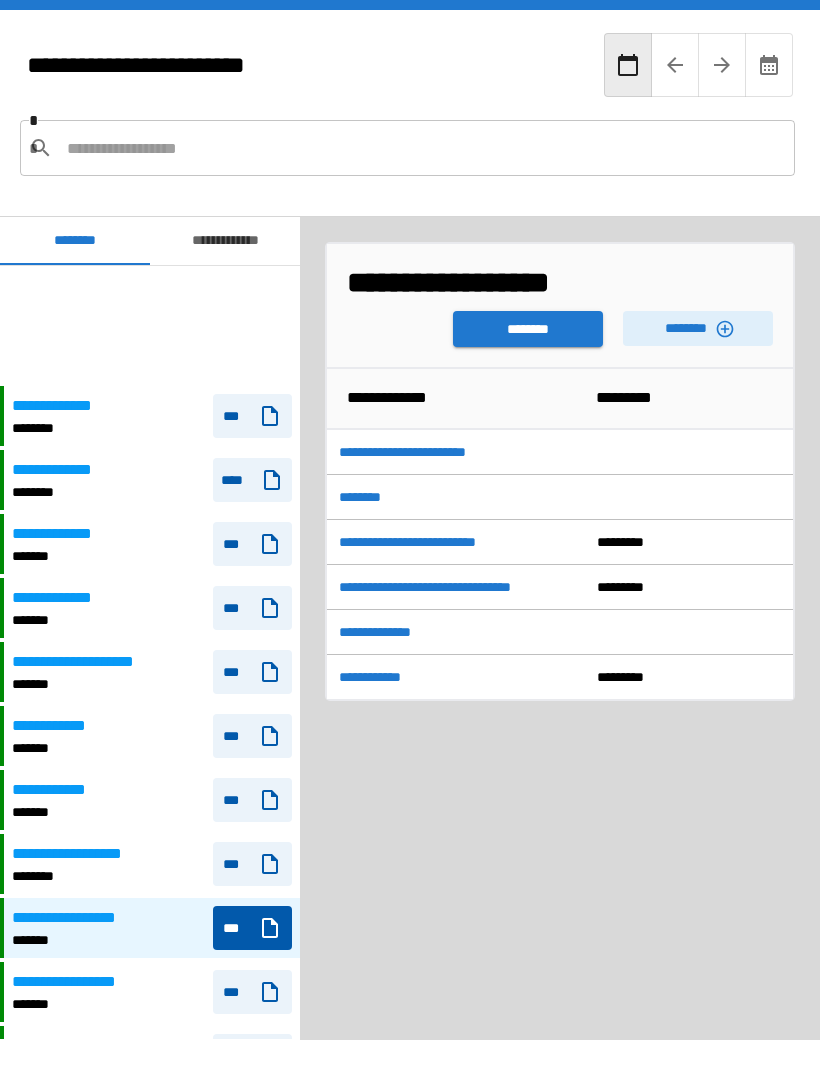scroll, scrollTop: 172, scrollLeft: 0, axis: vertical 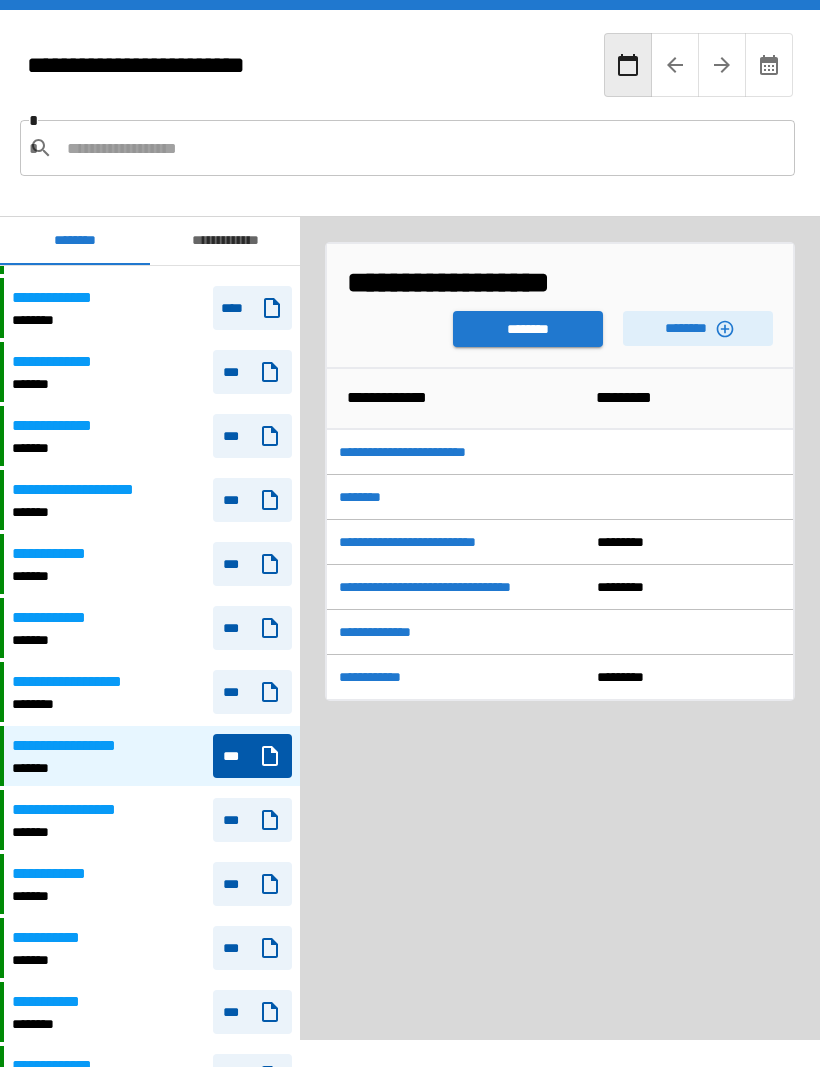 click on "********" at bounding box center (528, 329) 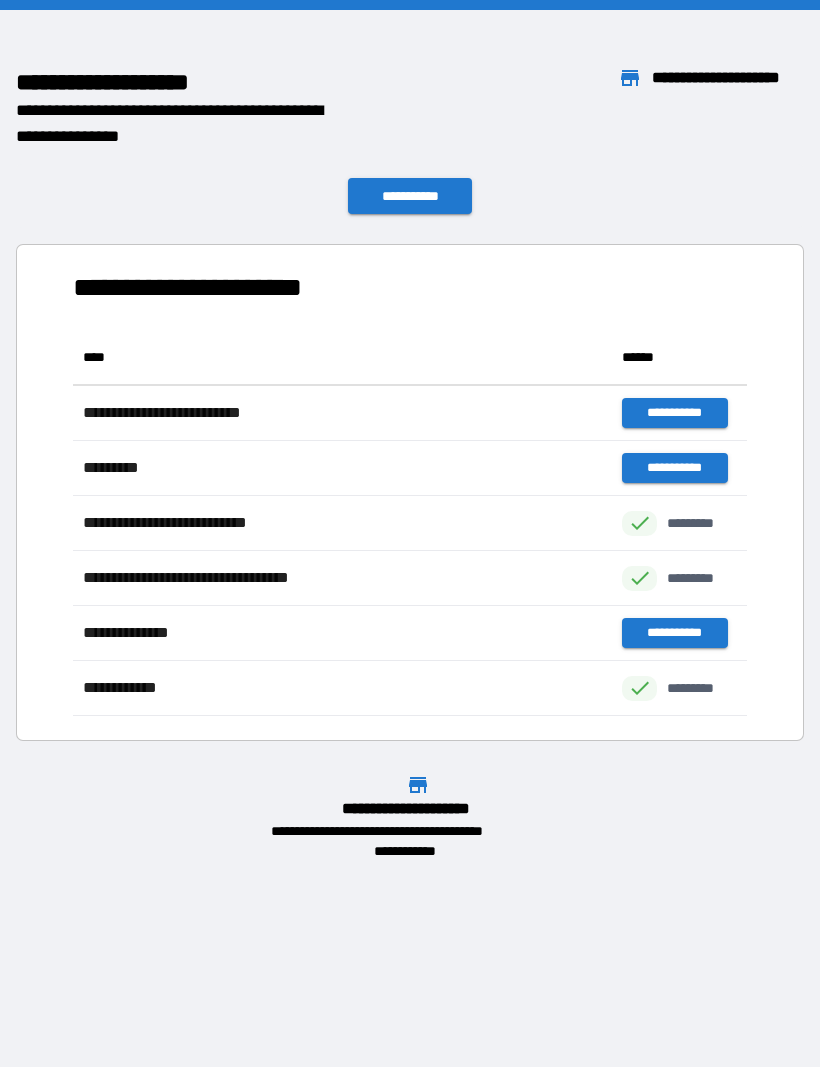 scroll, scrollTop: 1, scrollLeft: 1, axis: both 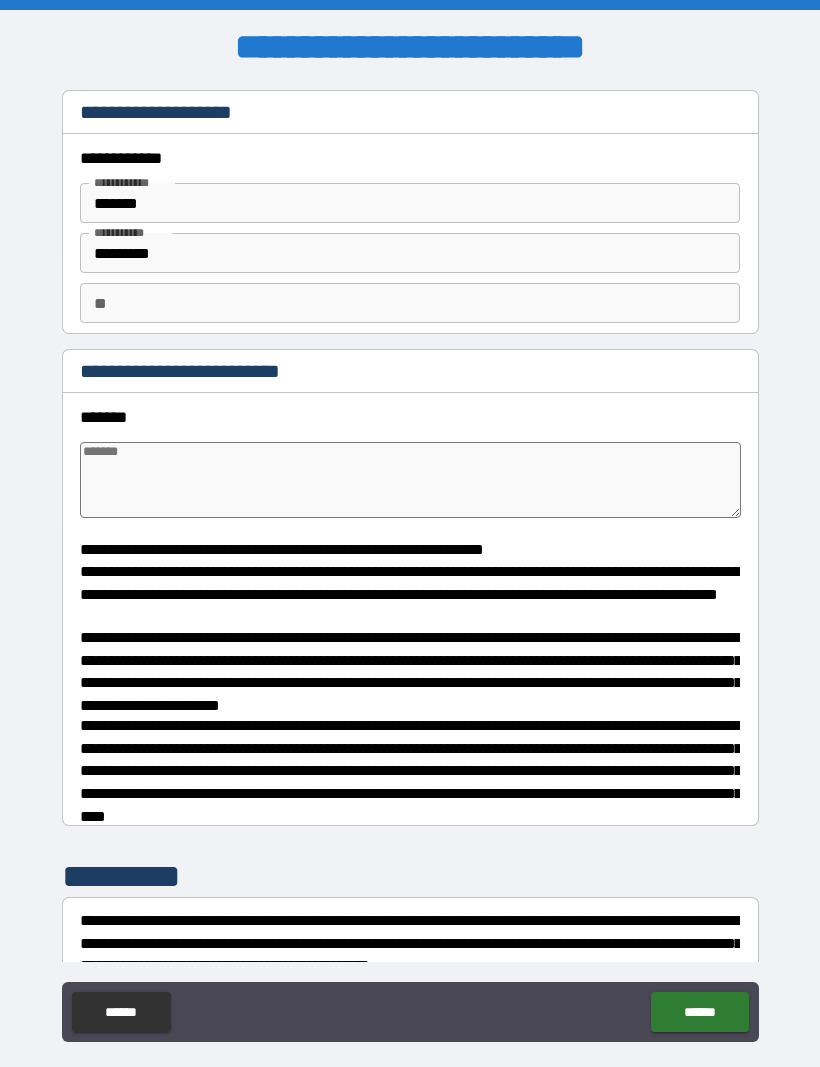 click at bounding box center (410, 480) 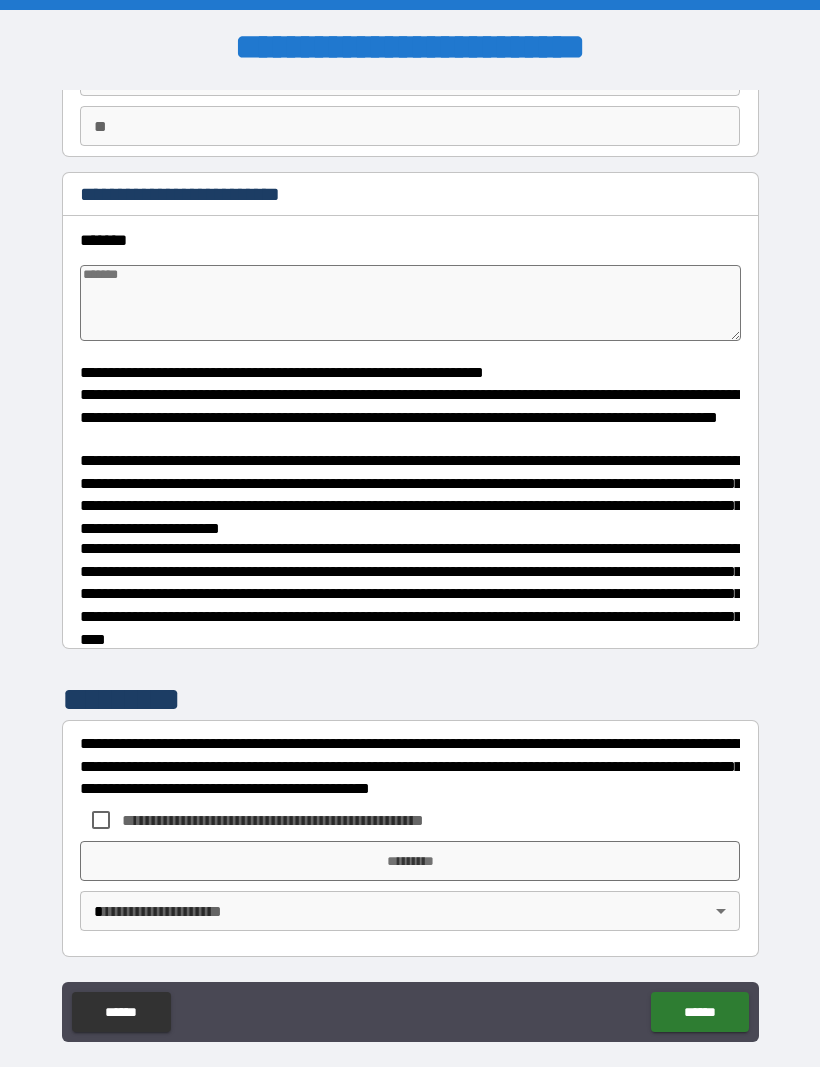 scroll, scrollTop: 177, scrollLeft: 0, axis: vertical 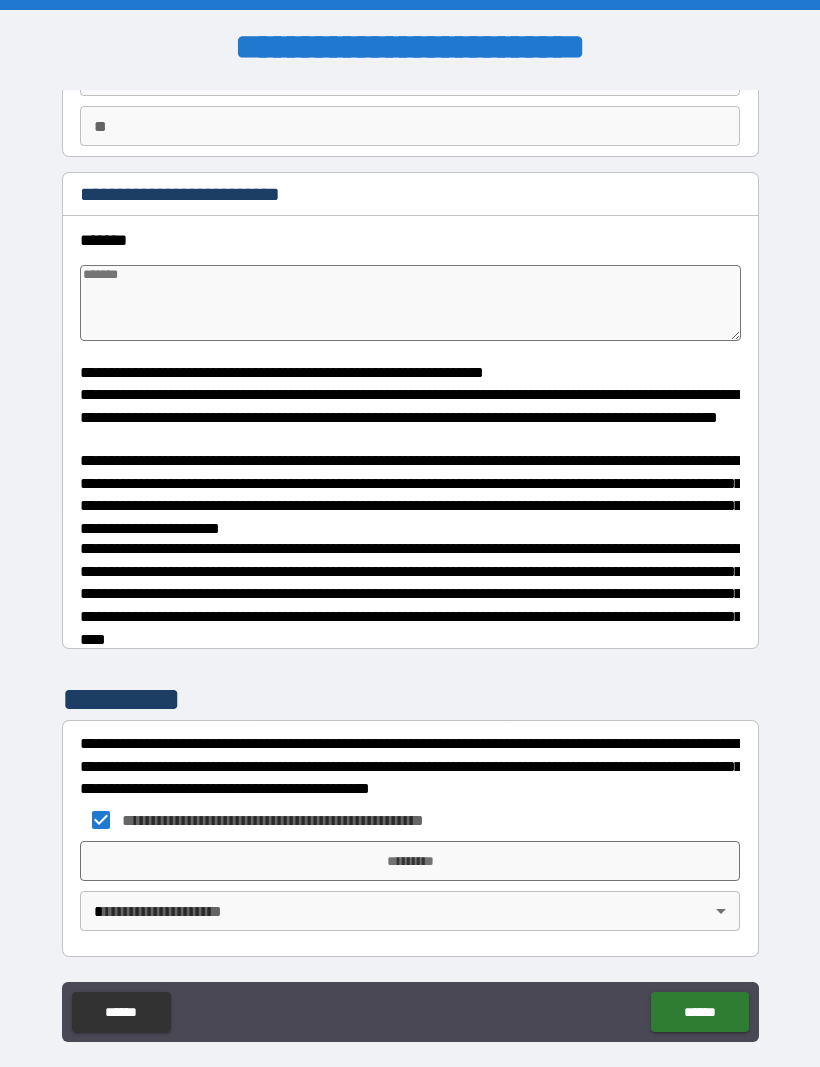 click on "**********" at bounding box center (410, 567) 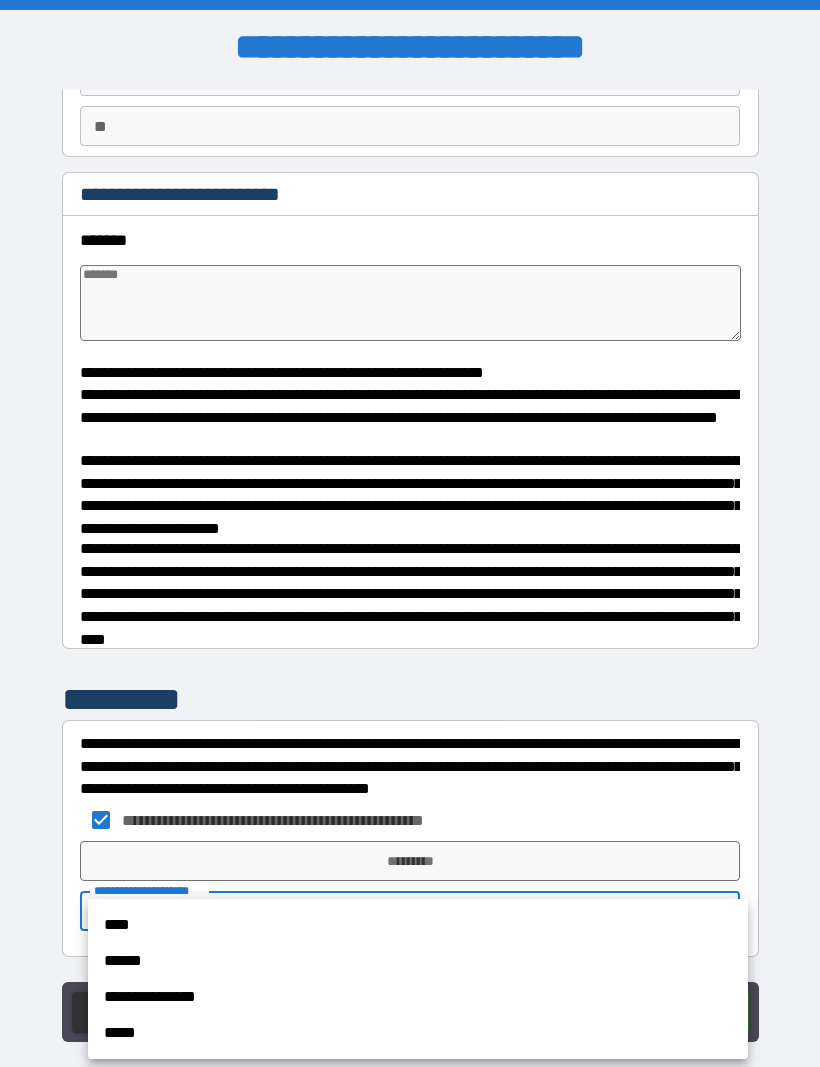 click on "****" at bounding box center [418, 925] 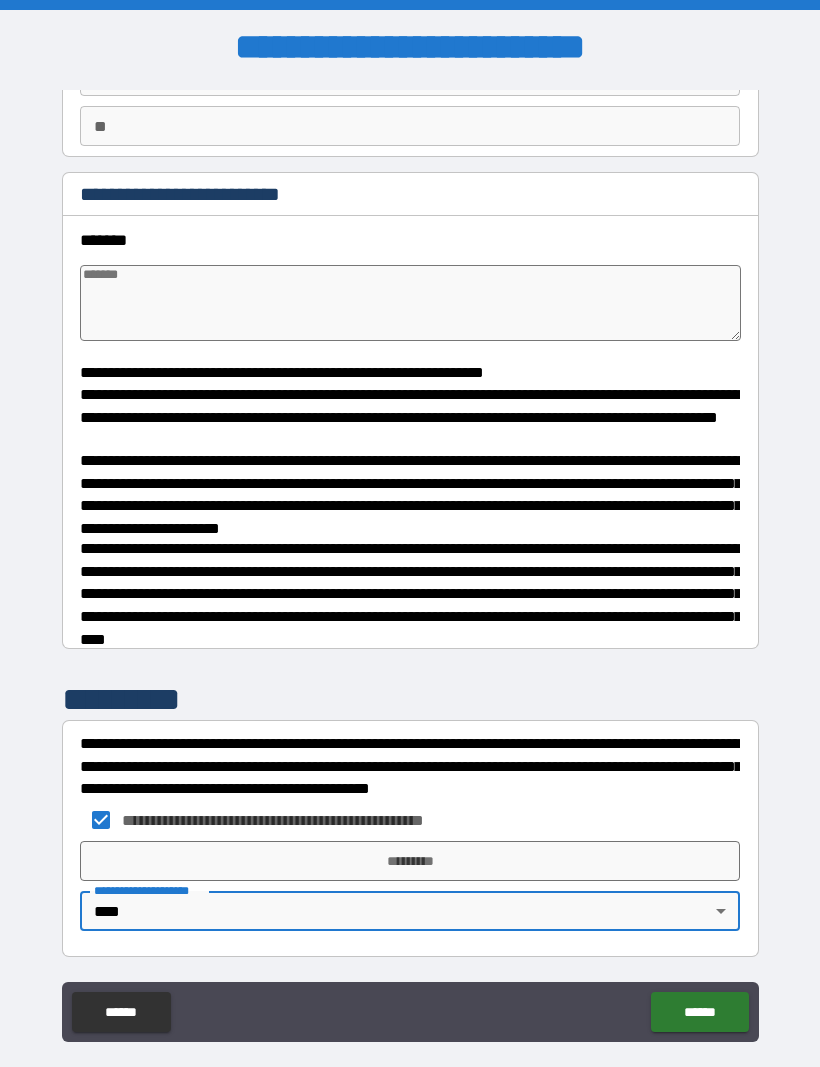 type on "*" 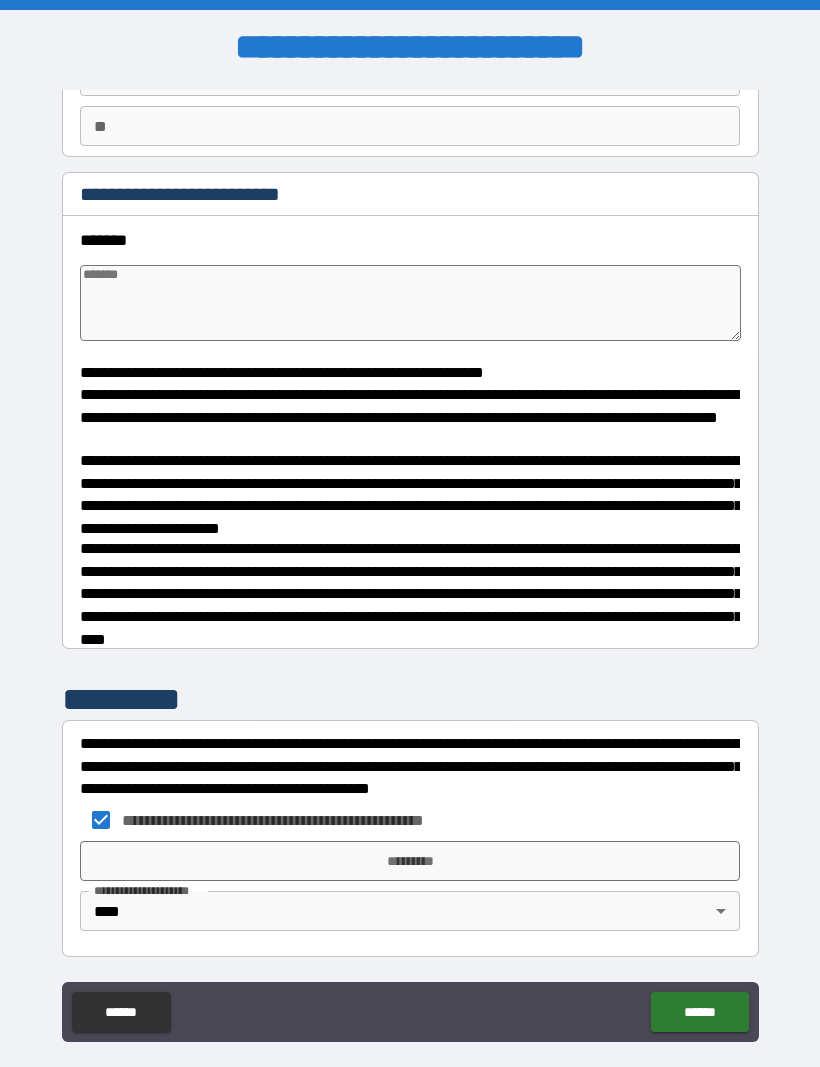 type on "*" 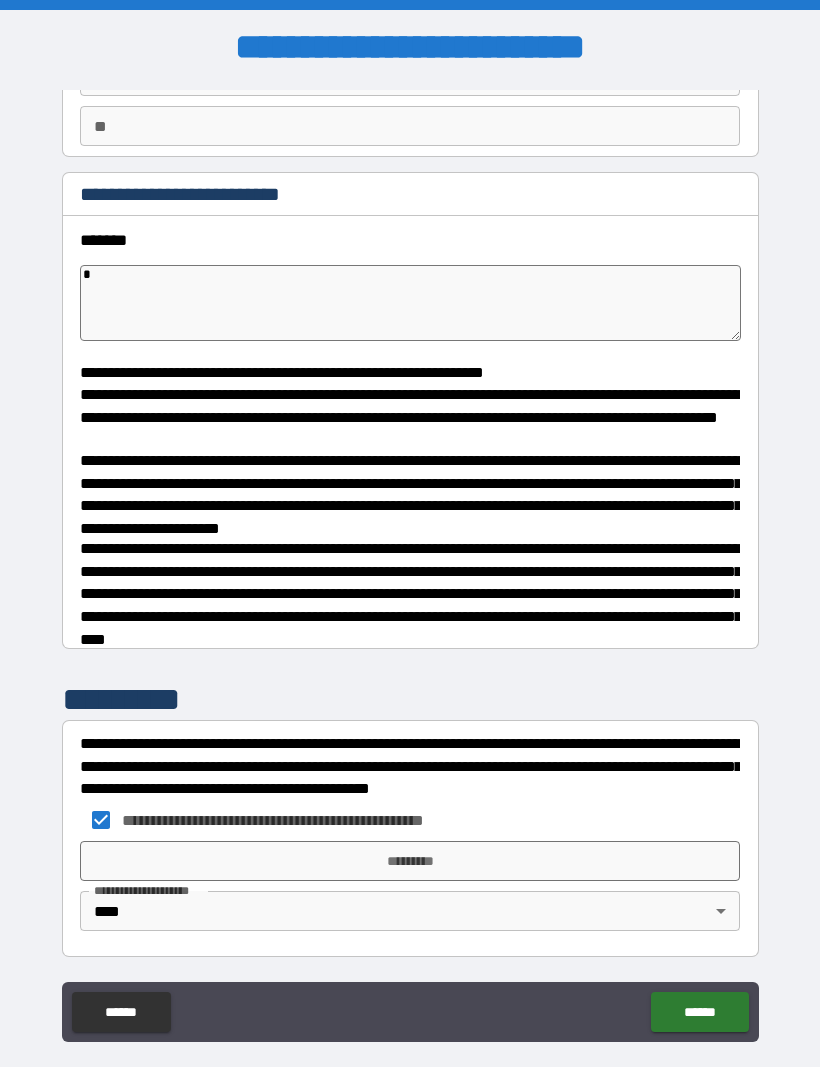 type on "**" 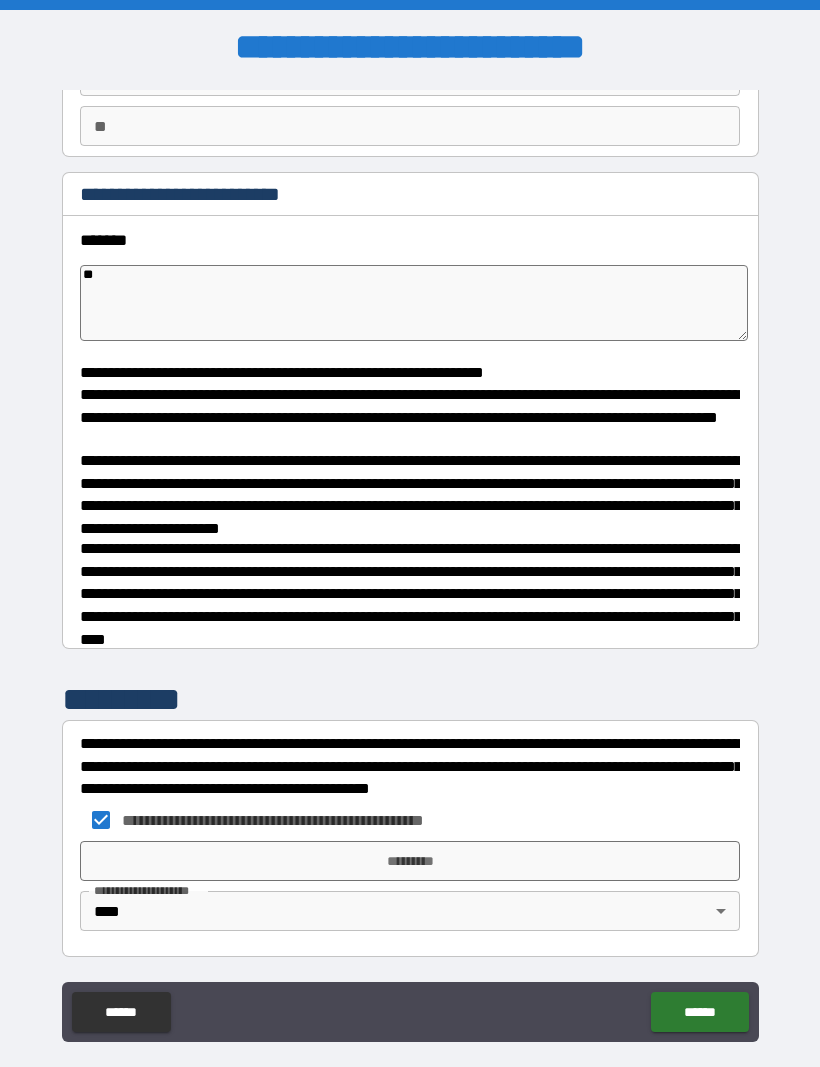 type on "*" 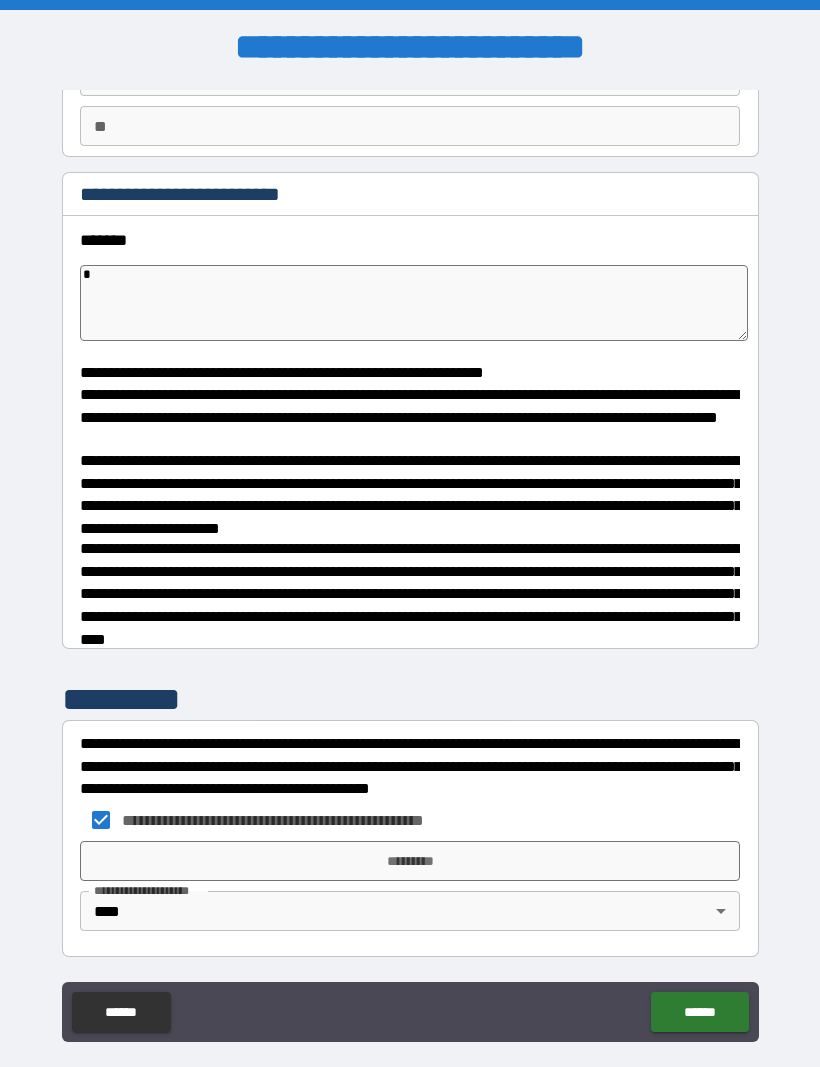 type on "*" 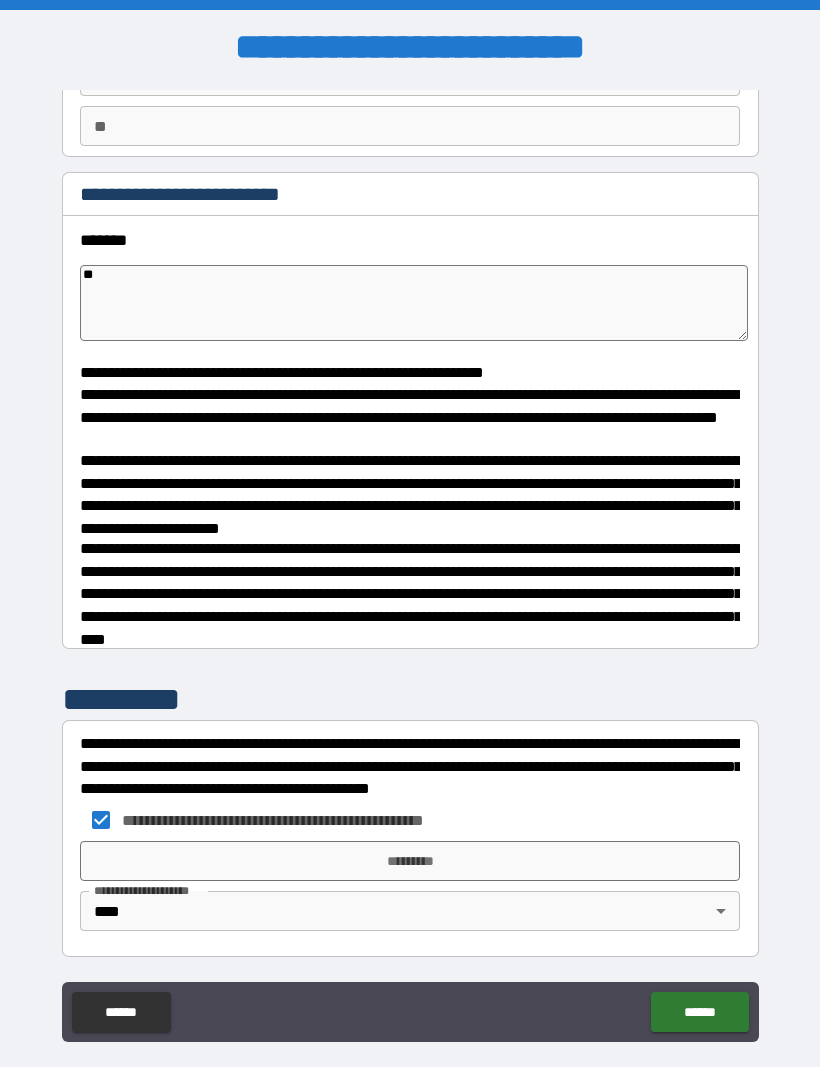 type on "*" 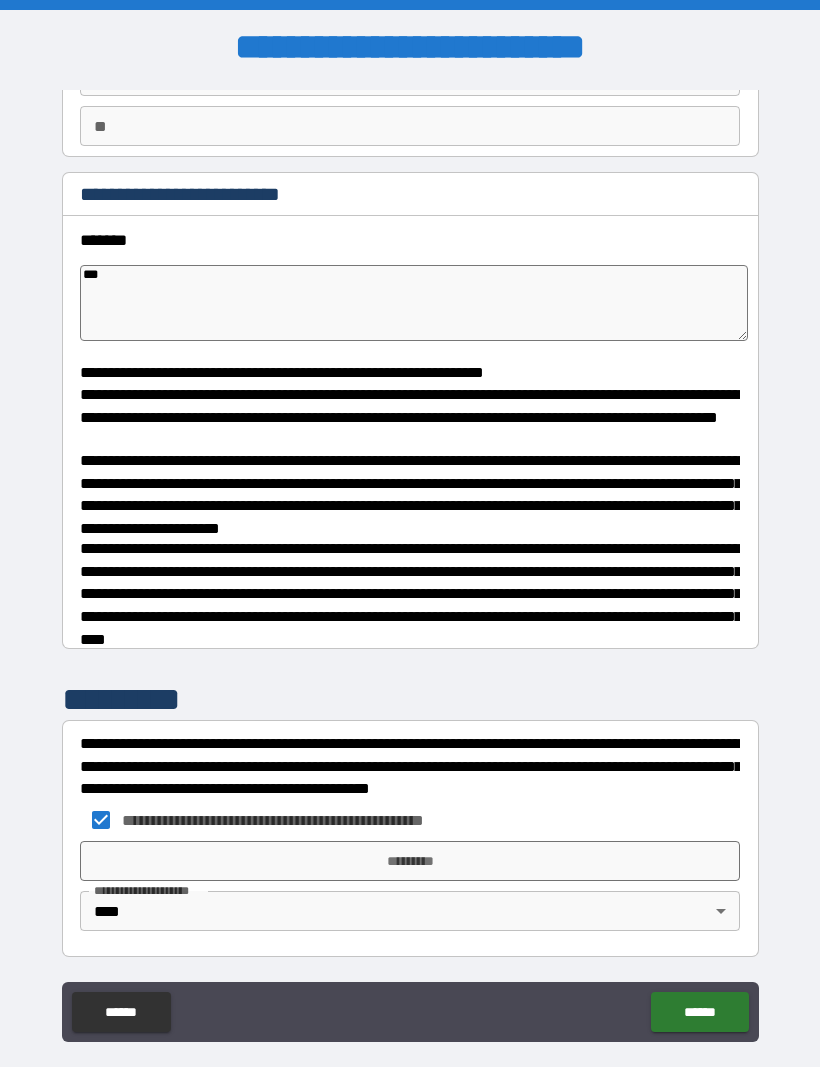type on "*" 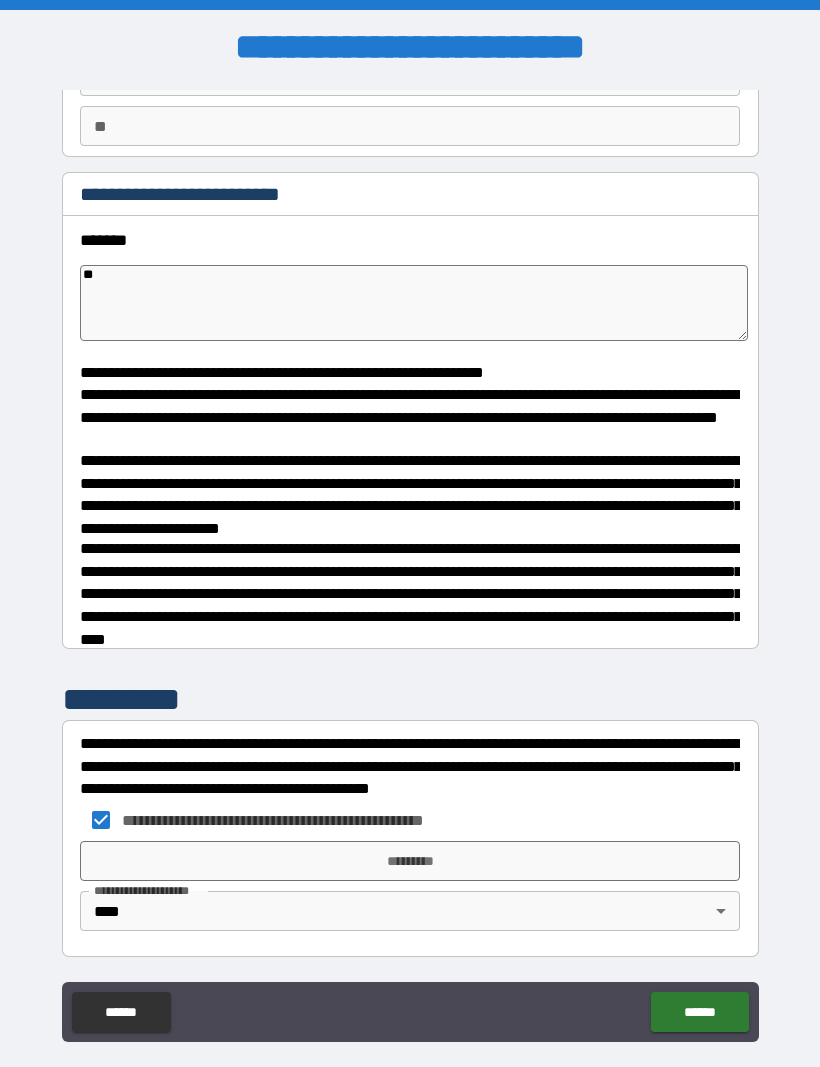 type on "*" 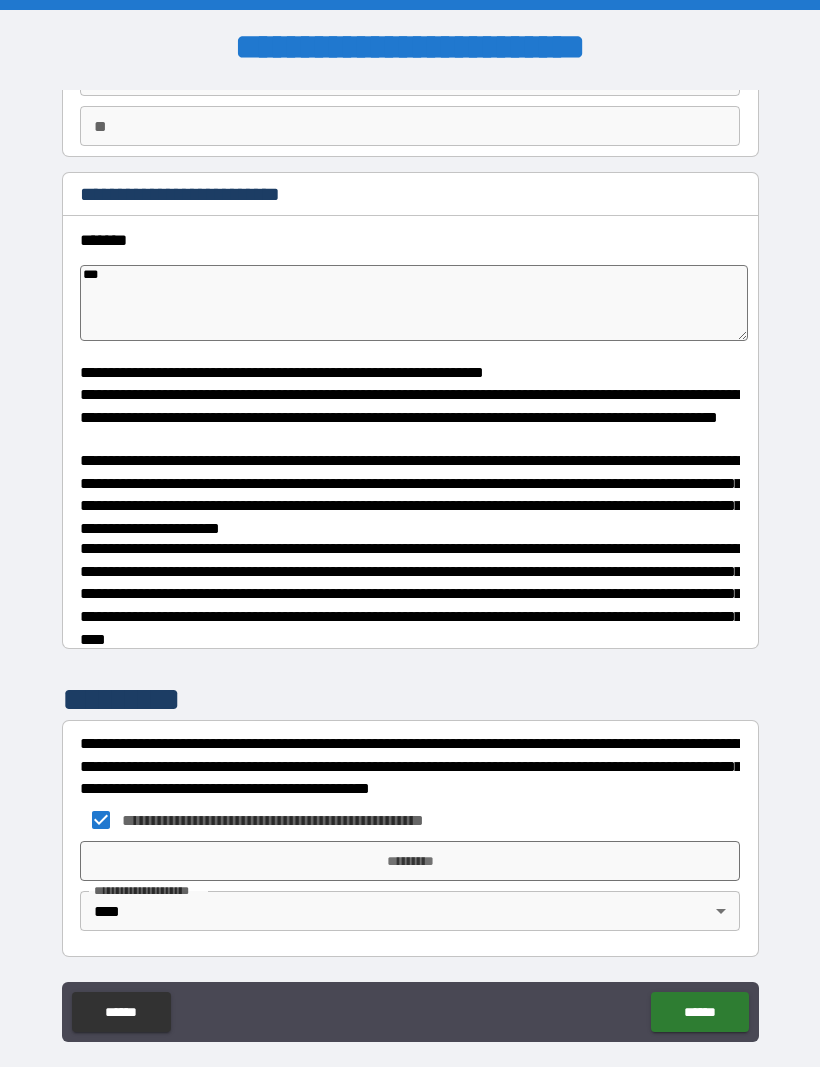 type on "*" 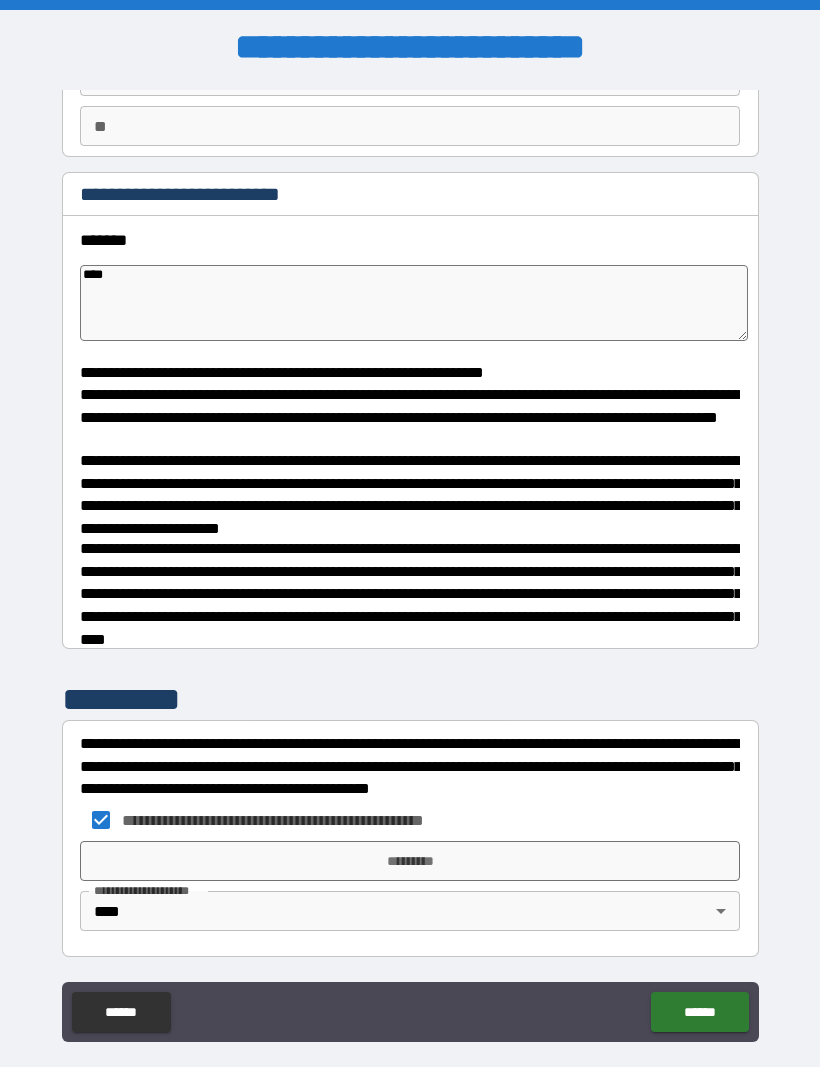 type on "*" 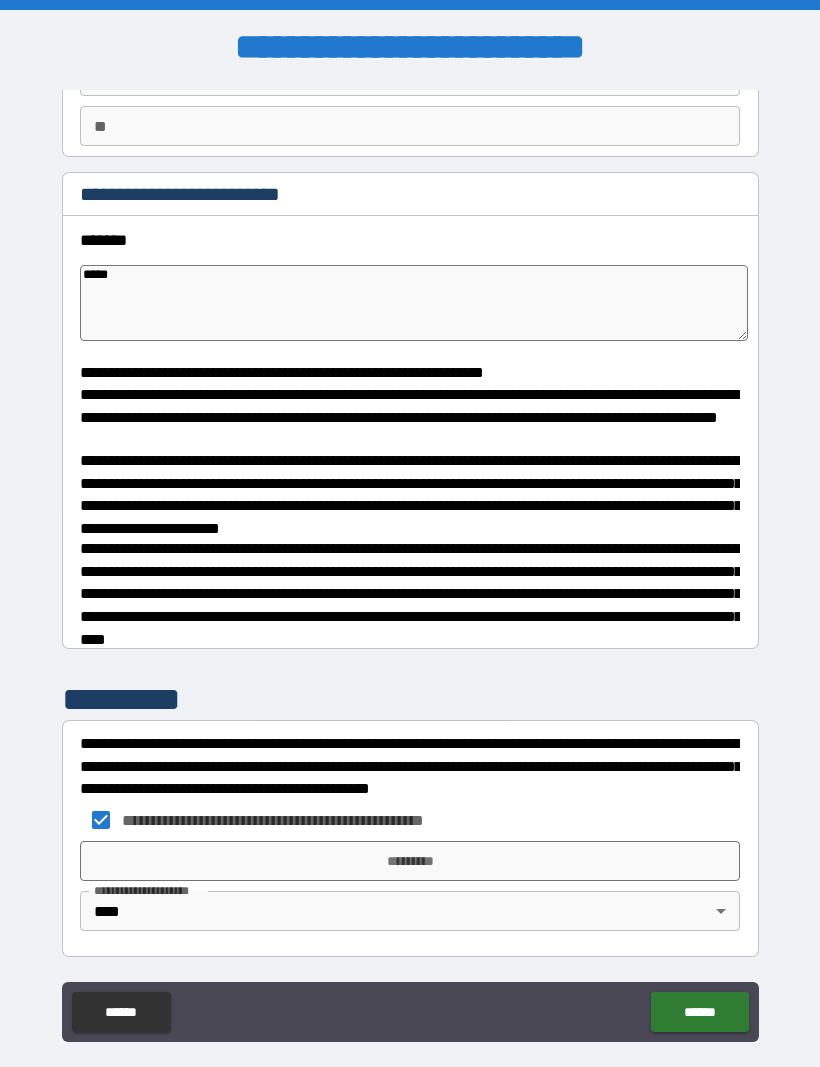 type on "*" 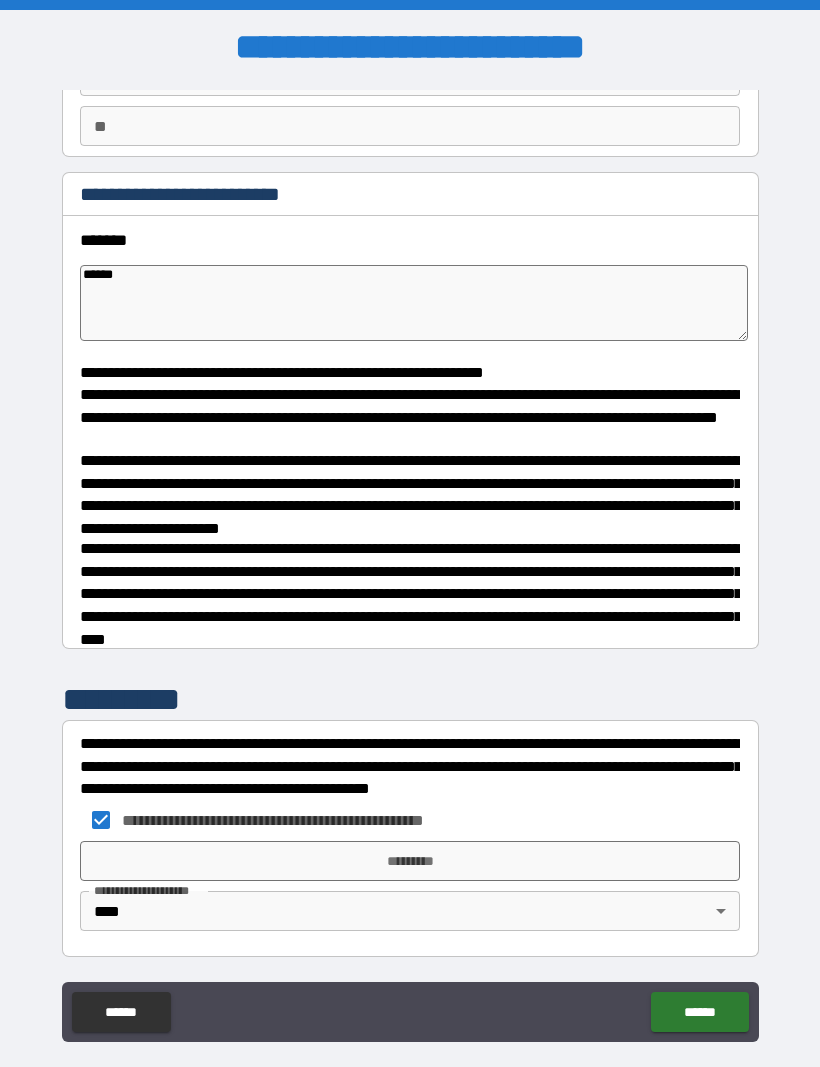 type on "*" 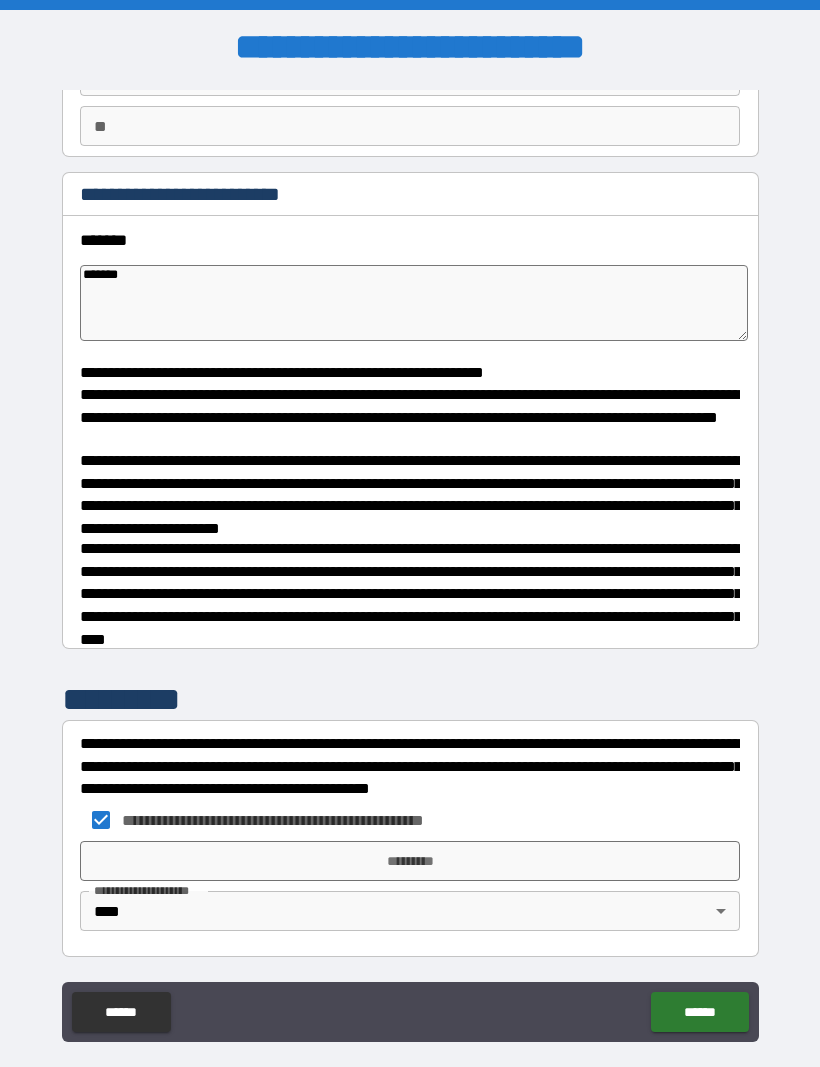 type on "*" 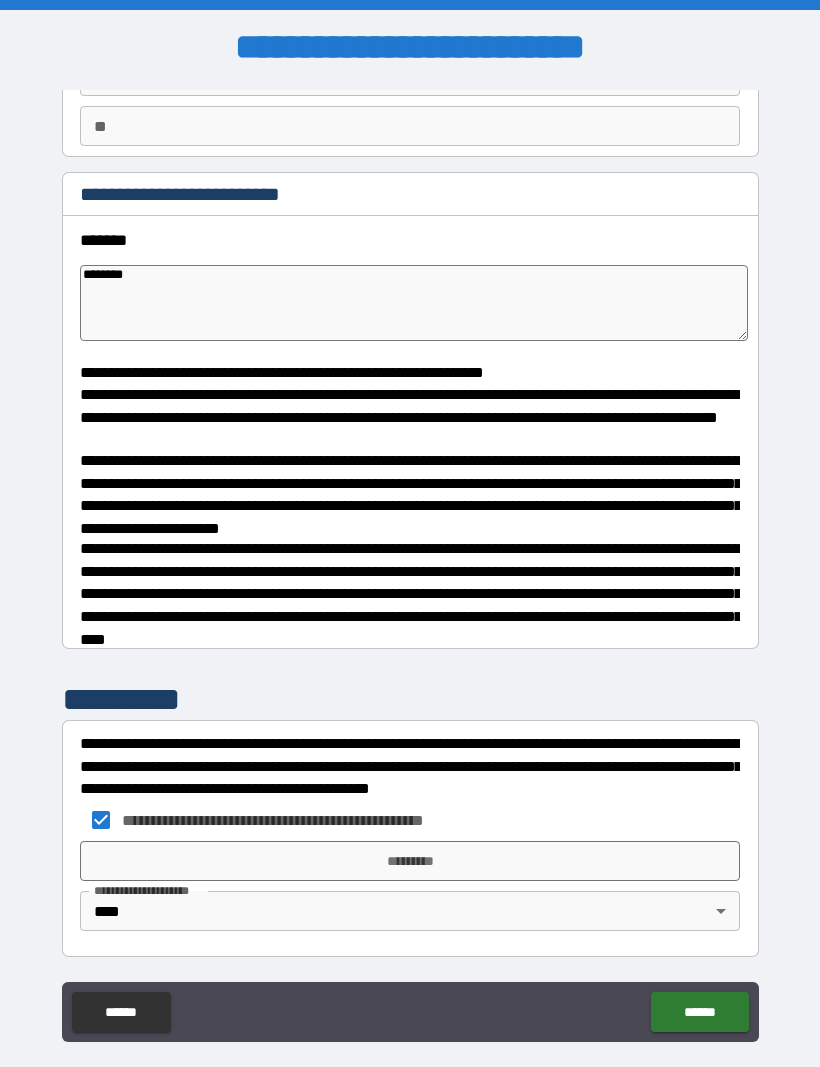 type on "*" 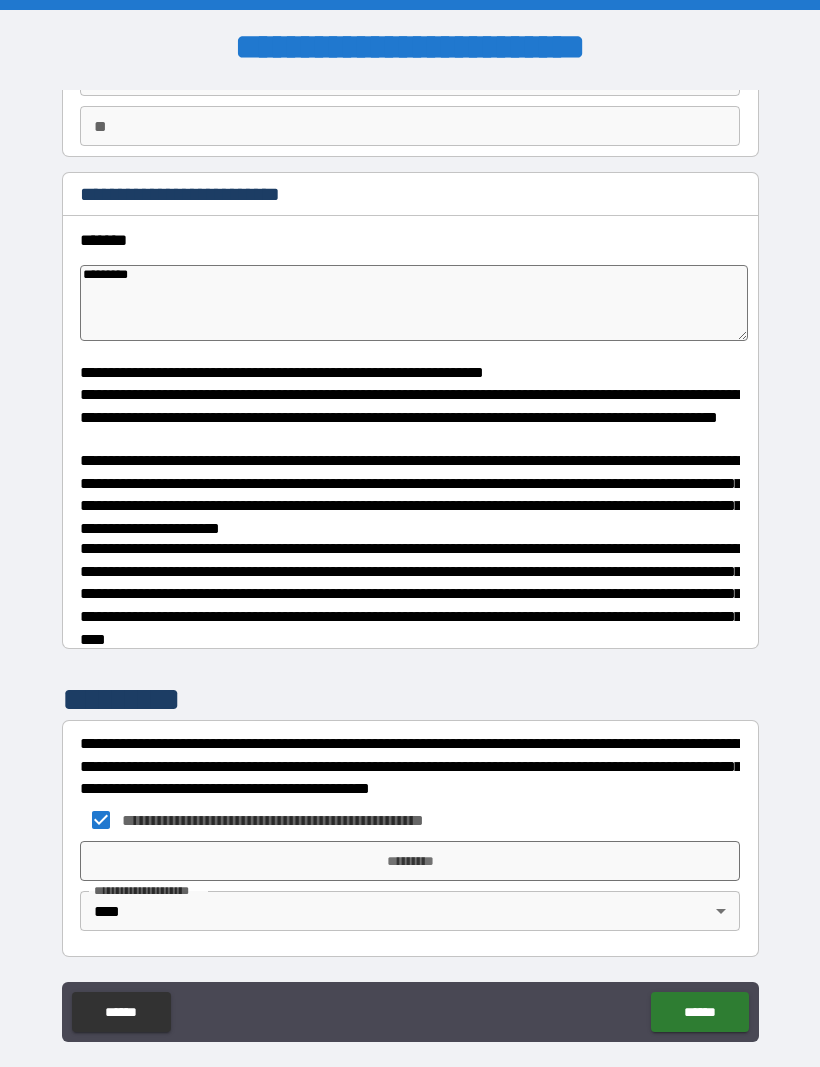 type on "*" 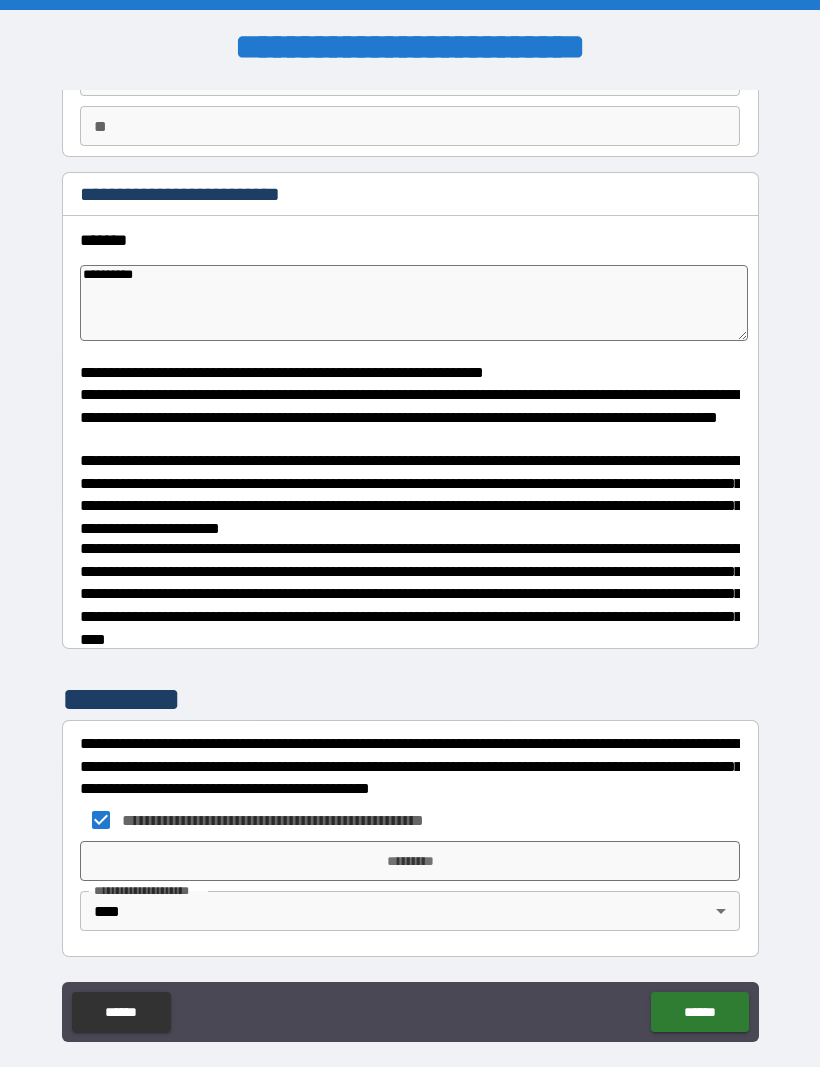 type on "*" 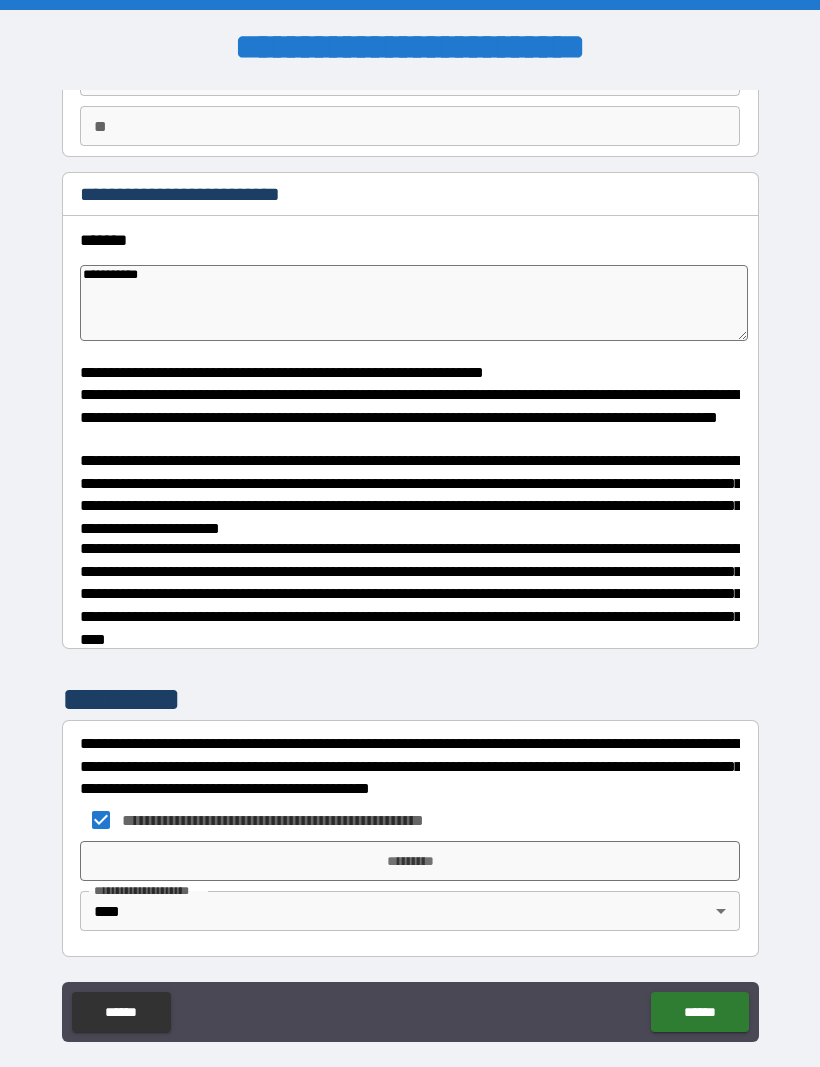 type on "*" 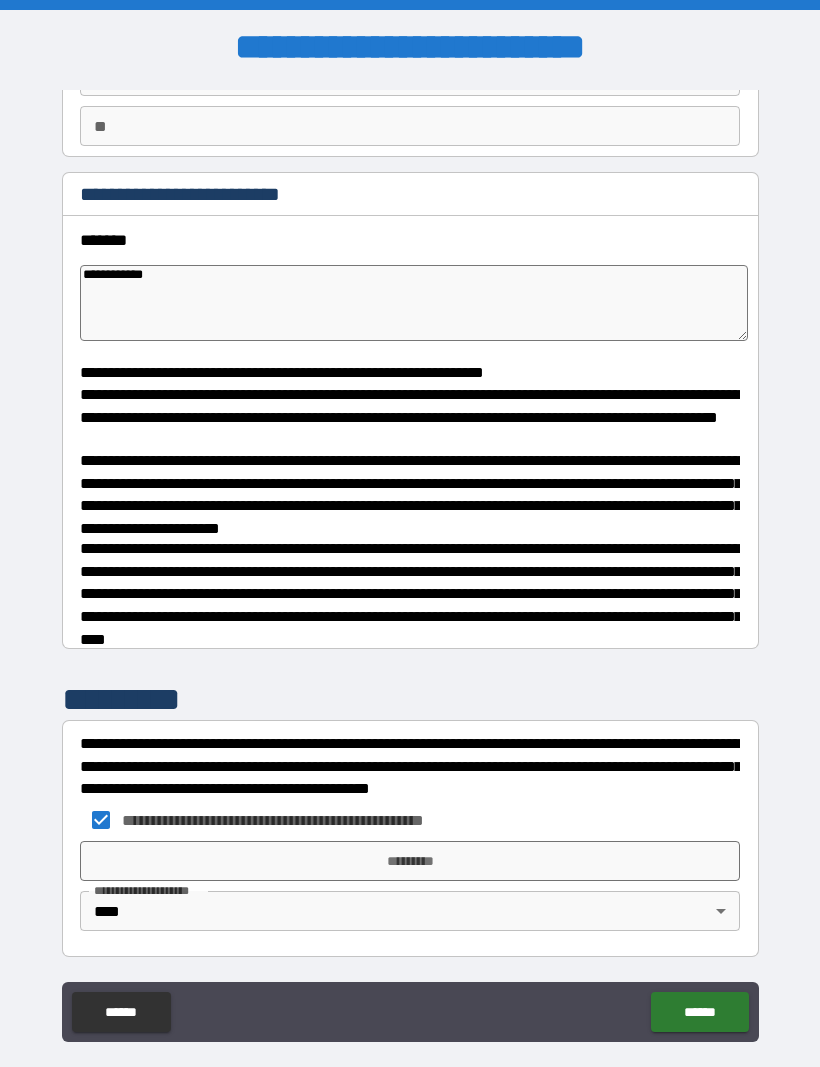 type on "*" 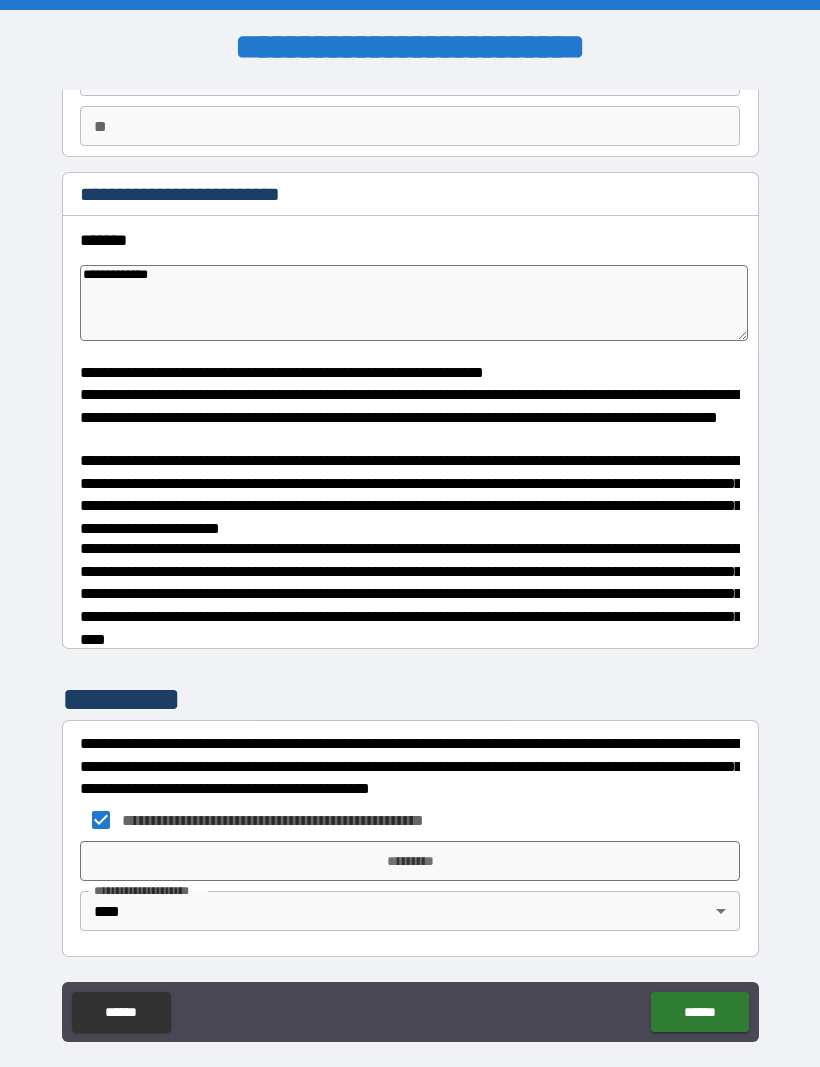type on "*" 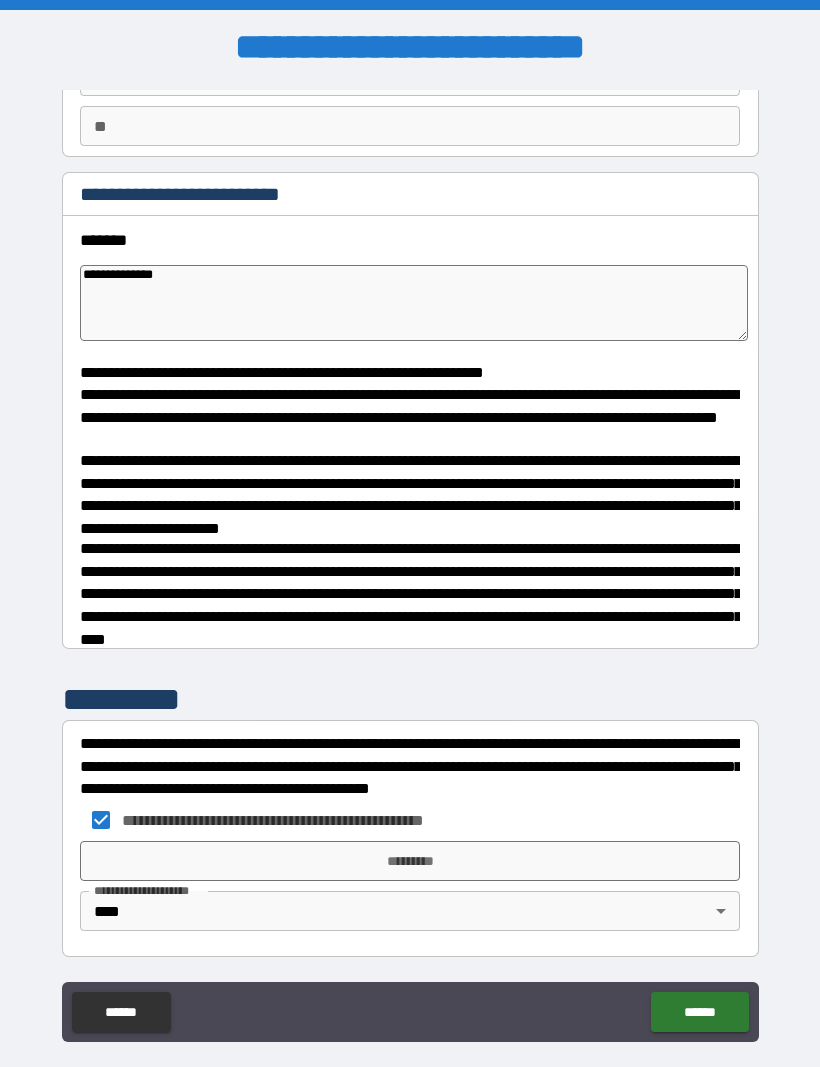 type on "*" 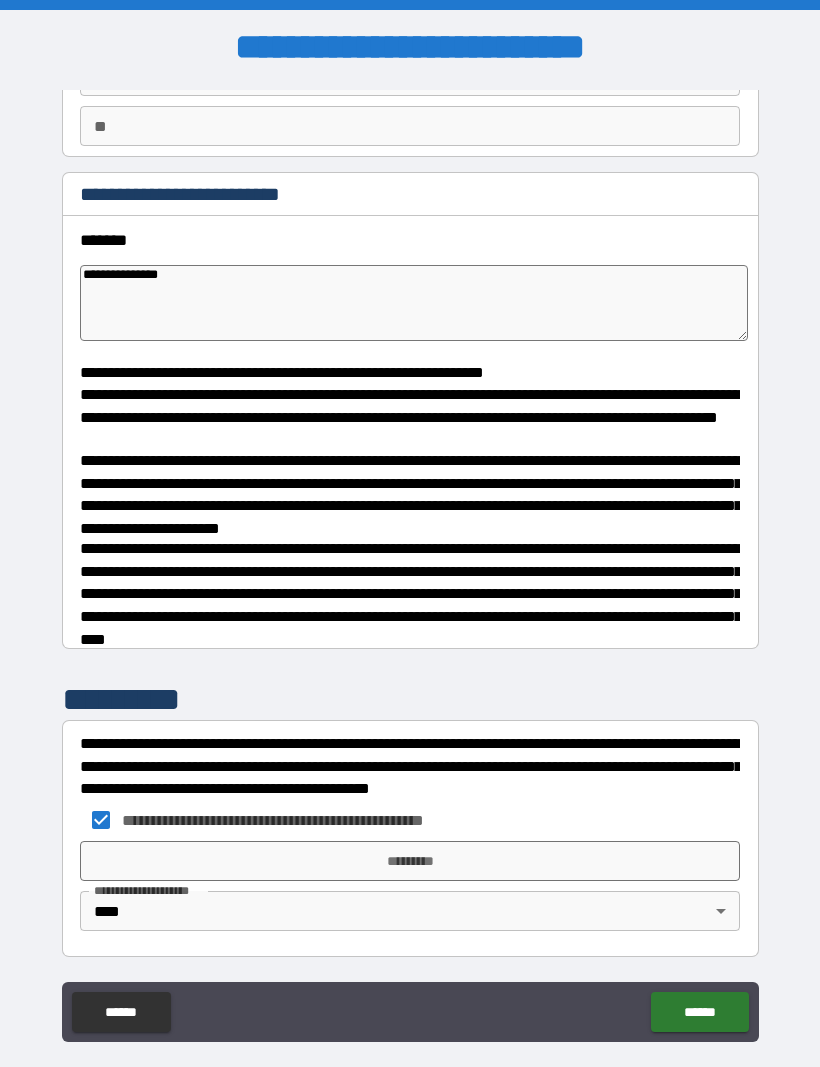 type on "*" 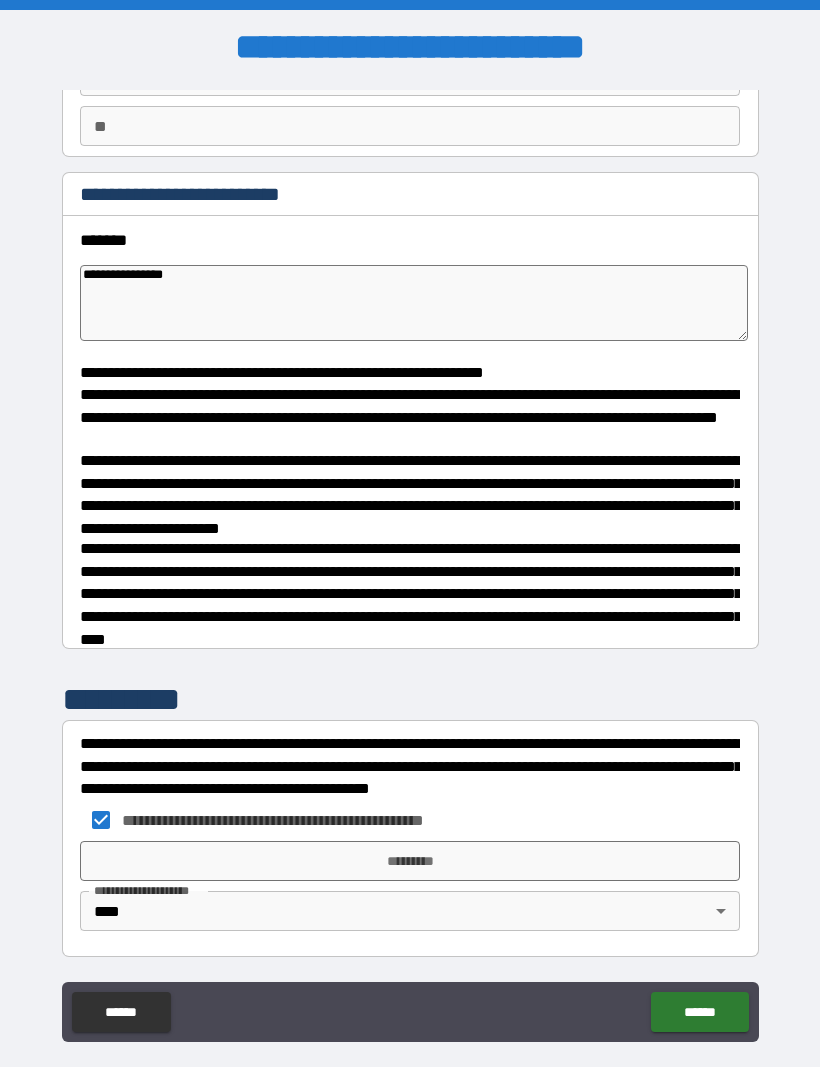 type on "*" 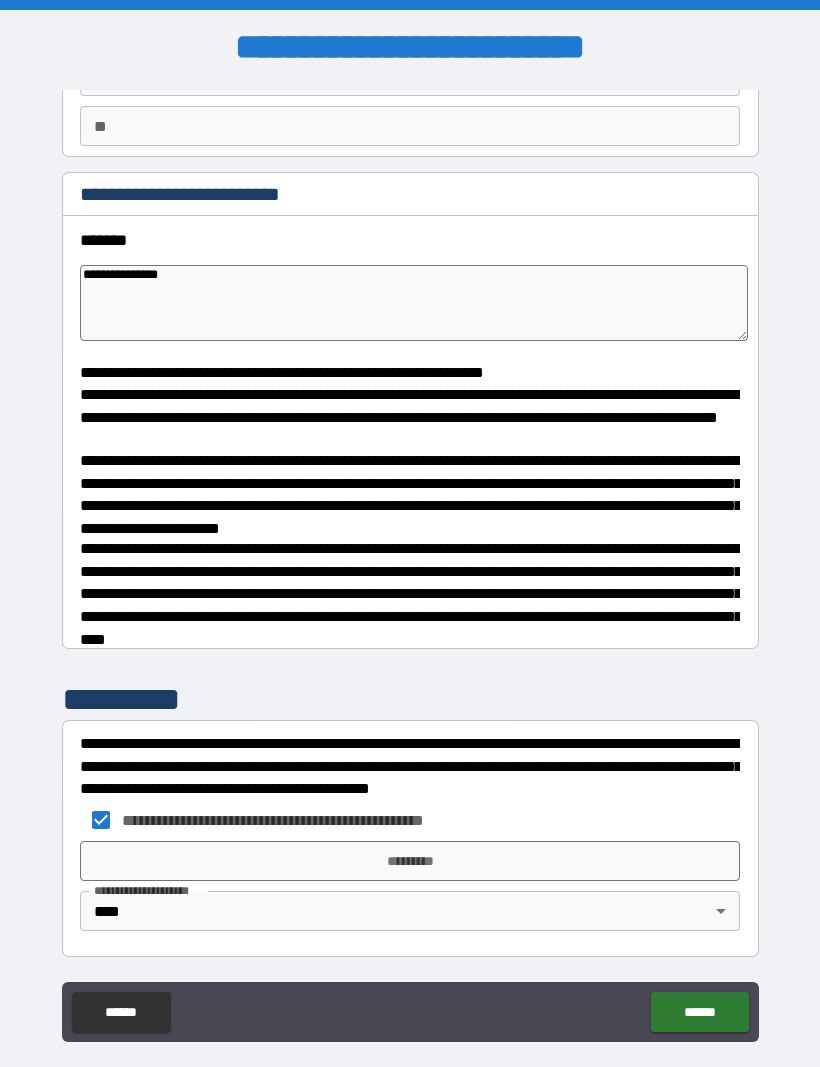 type on "*" 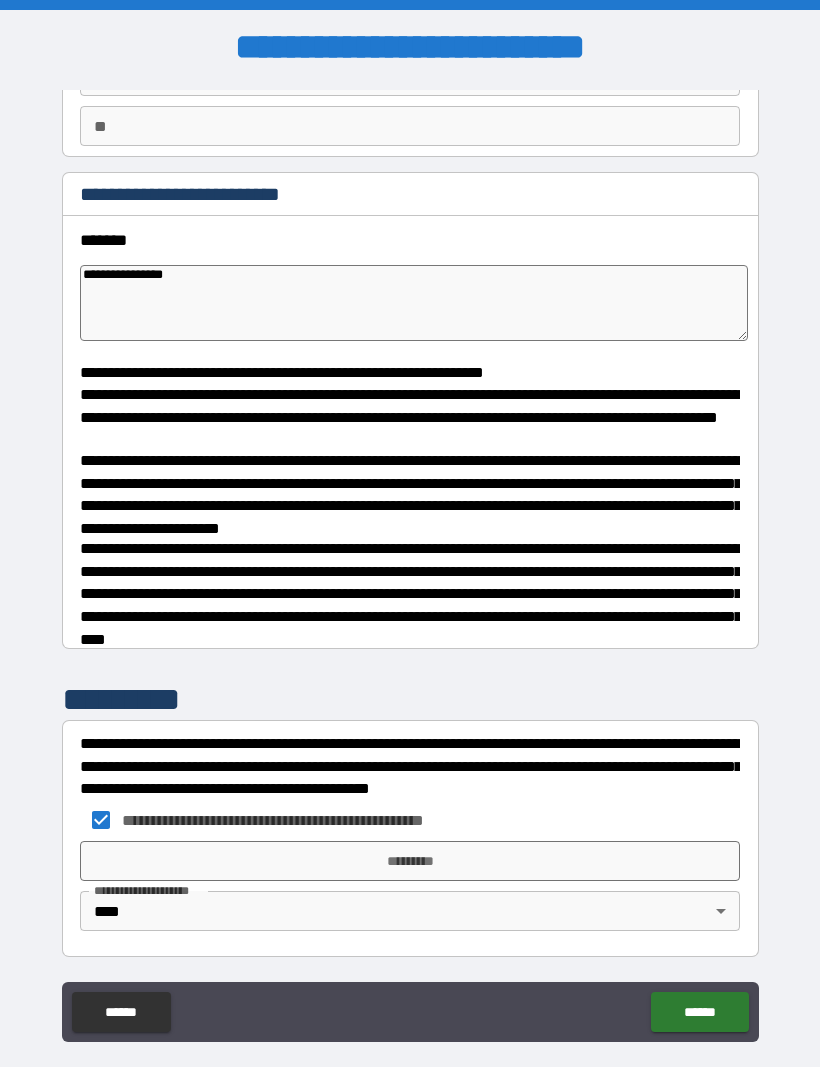 type on "*" 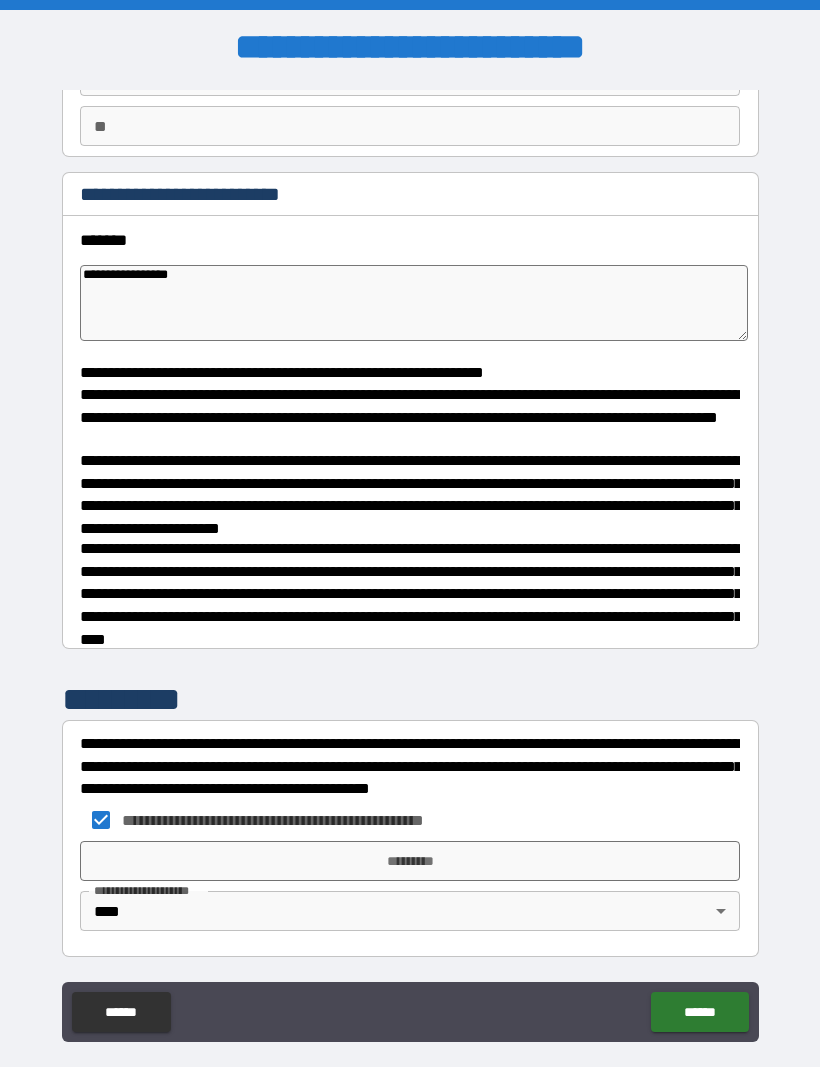 type on "*" 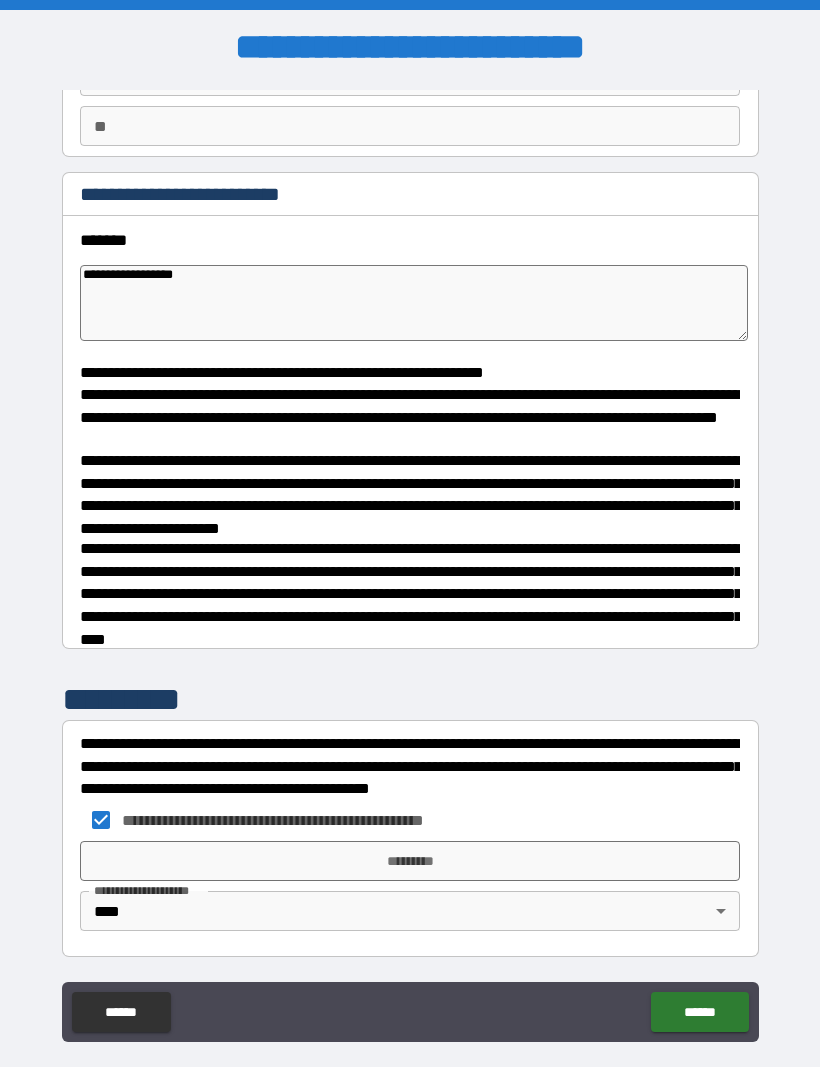 type on "*" 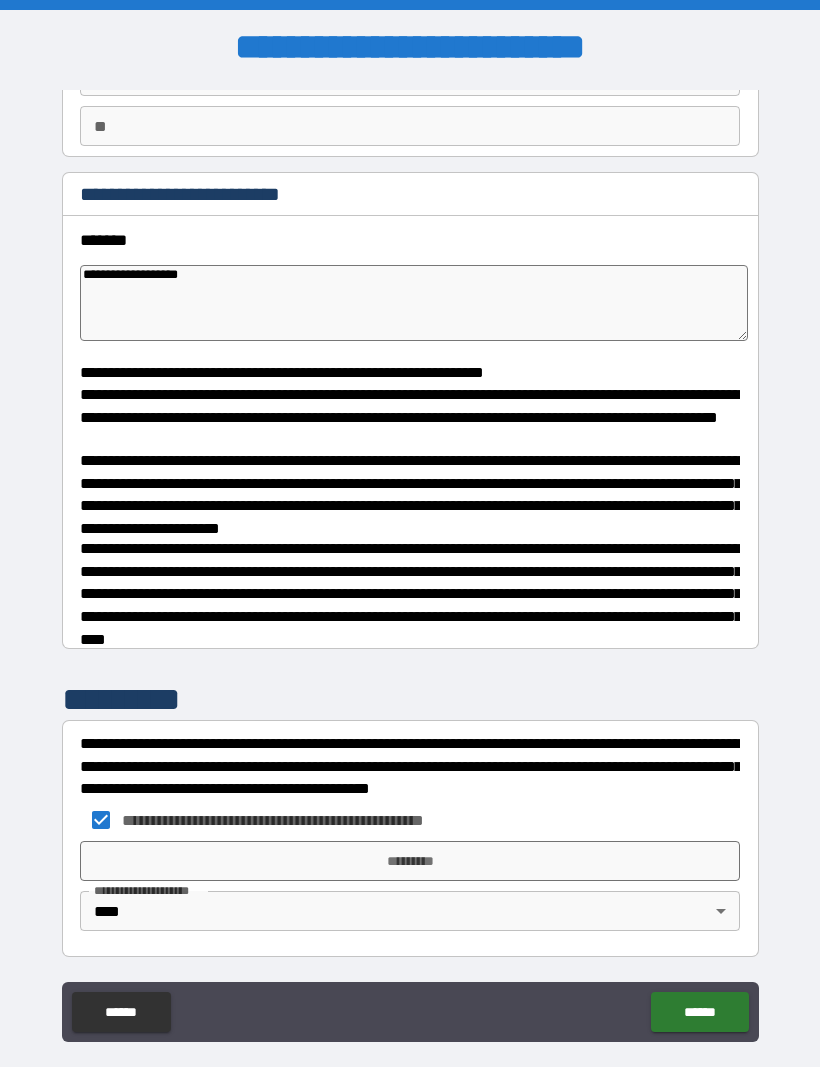 type on "*" 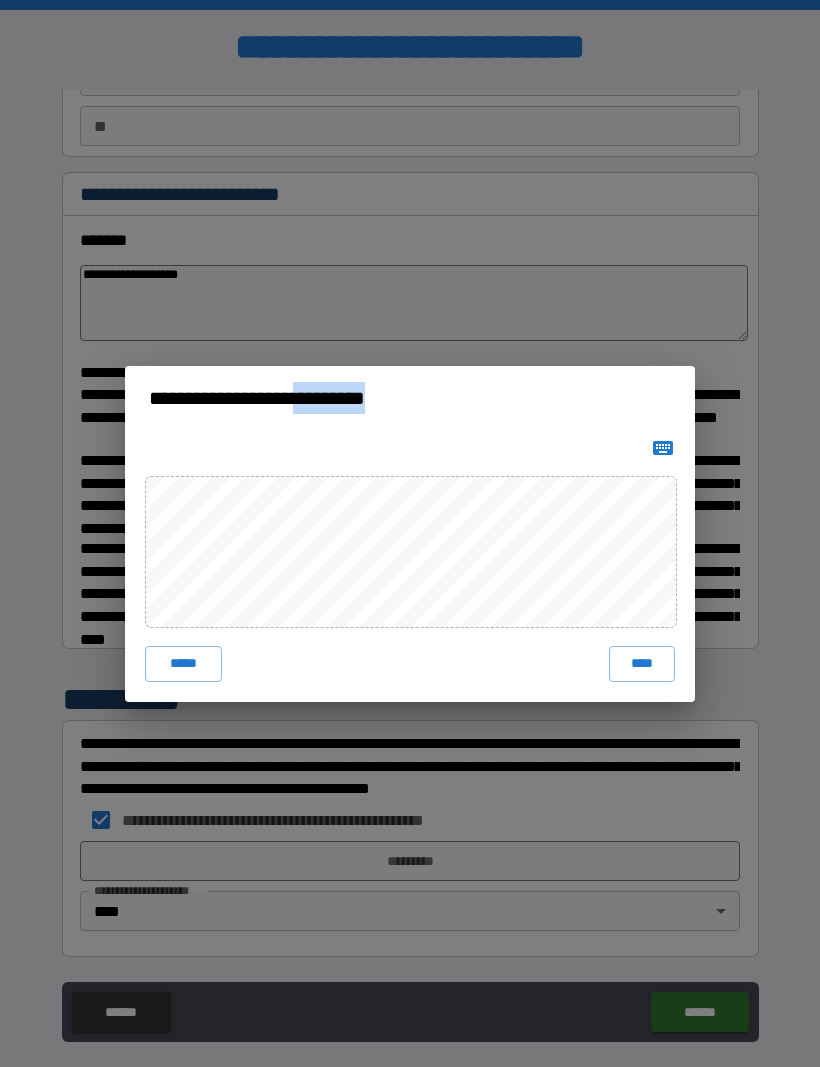 click on "****" at bounding box center [642, 664] 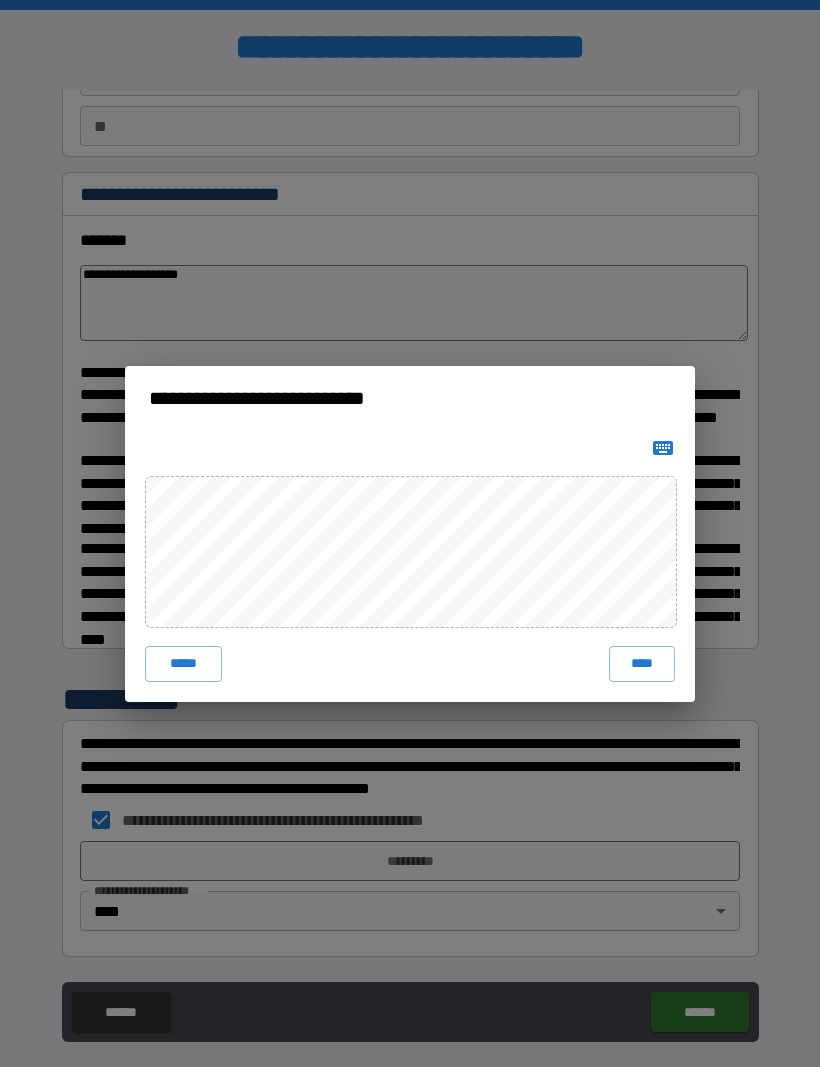scroll, scrollTop: 167, scrollLeft: 0, axis: vertical 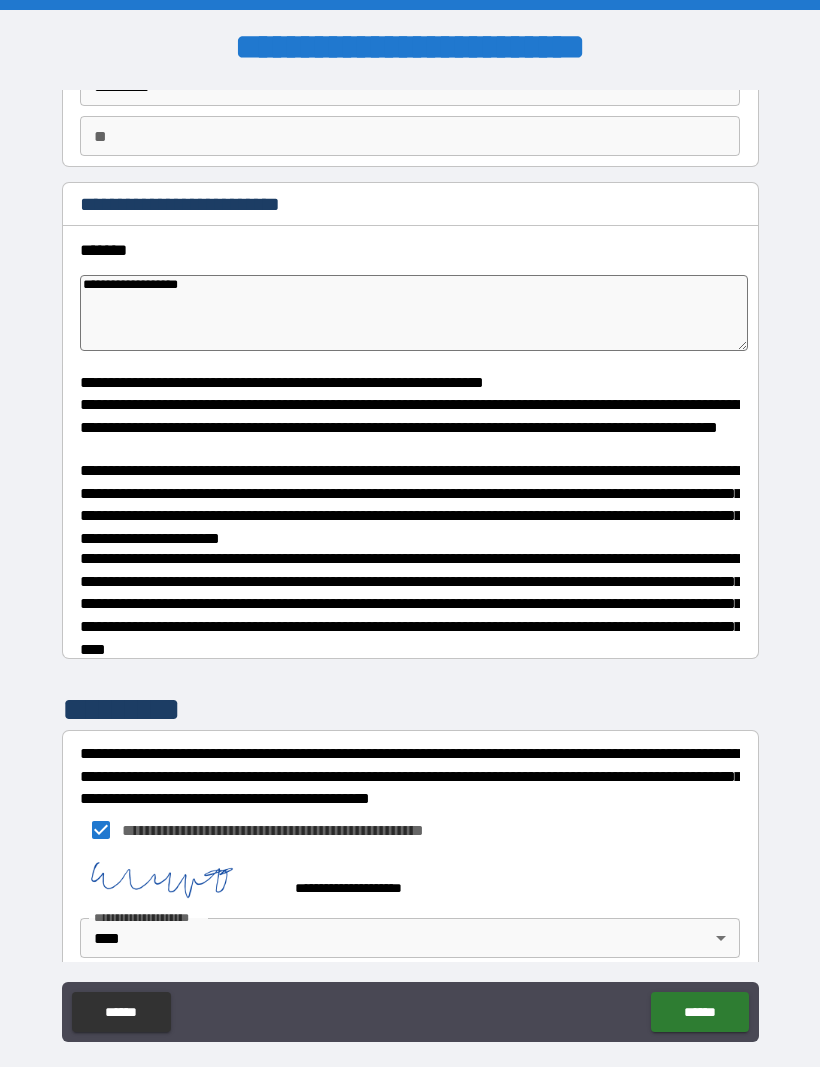 type on "*" 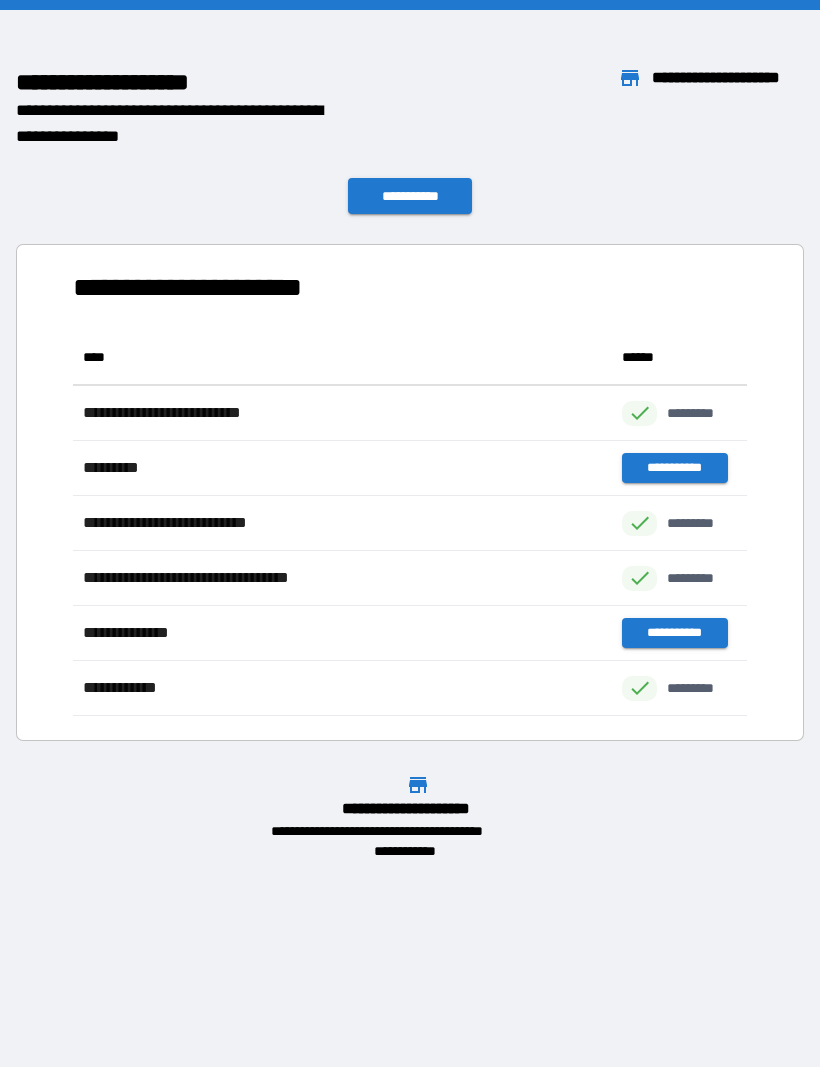 scroll, scrollTop: 1, scrollLeft: 1, axis: both 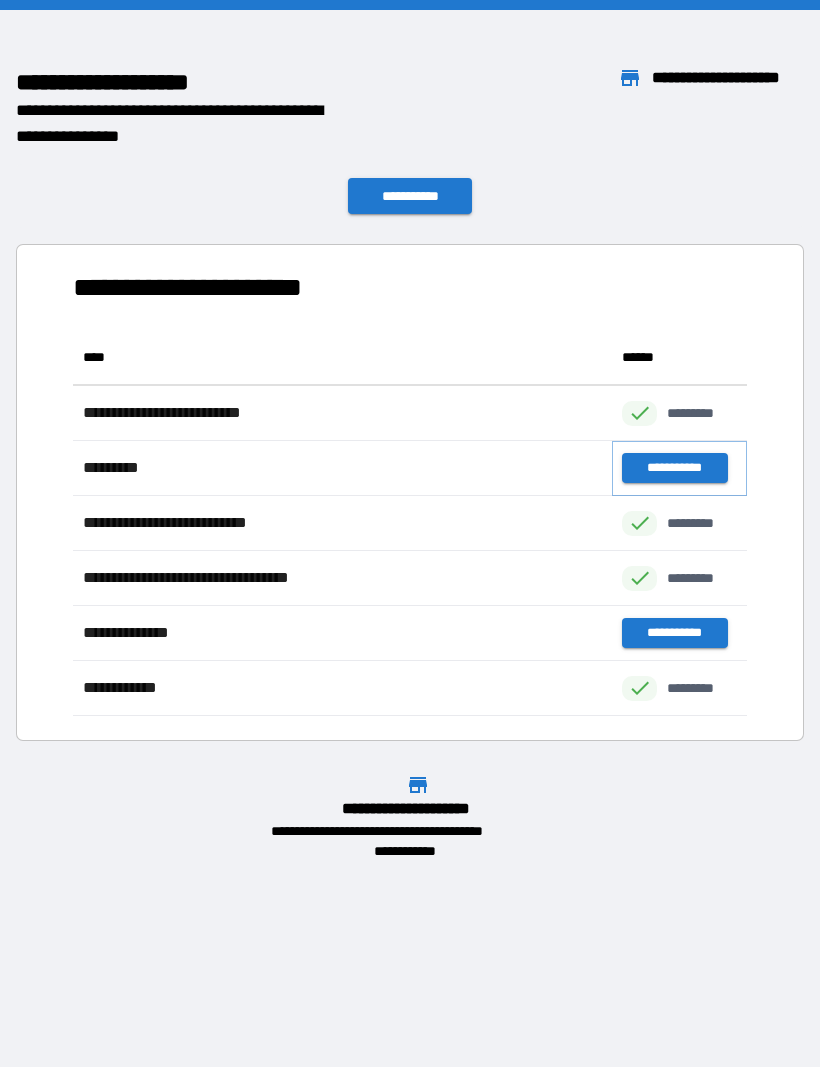 click on "**********" at bounding box center (674, 468) 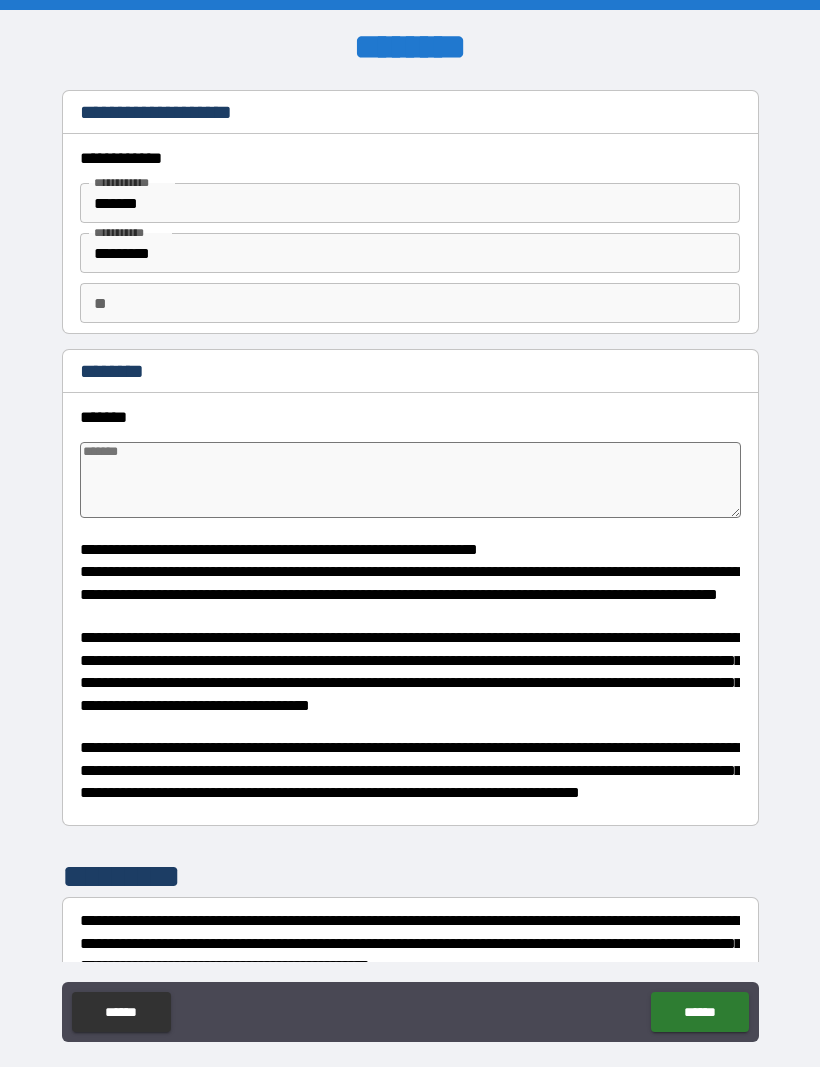 type on "*" 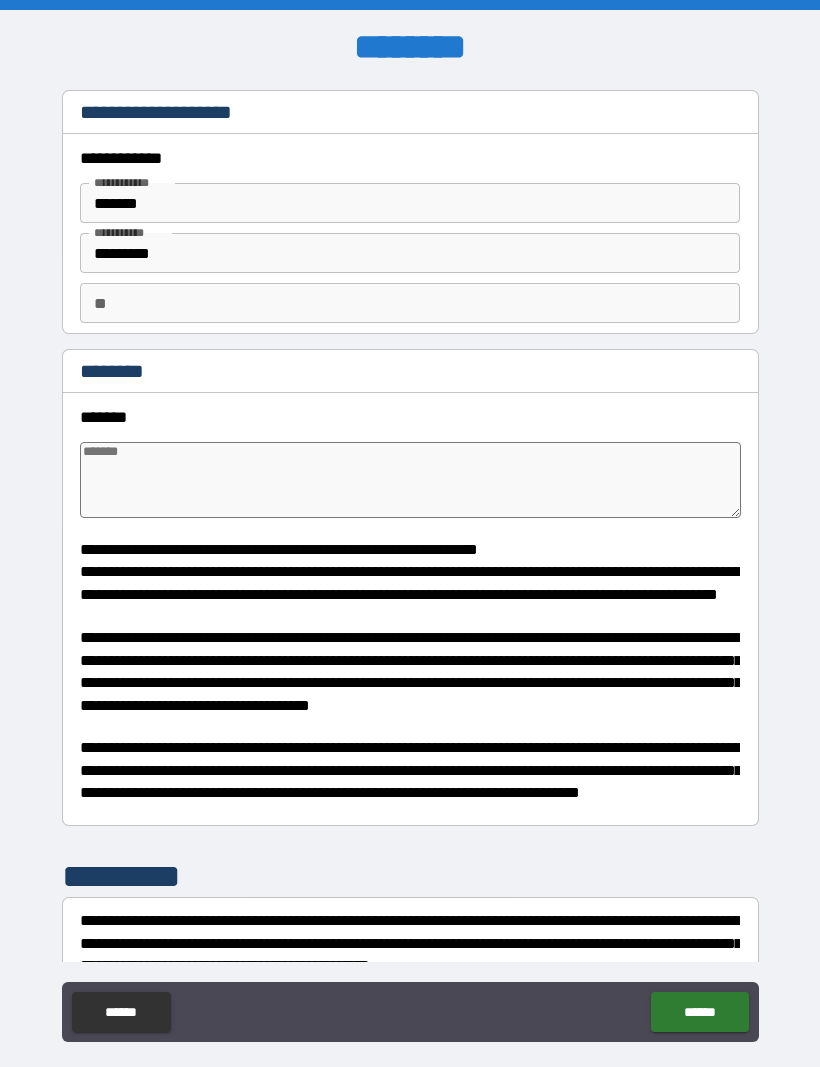 click at bounding box center [410, 480] 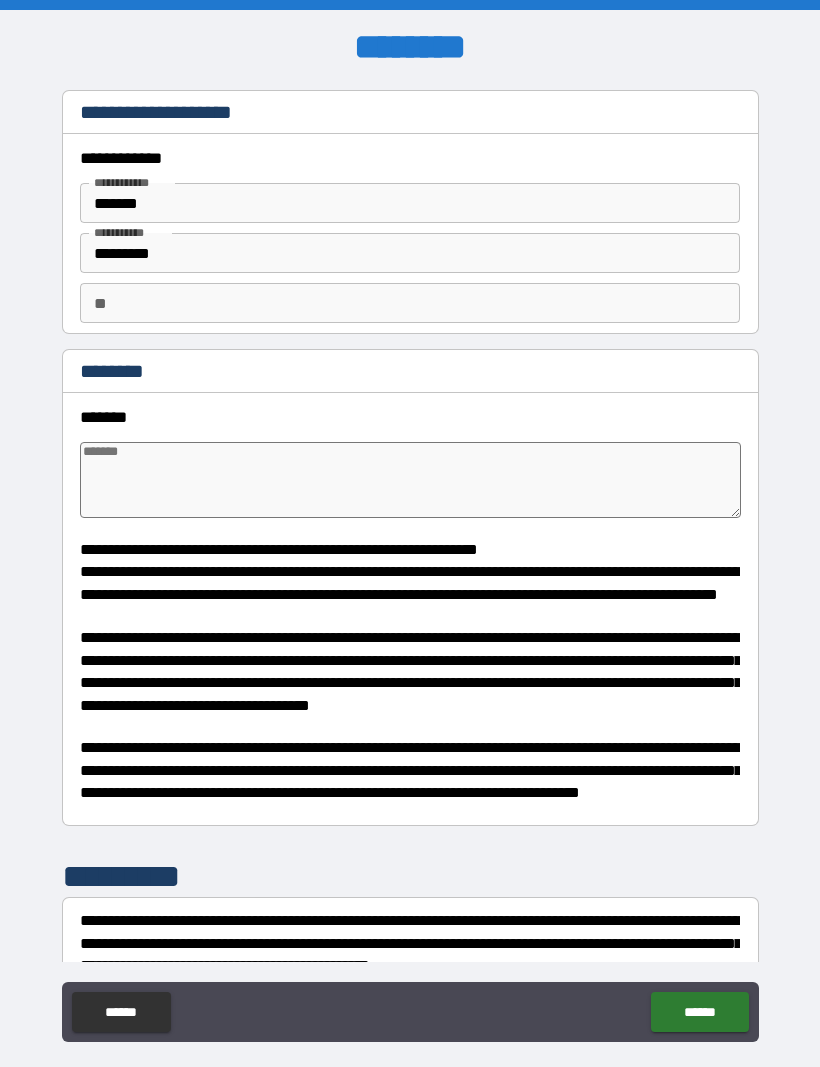 type on "*" 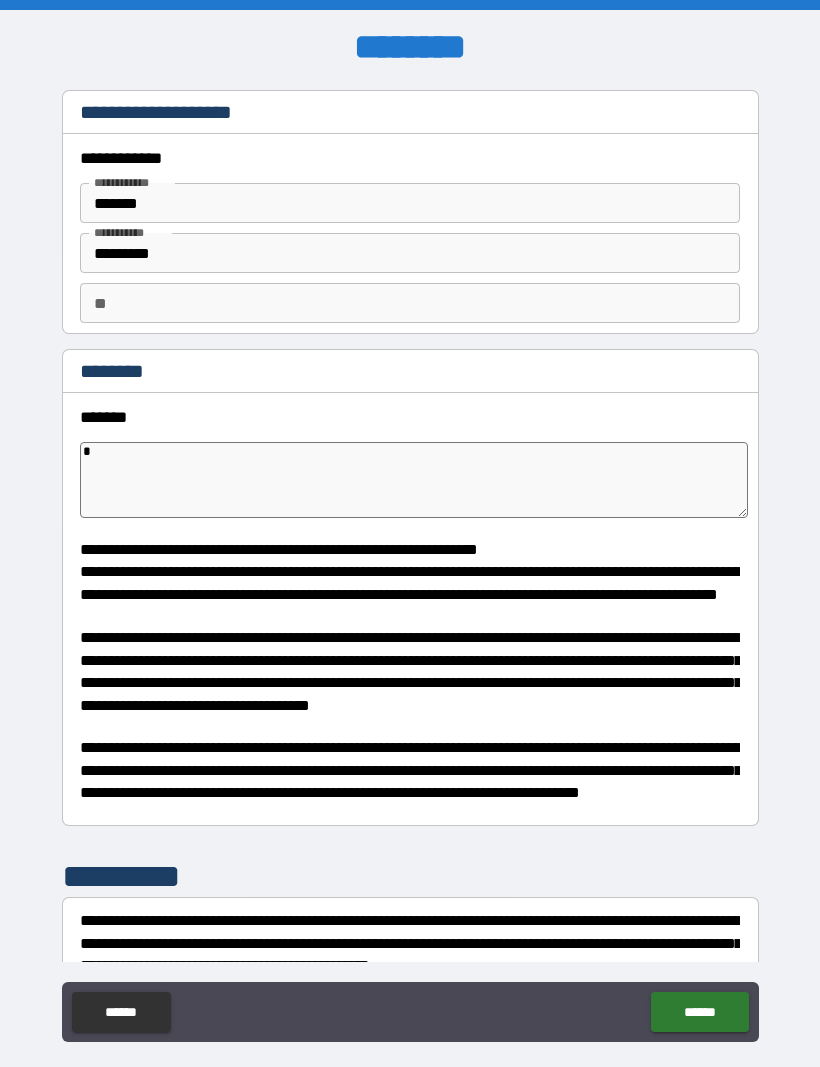 type on "*" 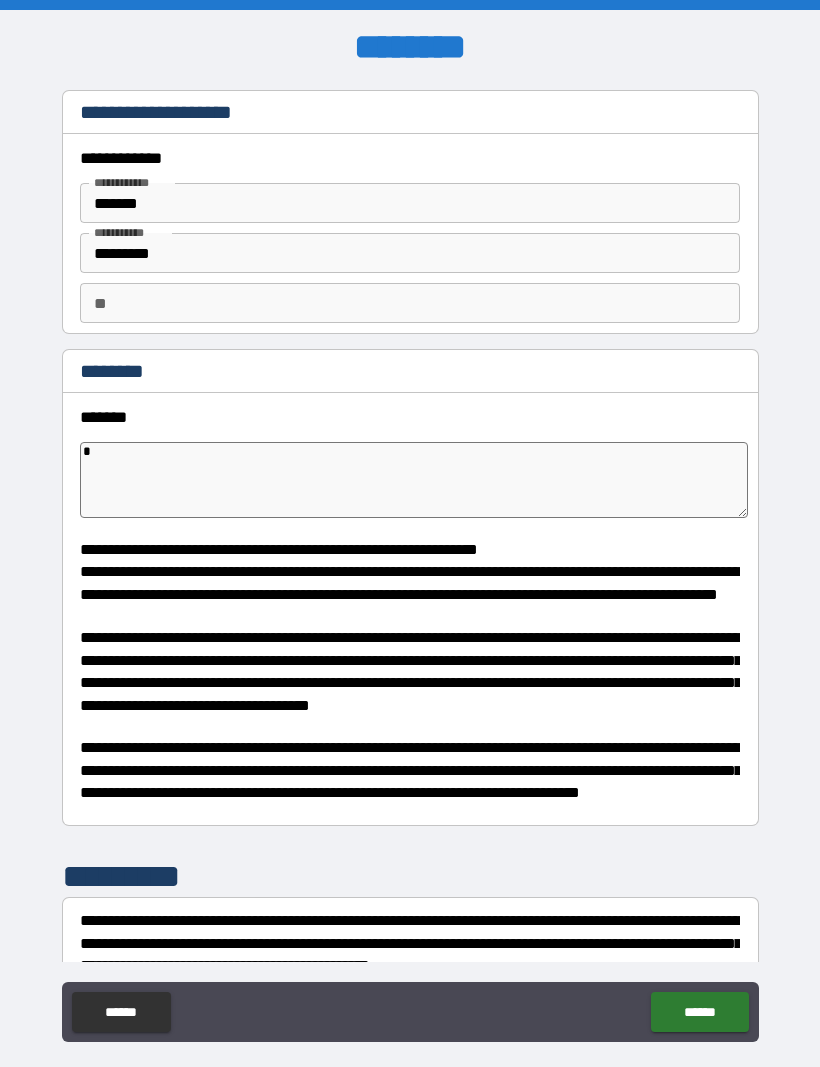 type on "*" 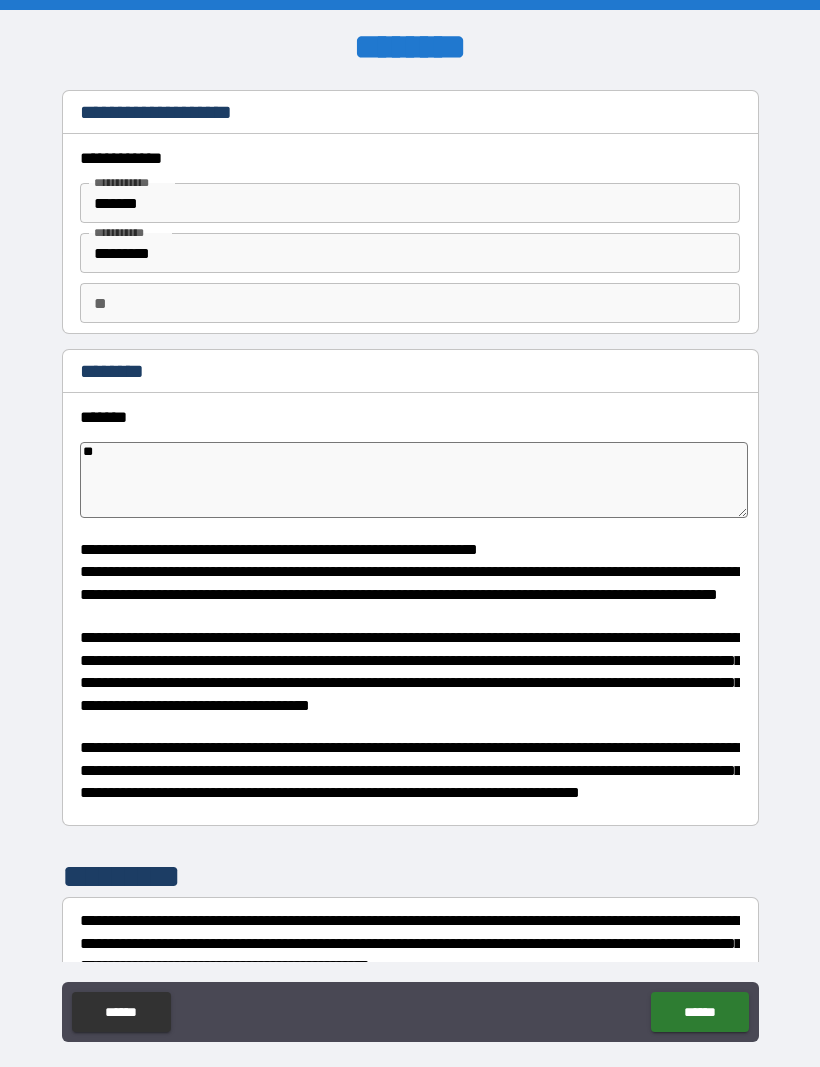 type on "*" 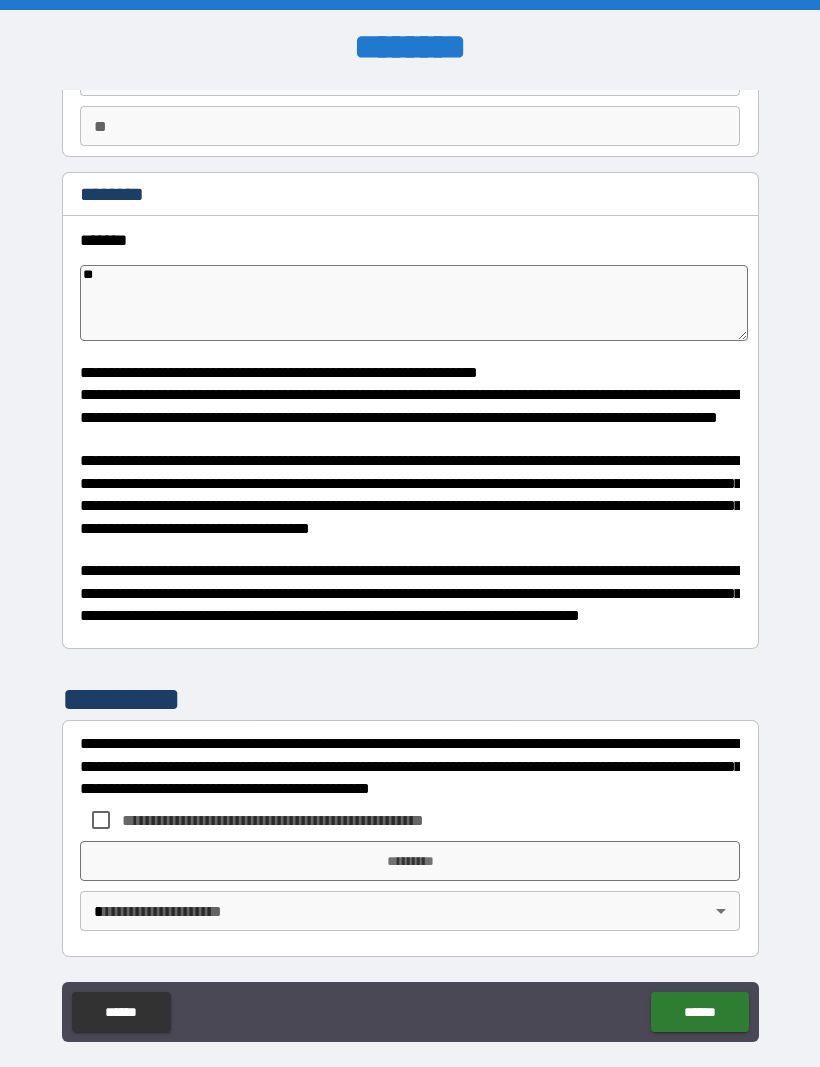 scroll, scrollTop: 177, scrollLeft: 0, axis: vertical 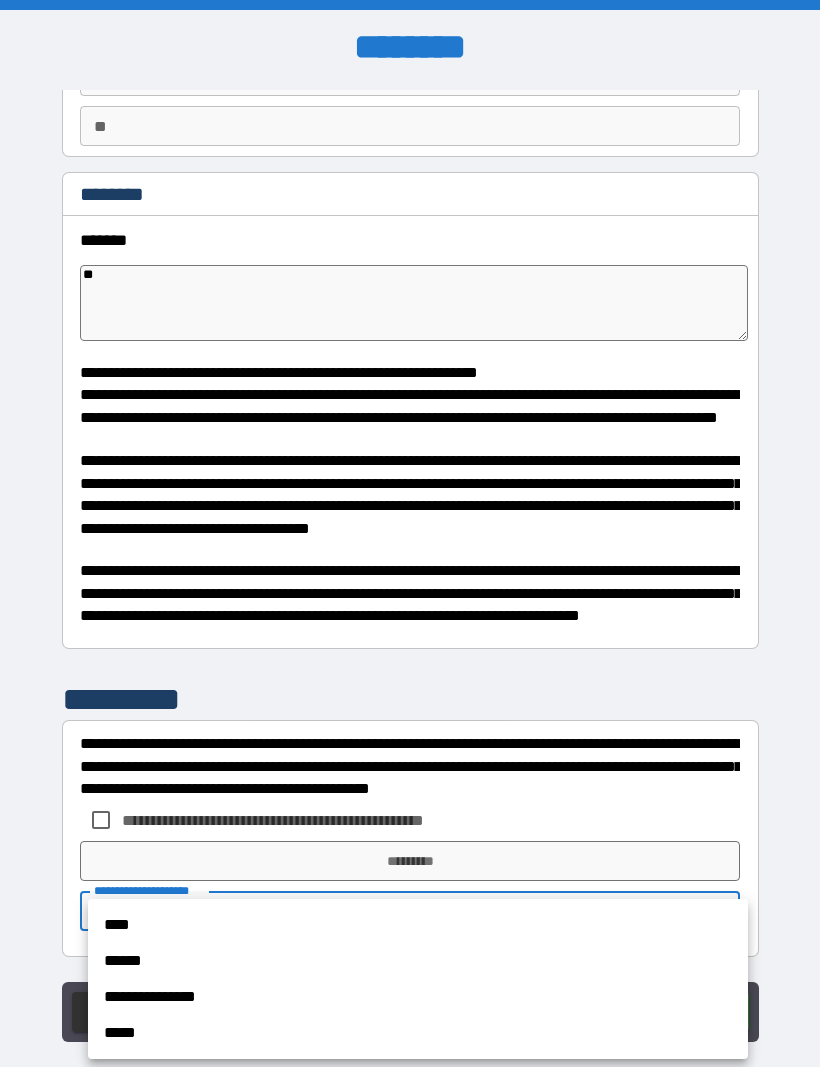 click on "****" at bounding box center [418, 925] 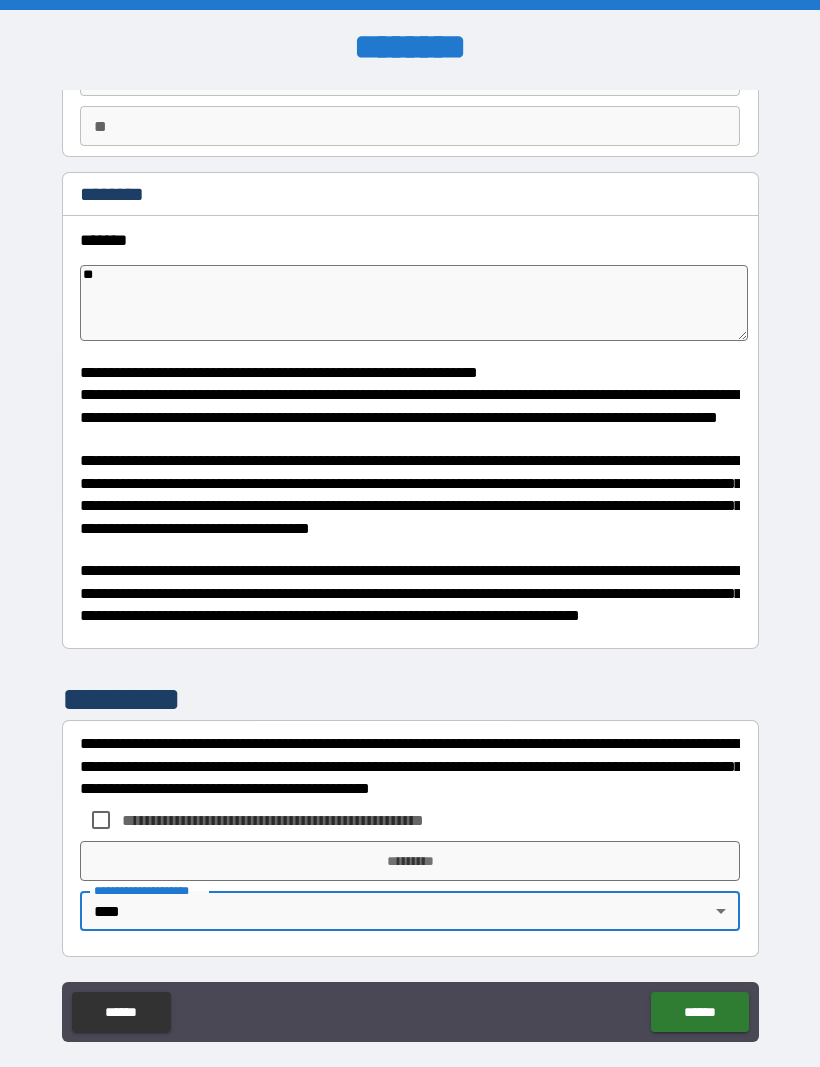 click on "**********" at bounding box center (410, 533) 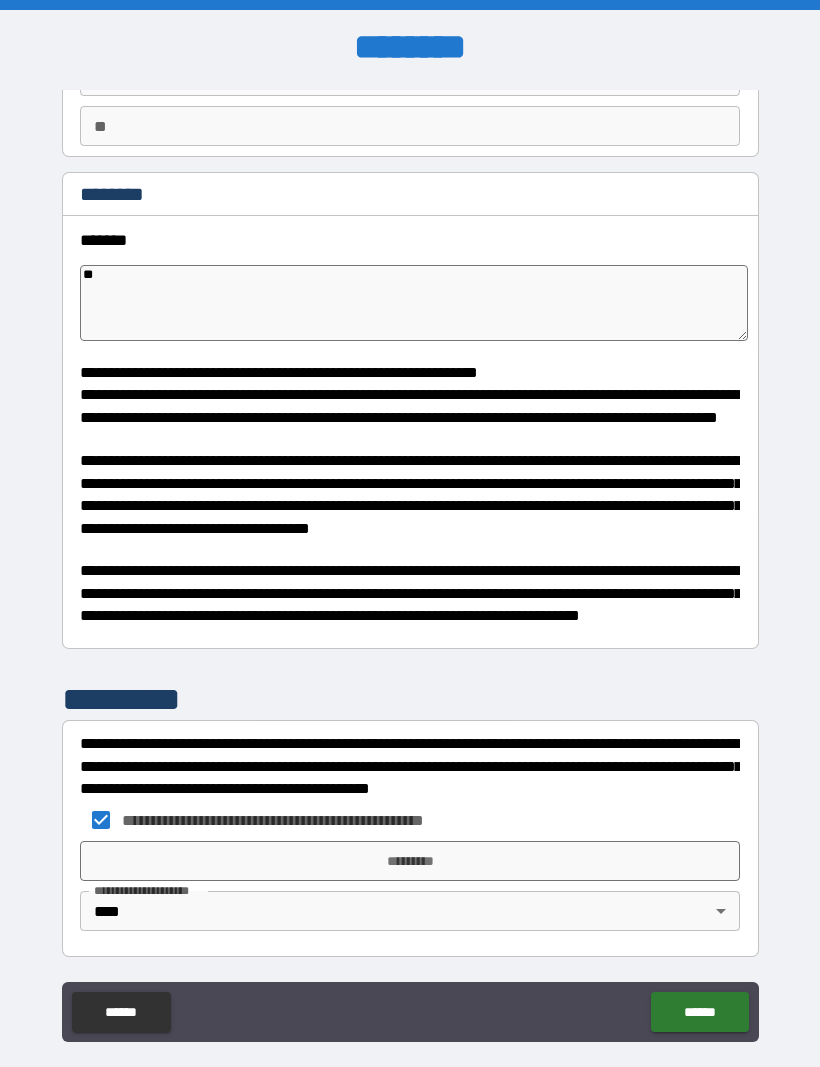click on "**********" at bounding box center (410, 567) 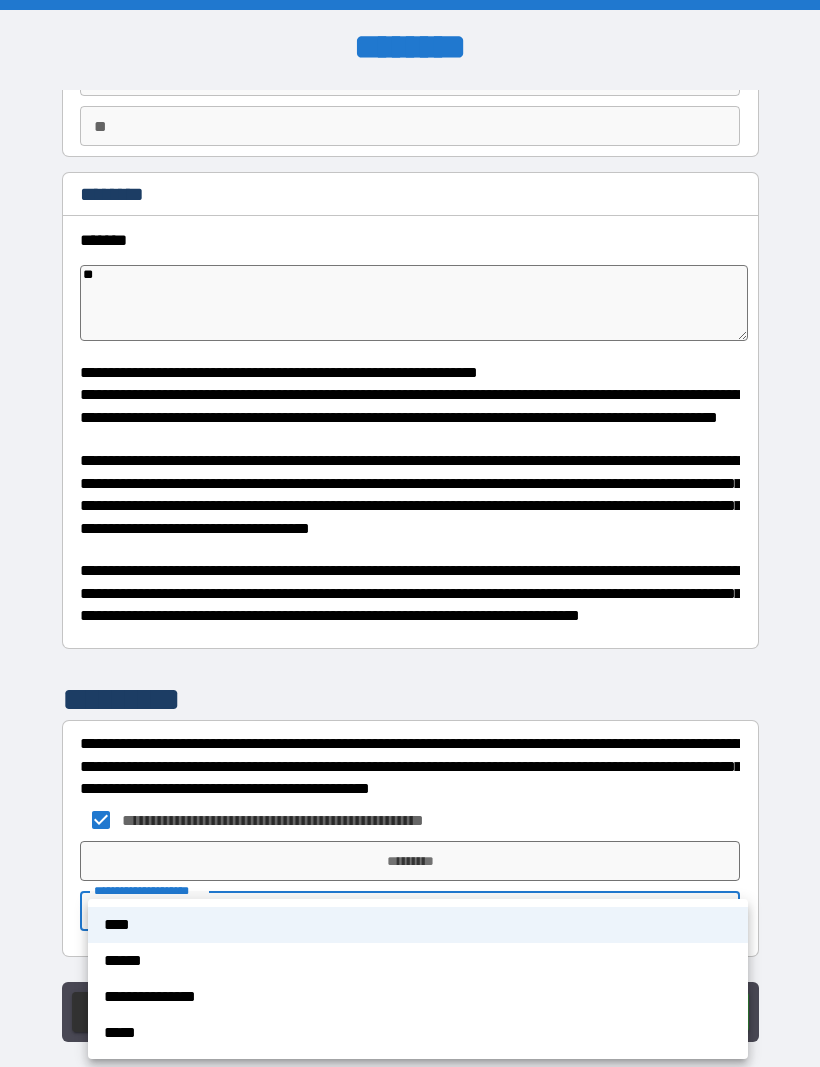 click on "****" at bounding box center (418, 925) 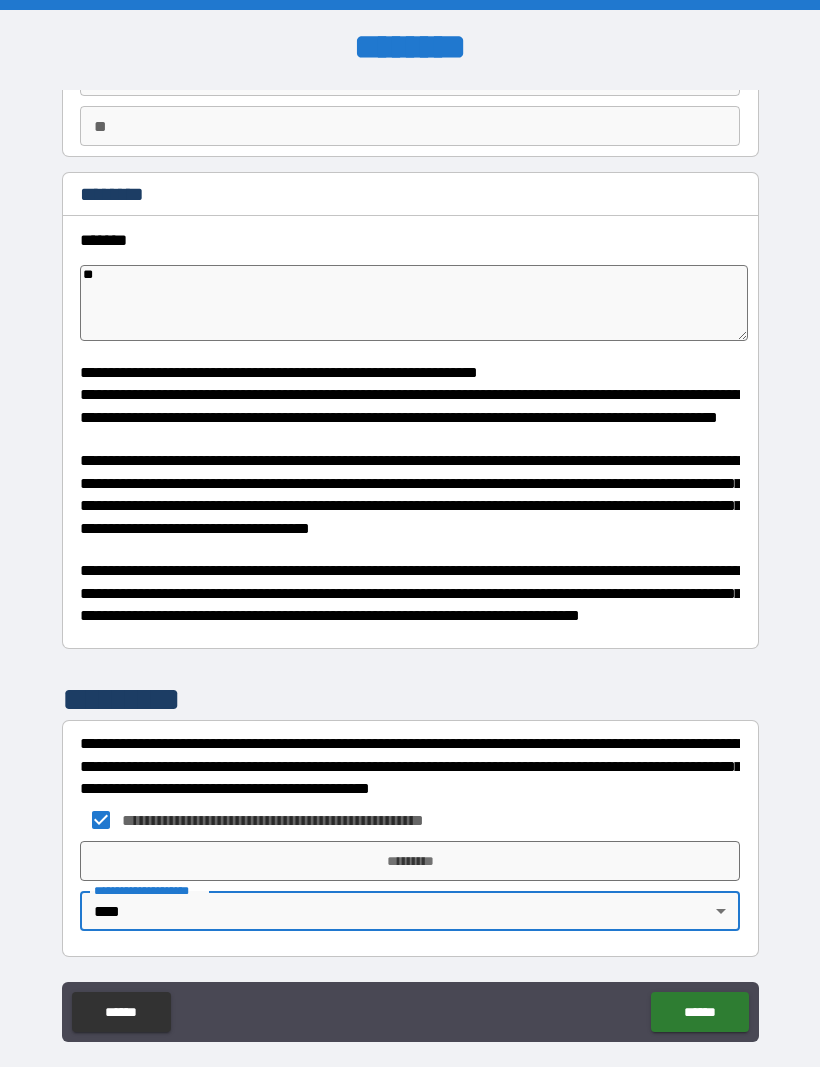 click on "*********" at bounding box center [410, 861] 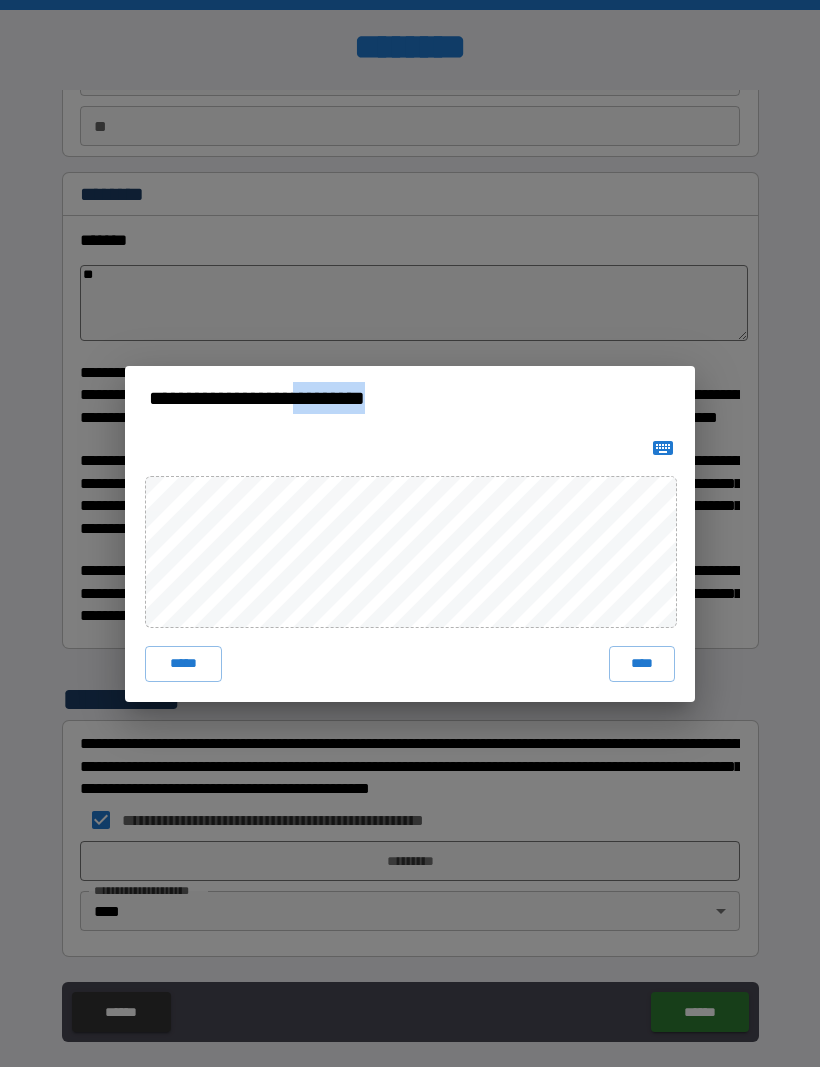 click on "****" at bounding box center [642, 664] 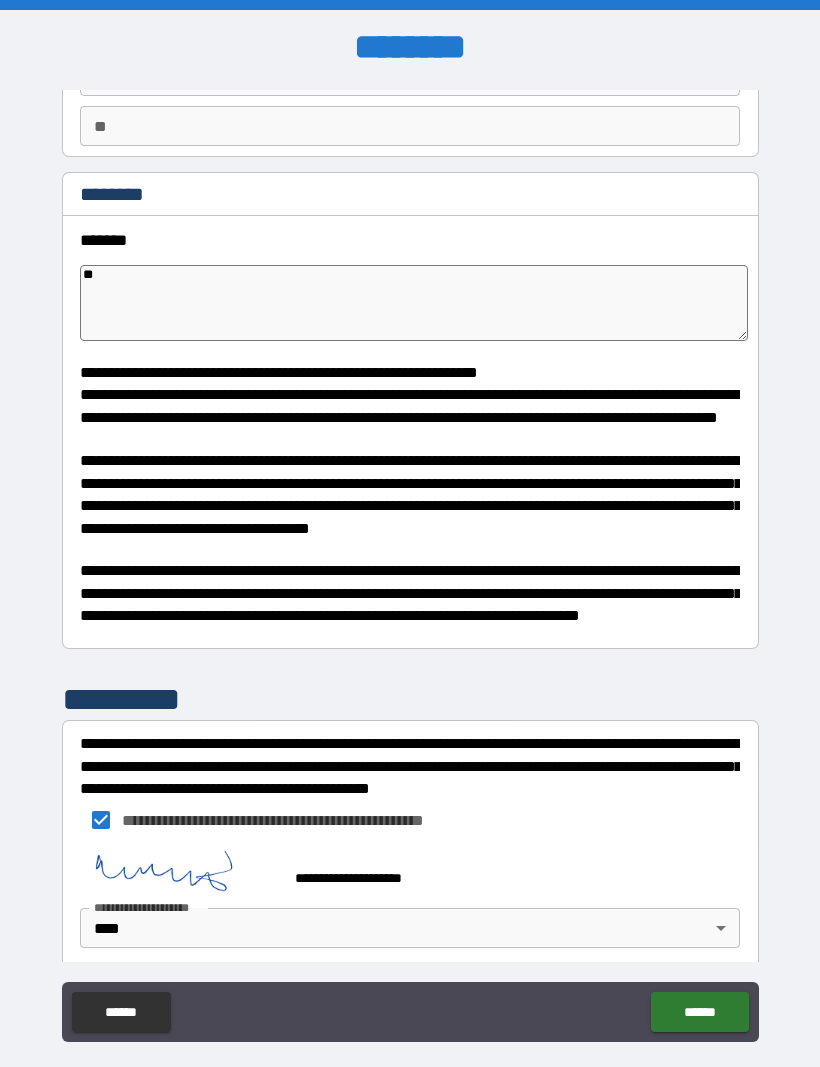 type on "*" 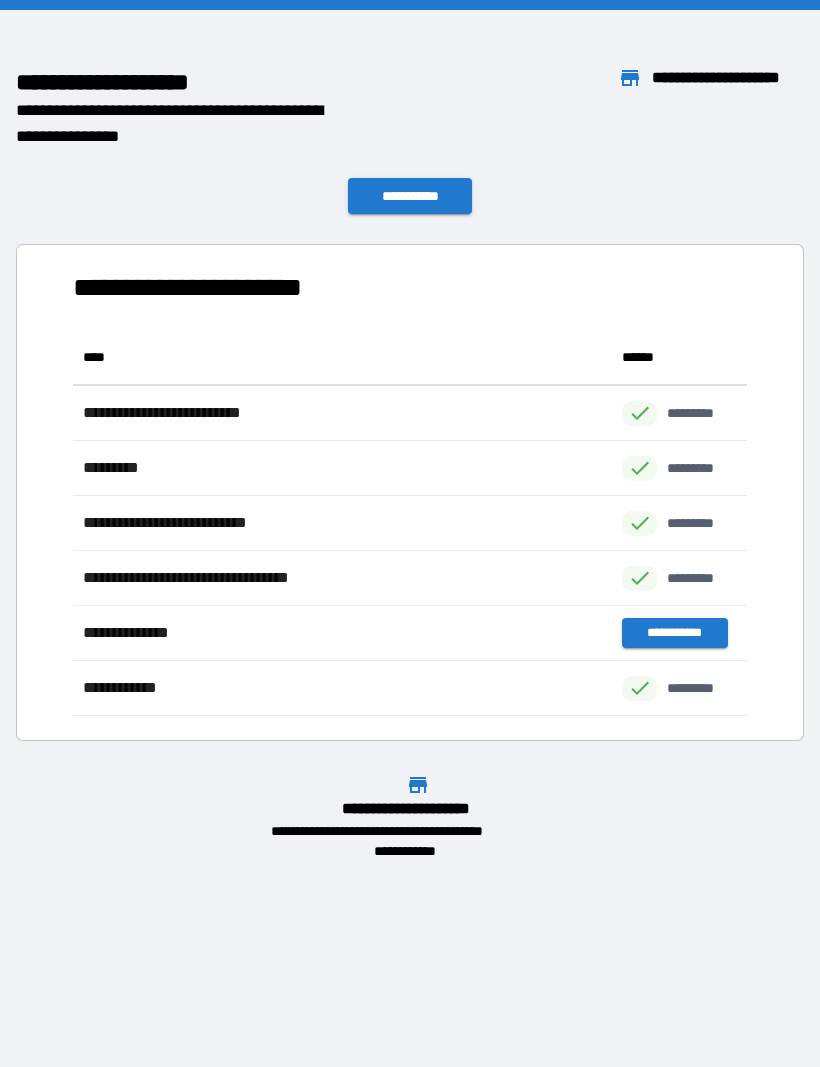 scroll, scrollTop: 1, scrollLeft: 1, axis: both 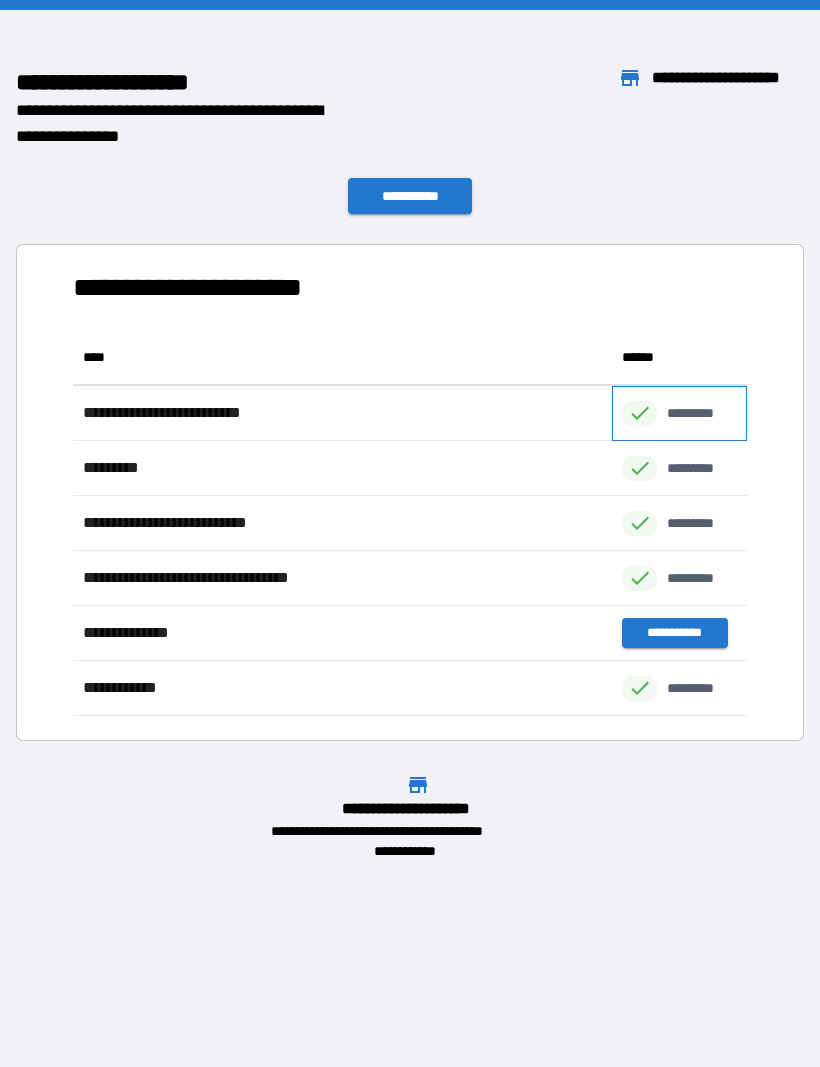 click on "*********" at bounding box center [701, 413] 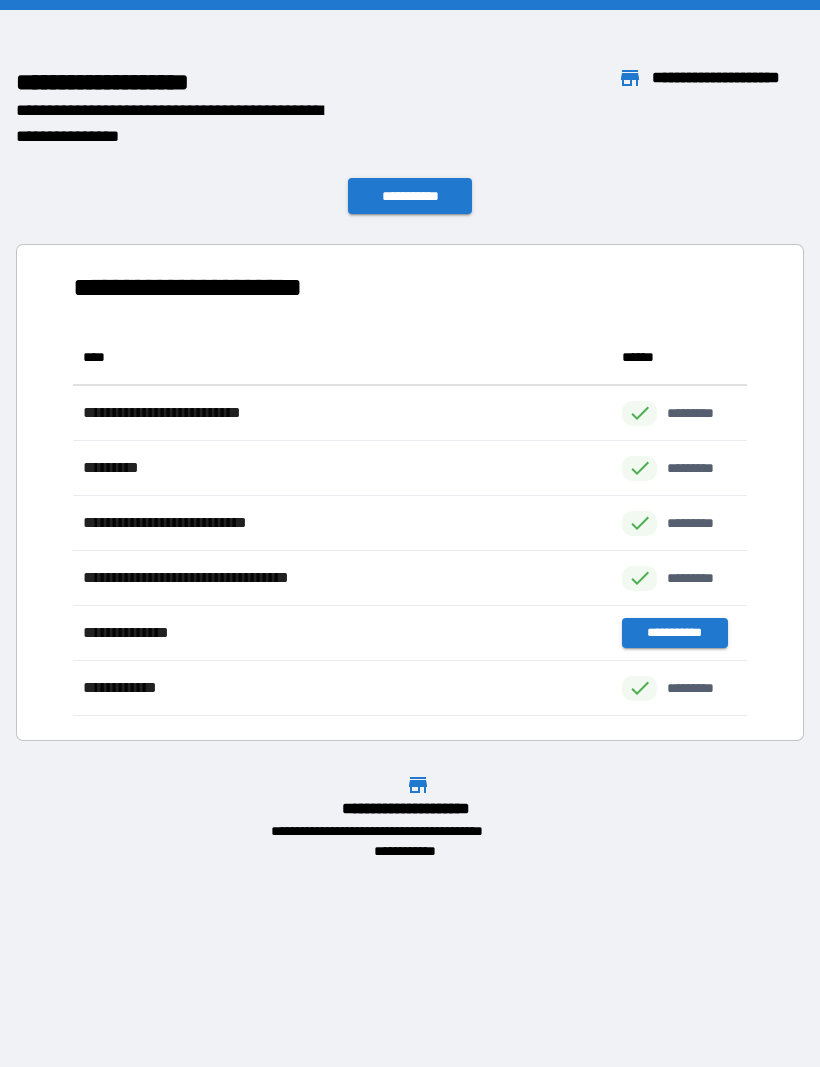 click on "**********" at bounding box center [410, 196] 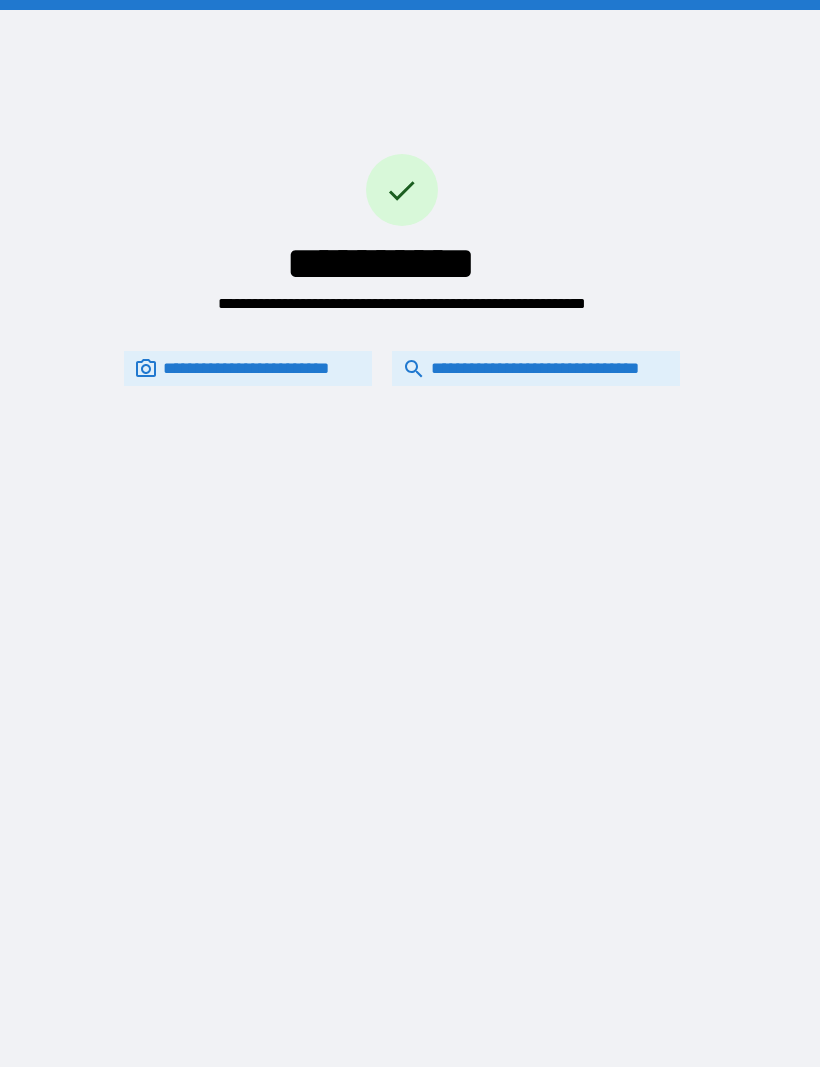click on "**********" at bounding box center (536, 368) 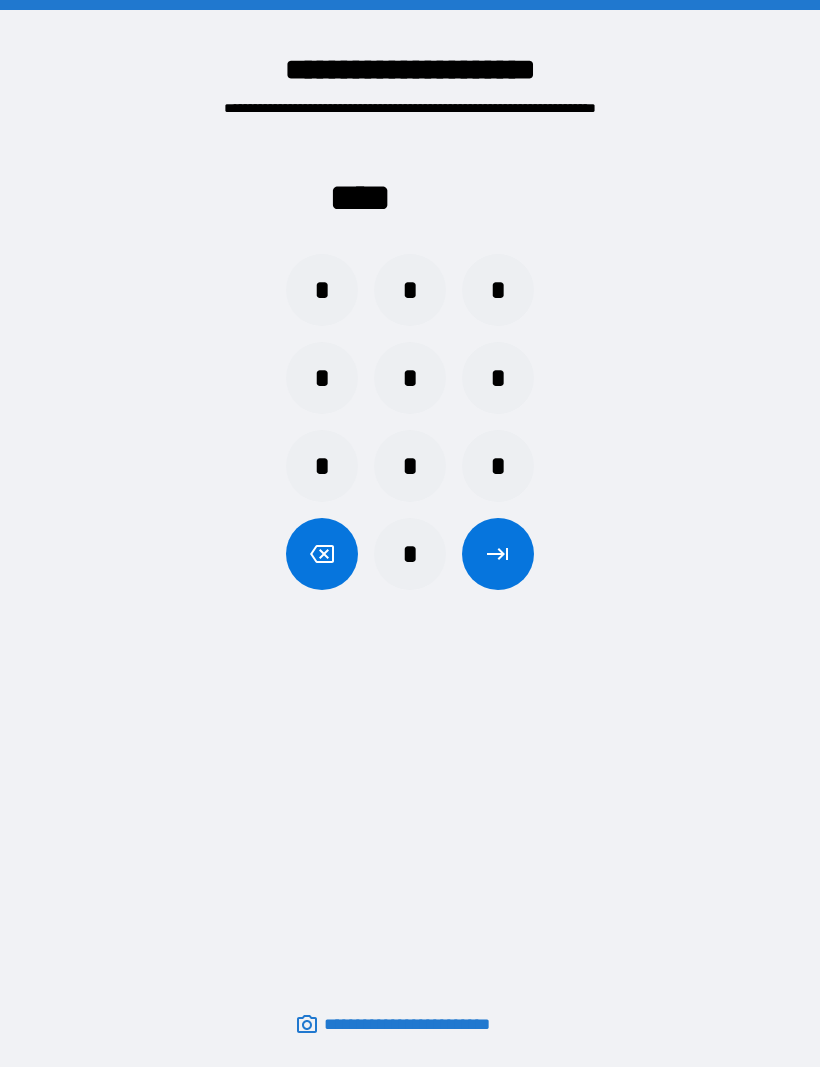 click on "*" at bounding box center [322, 378] 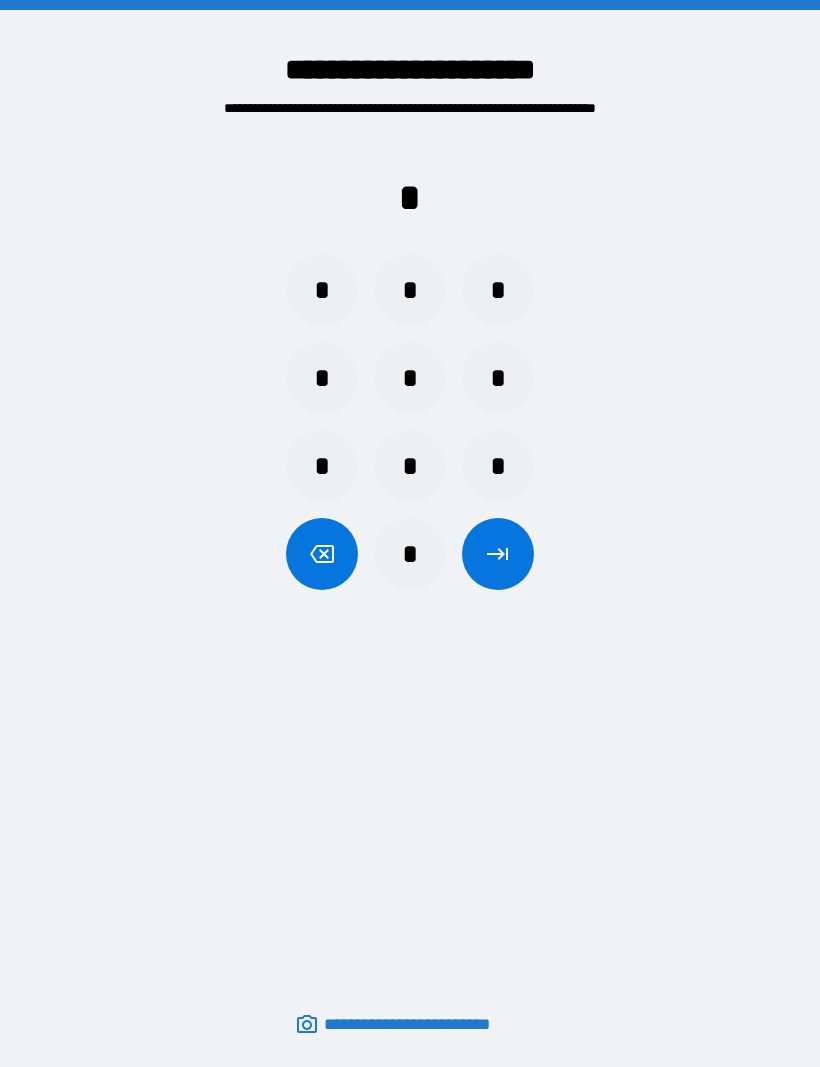 click on "*" at bounding box center [498, 290] 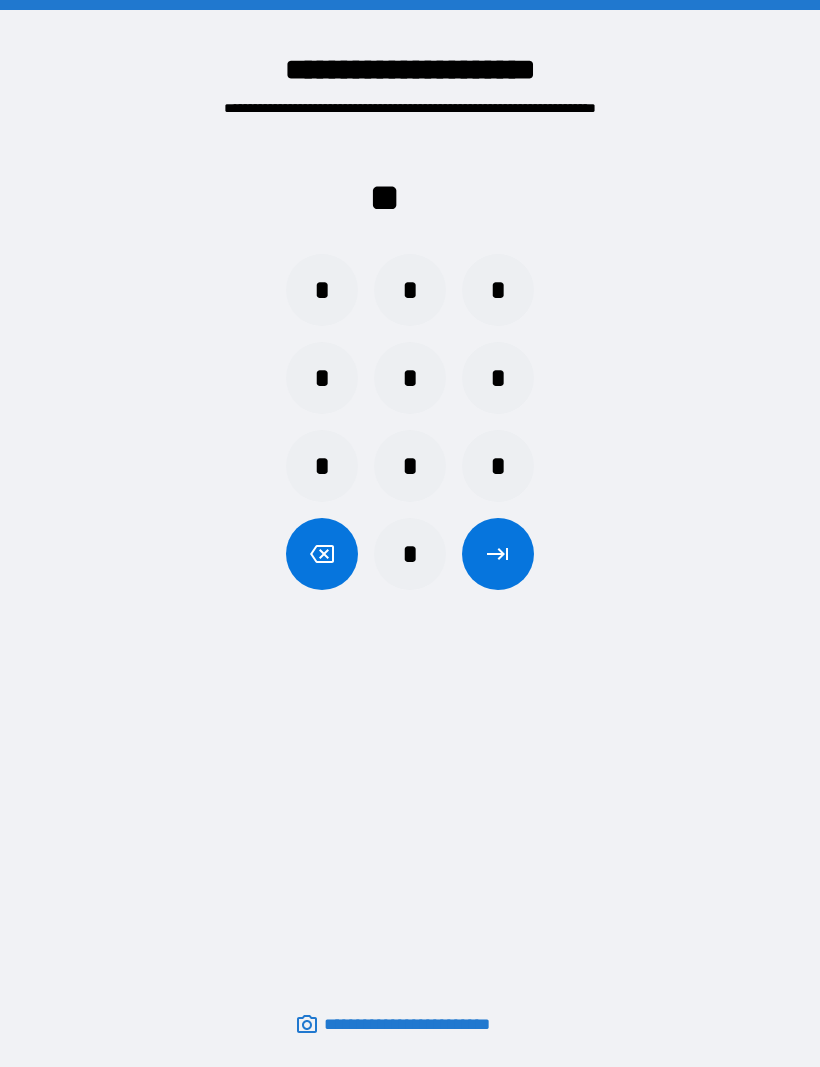 click on "*" at bounding box center (410, 290) 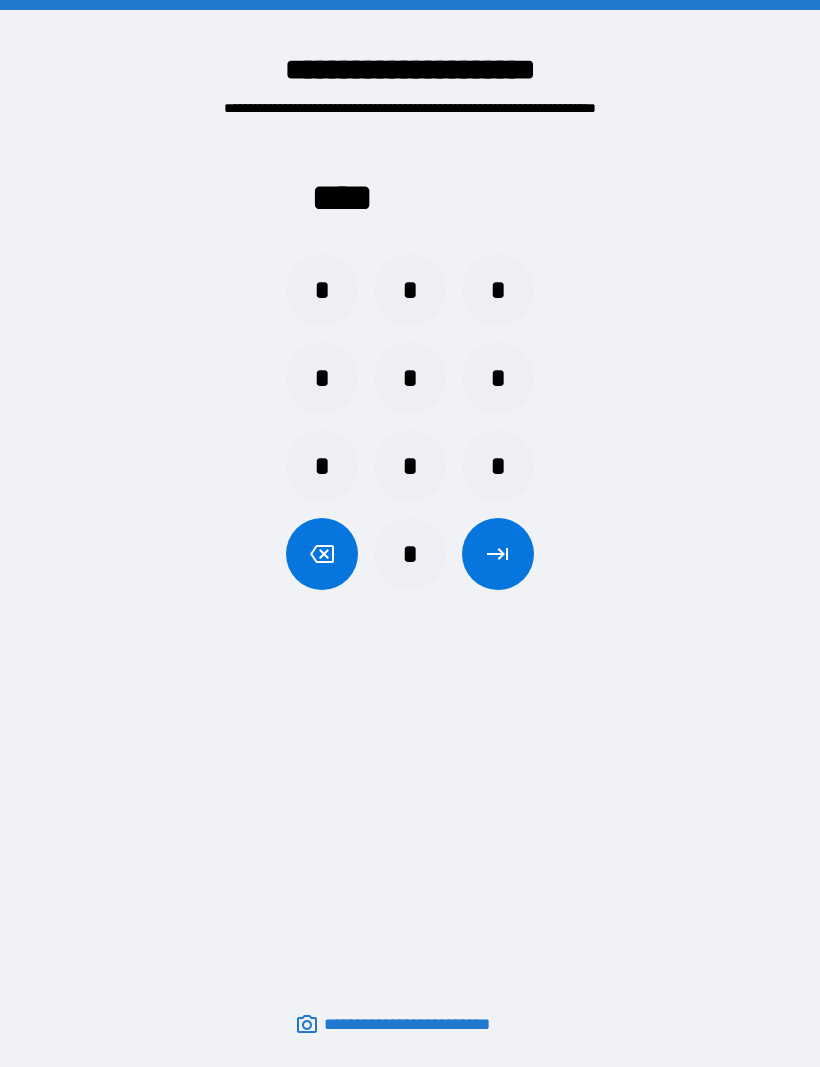 click 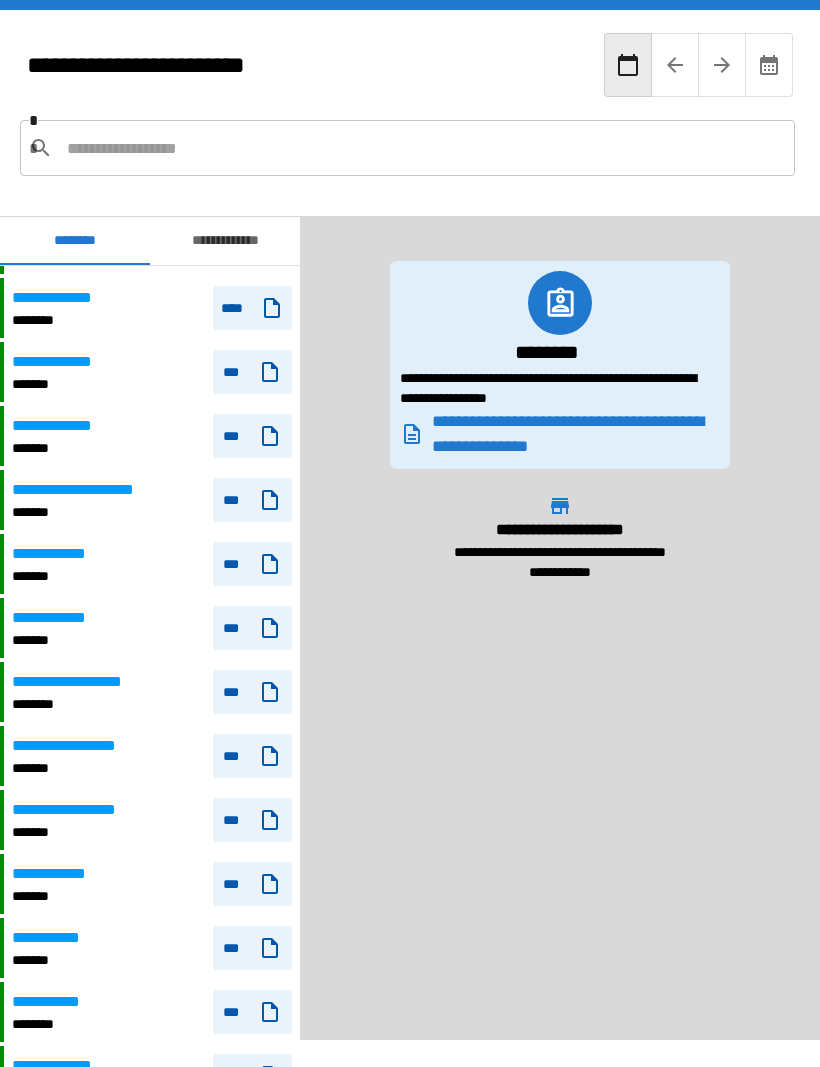 scroll, scrollTop: 172, scrollLeft: 0, axis: vertical 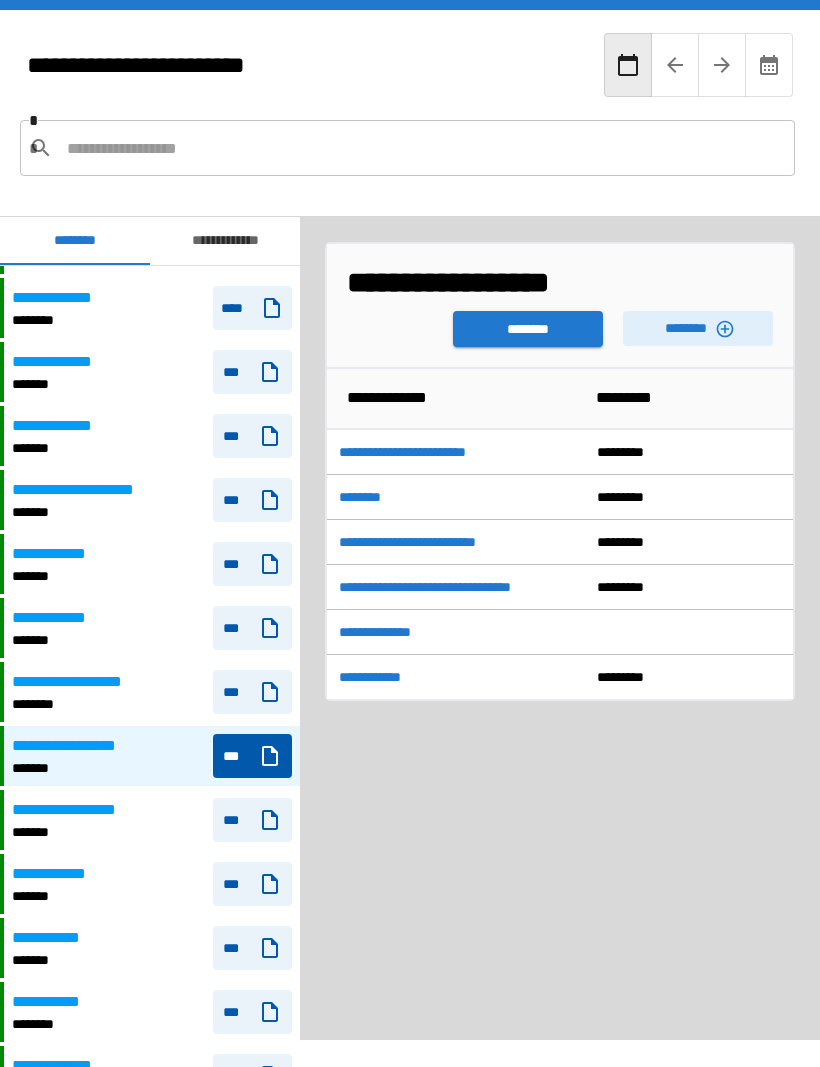 click on "********" at bounding box center (698, 328) 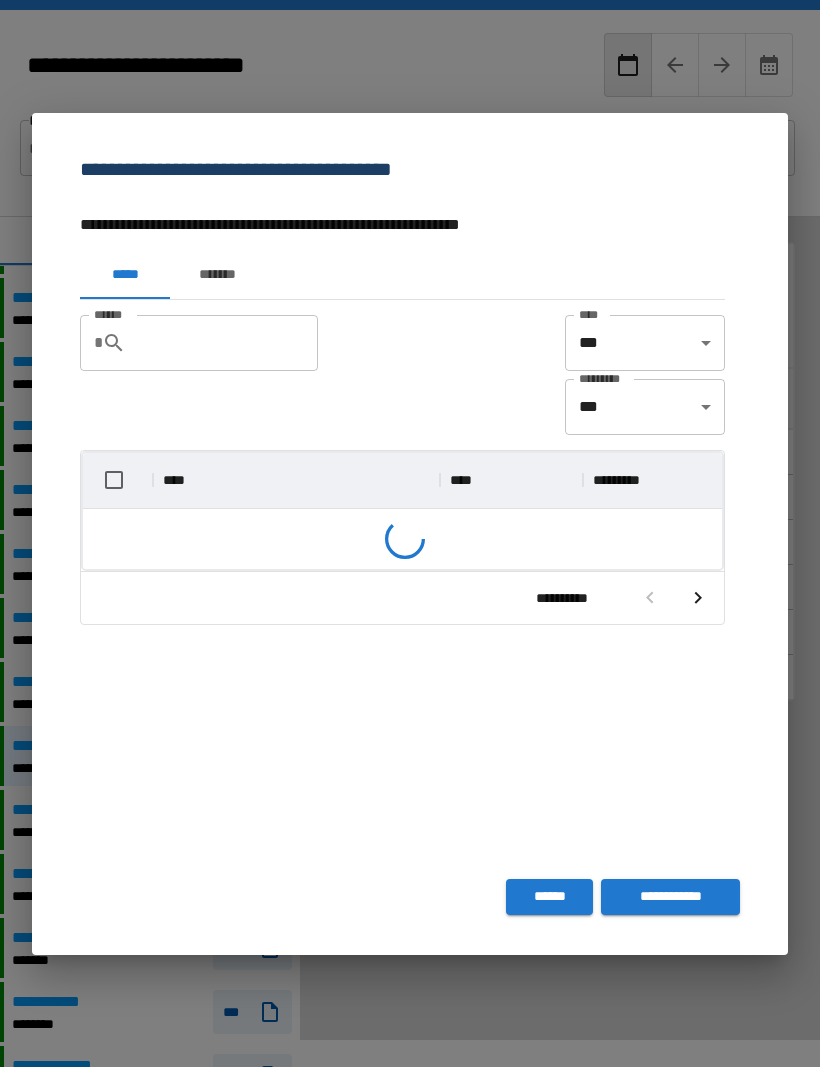 scroll, scrollTop: 1, scrollLeft: 1, axis: both 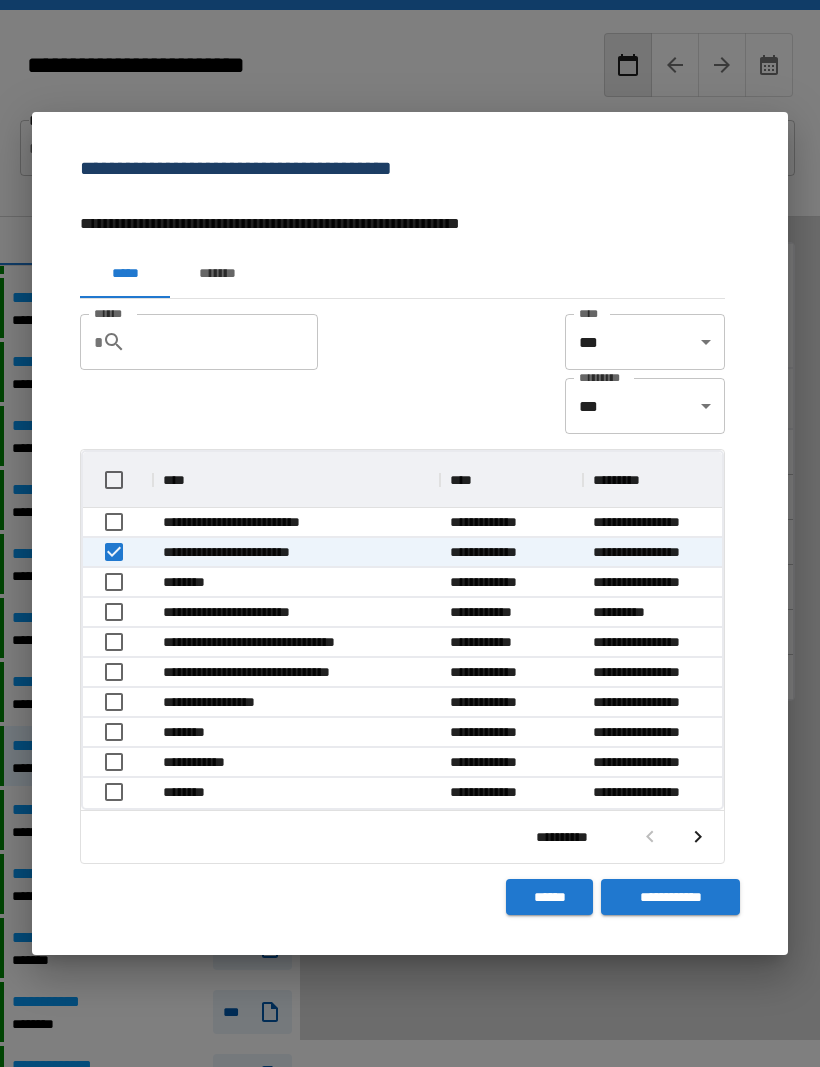 click on "**********" at bounding box center [670, 897] 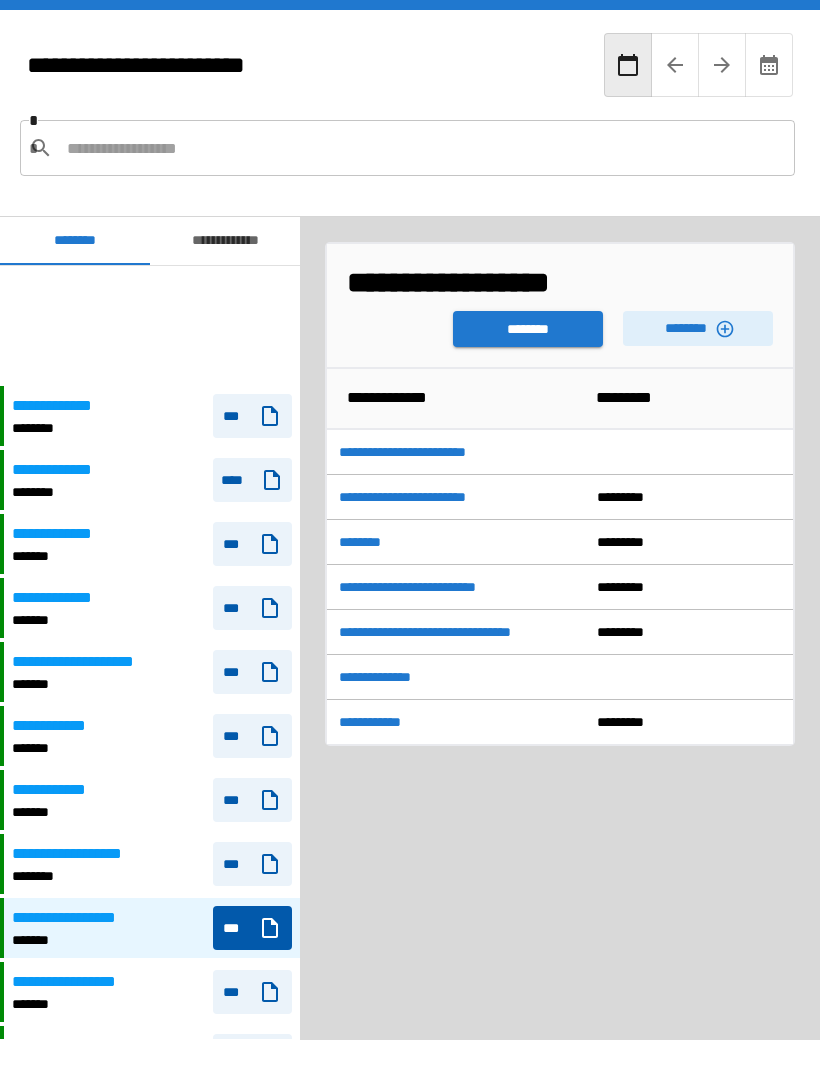 scroll, scrollTop: 172, scrollLeft: 0, axis: vertical 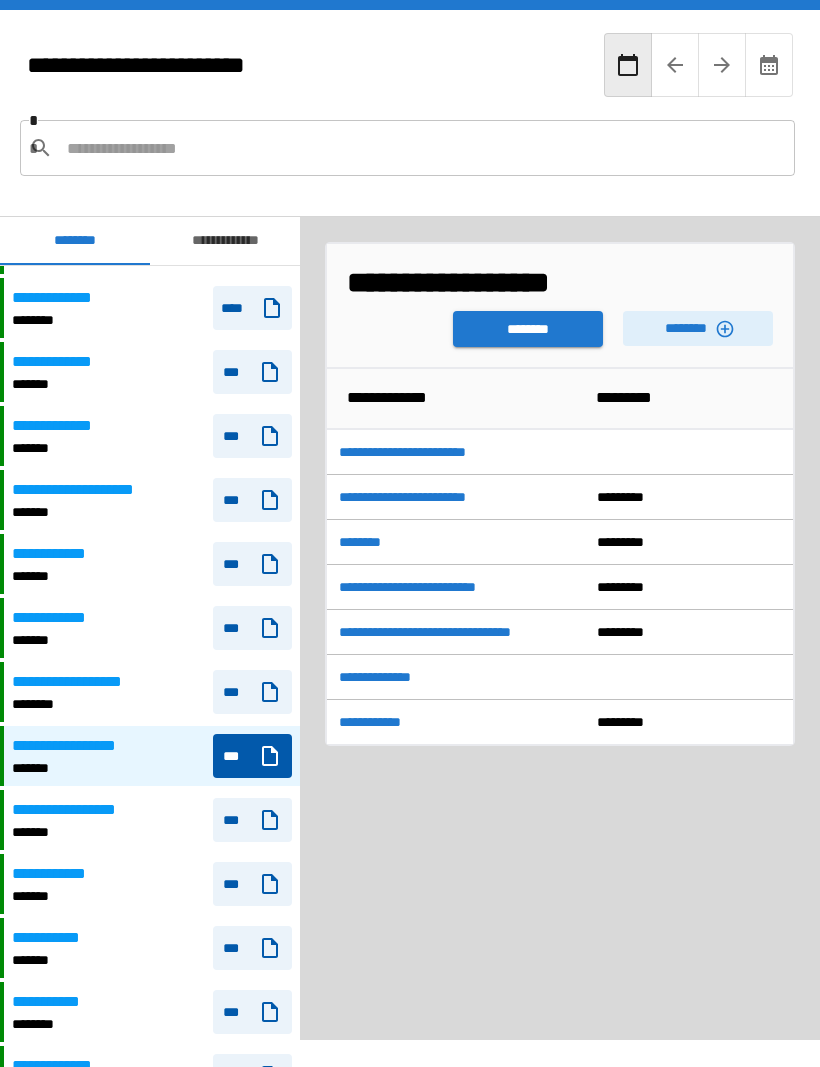 click on "********" at bounding box center [528, 329] 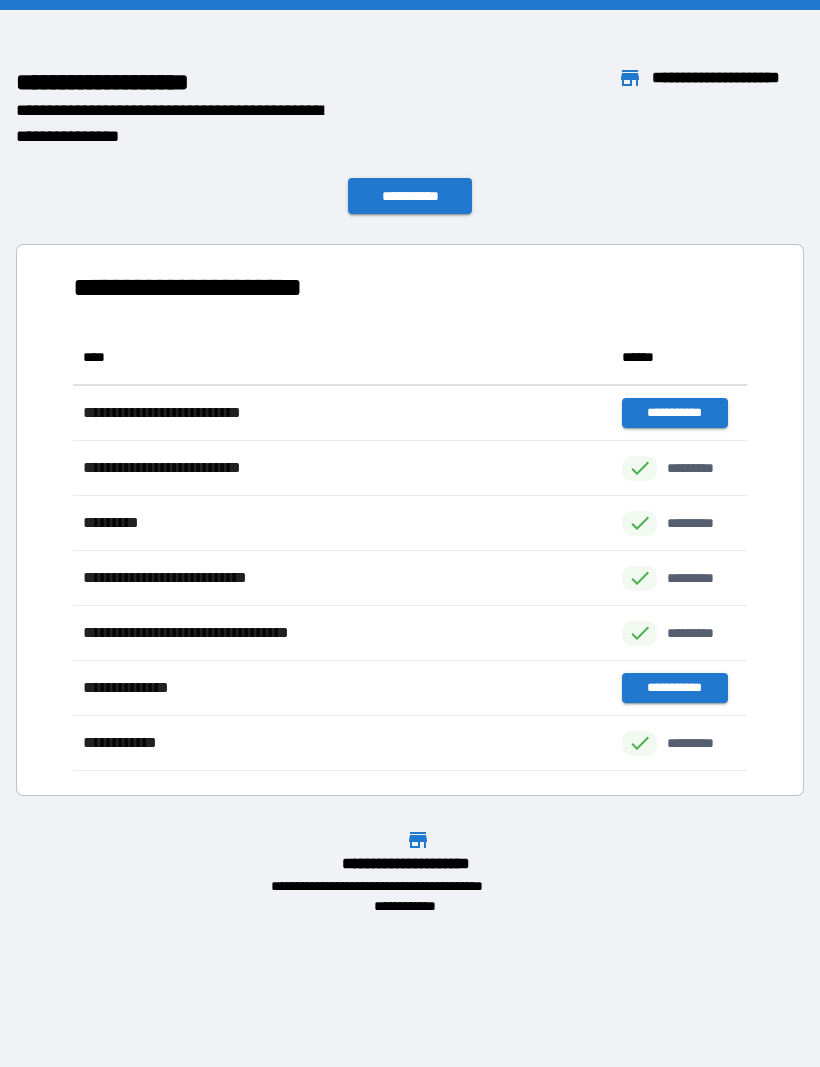 scroll, scrollTop: 1, scrollLeft: 1, axis: both 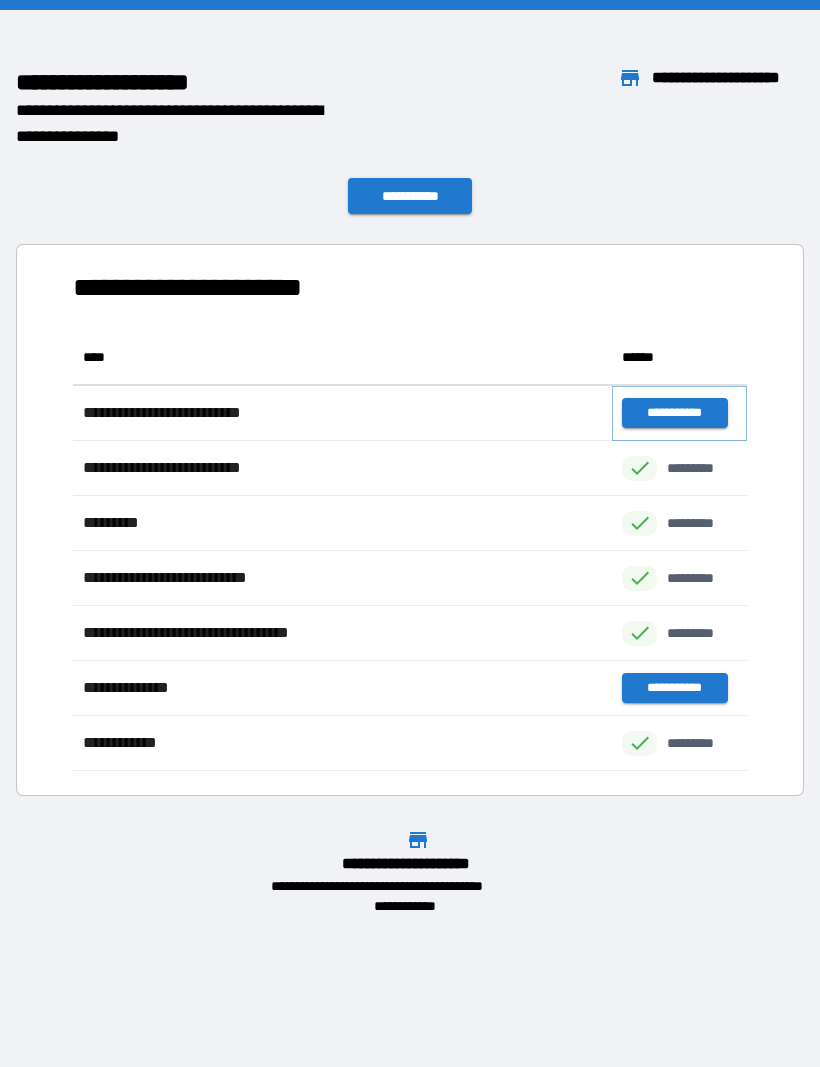 click on "**********" at bounding box center [674, 413] 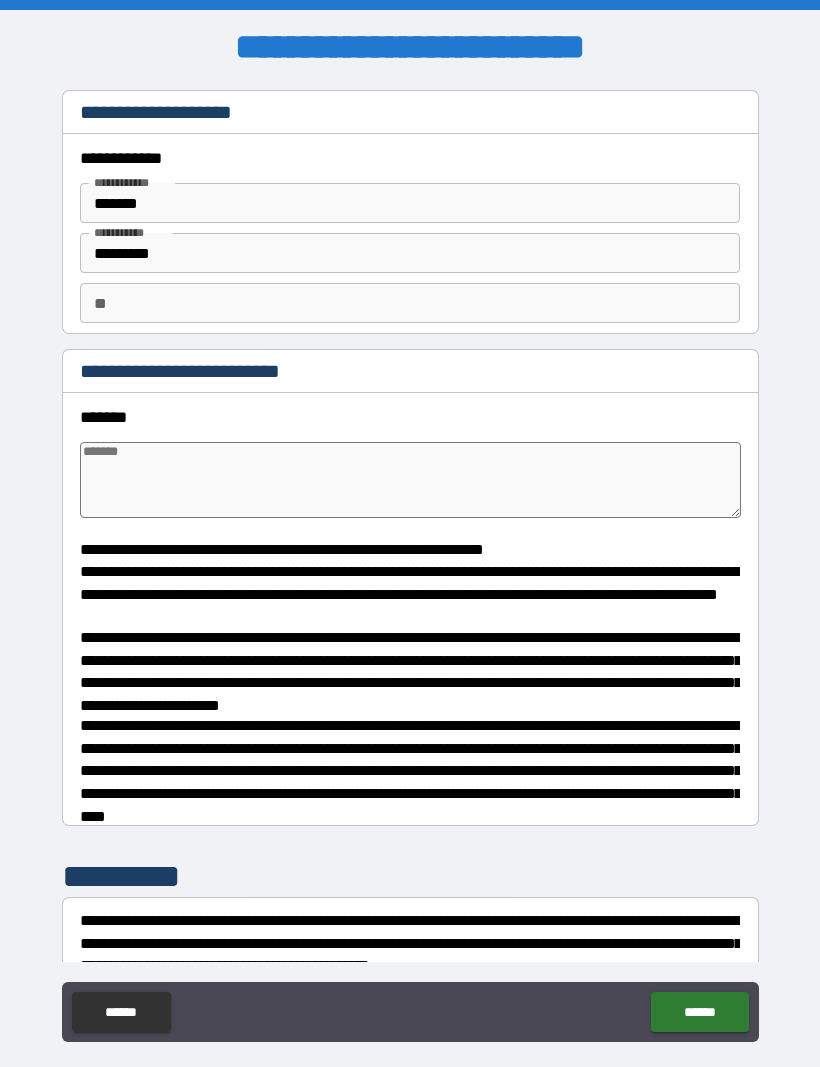 click at bounding box center [410, 480] 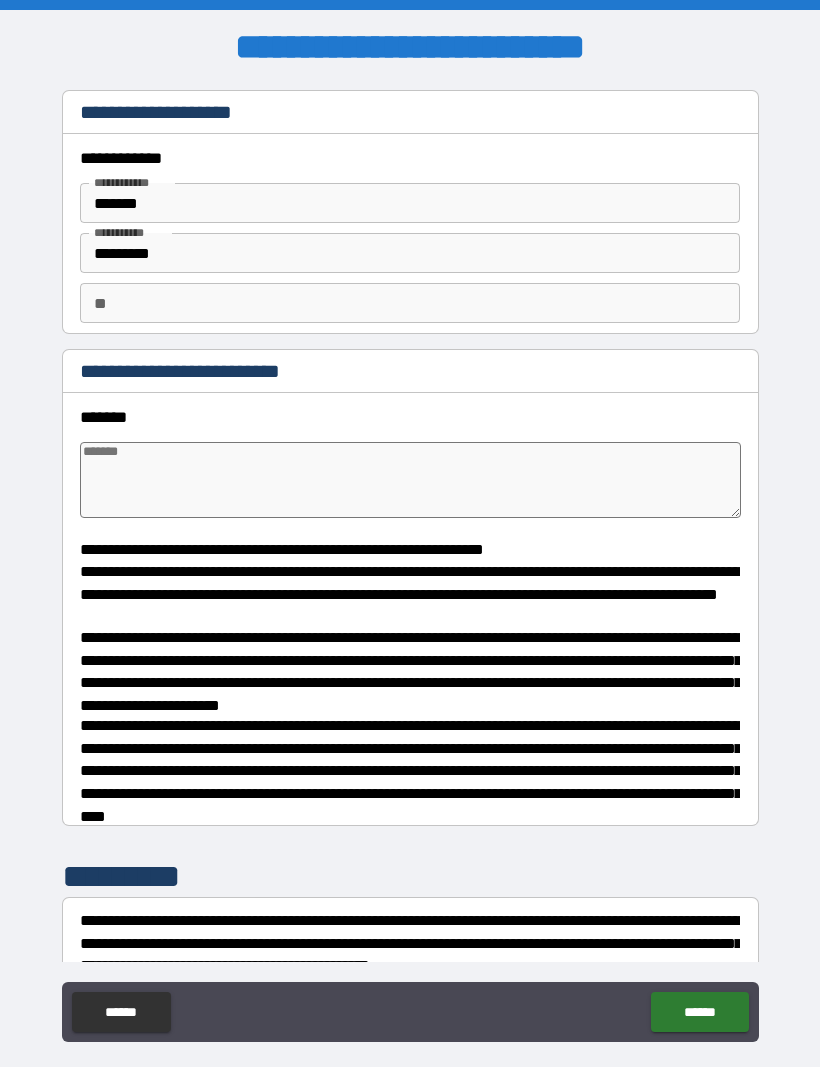 type on "*" 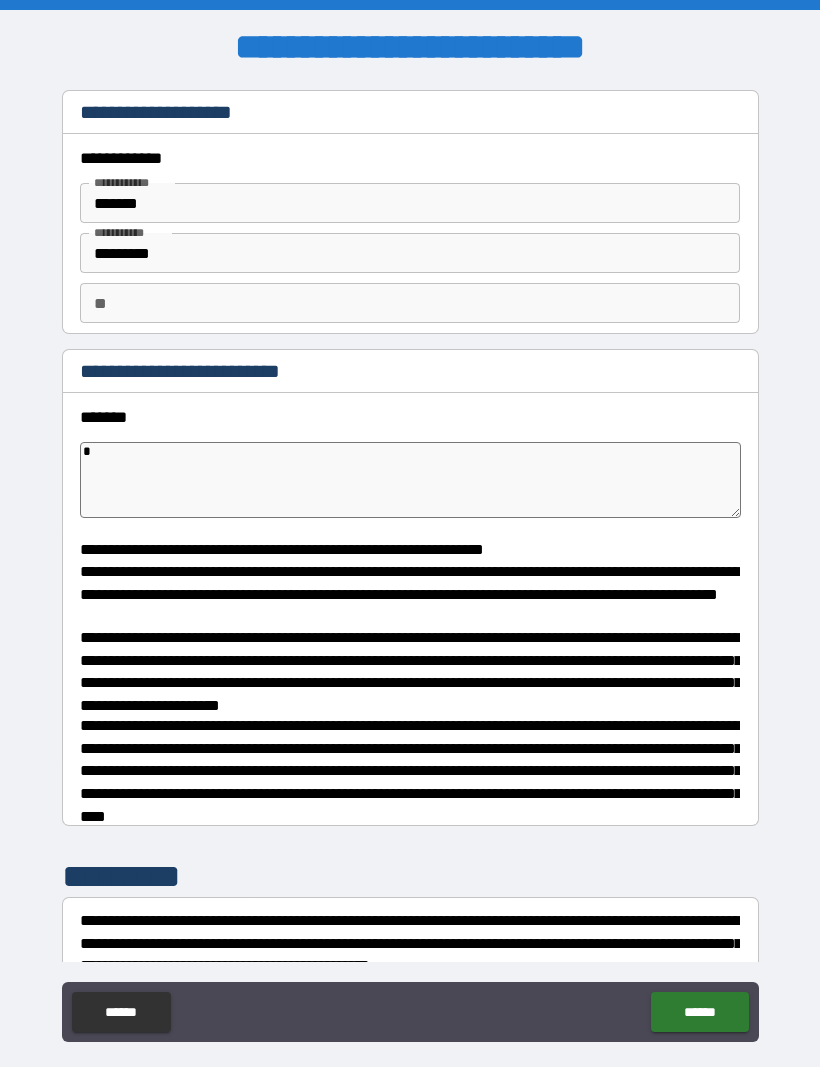 type on "*" 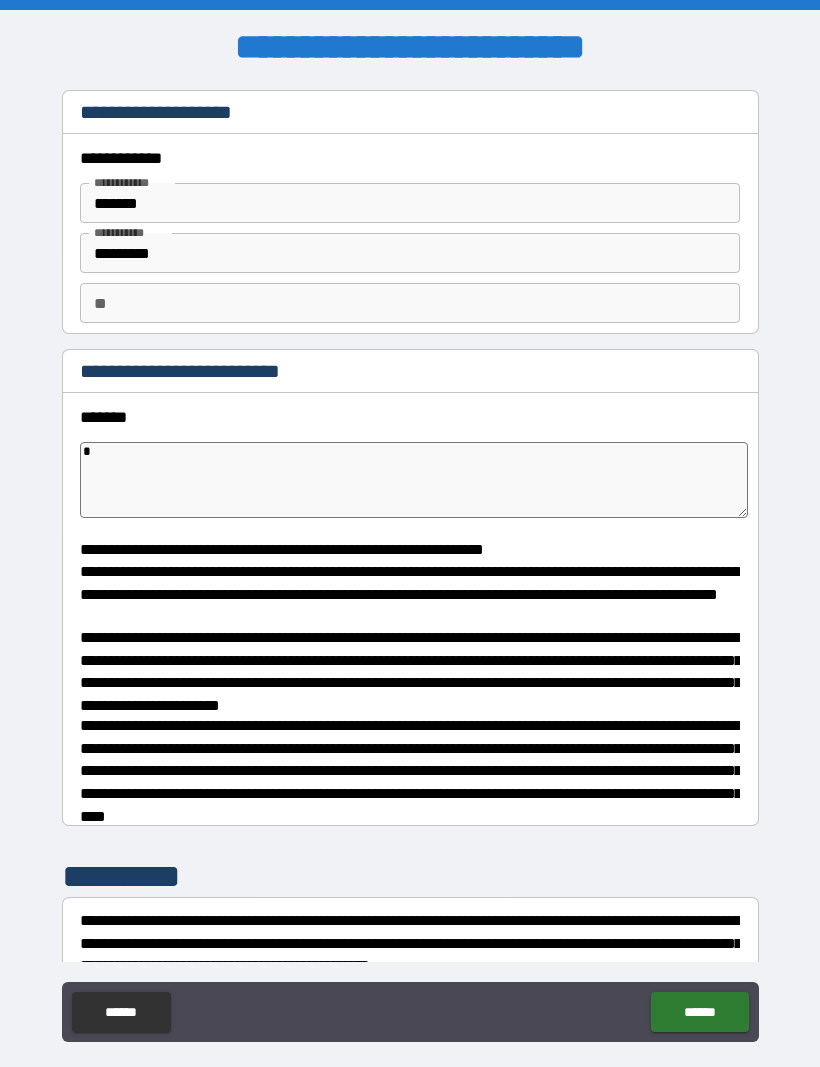 type on "**" 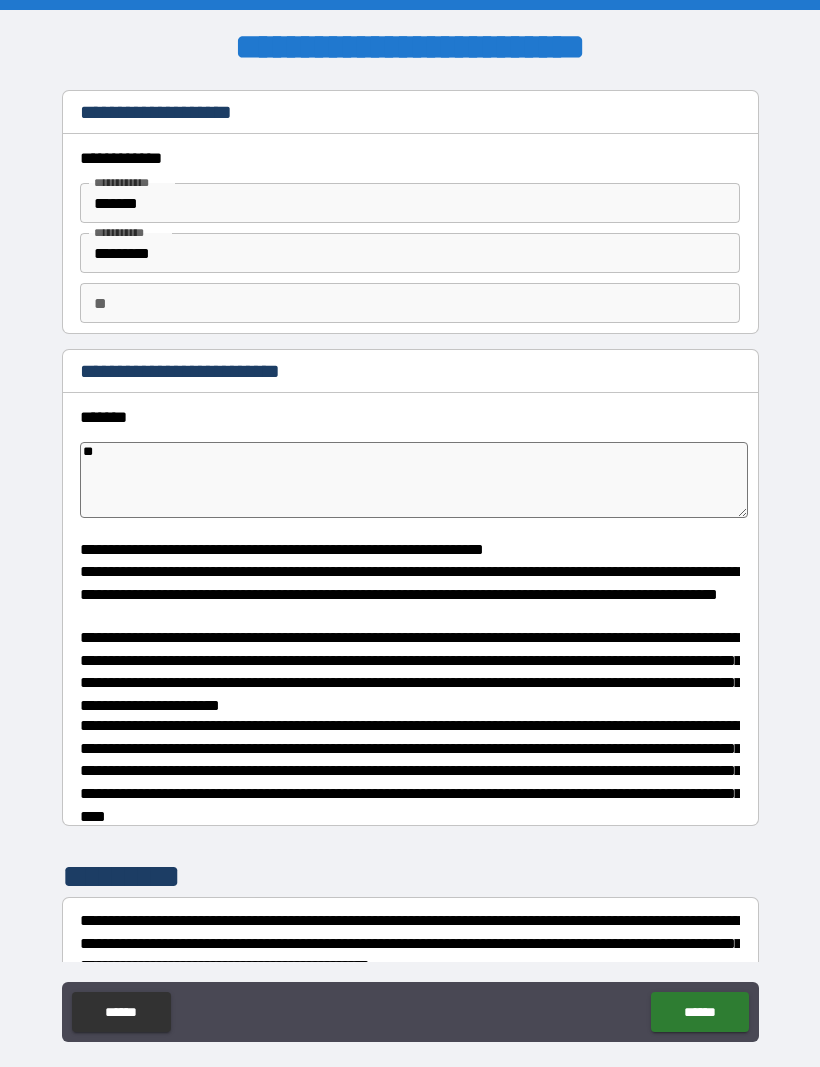 type on "*" 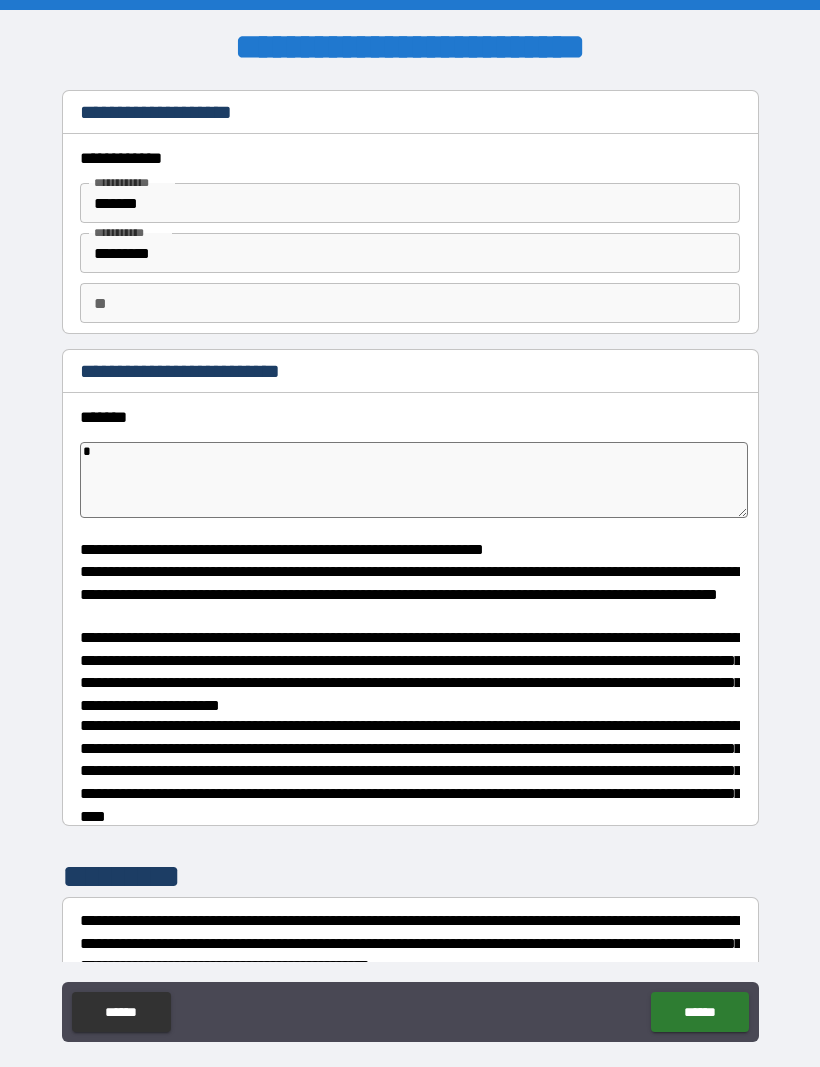 type on "*" 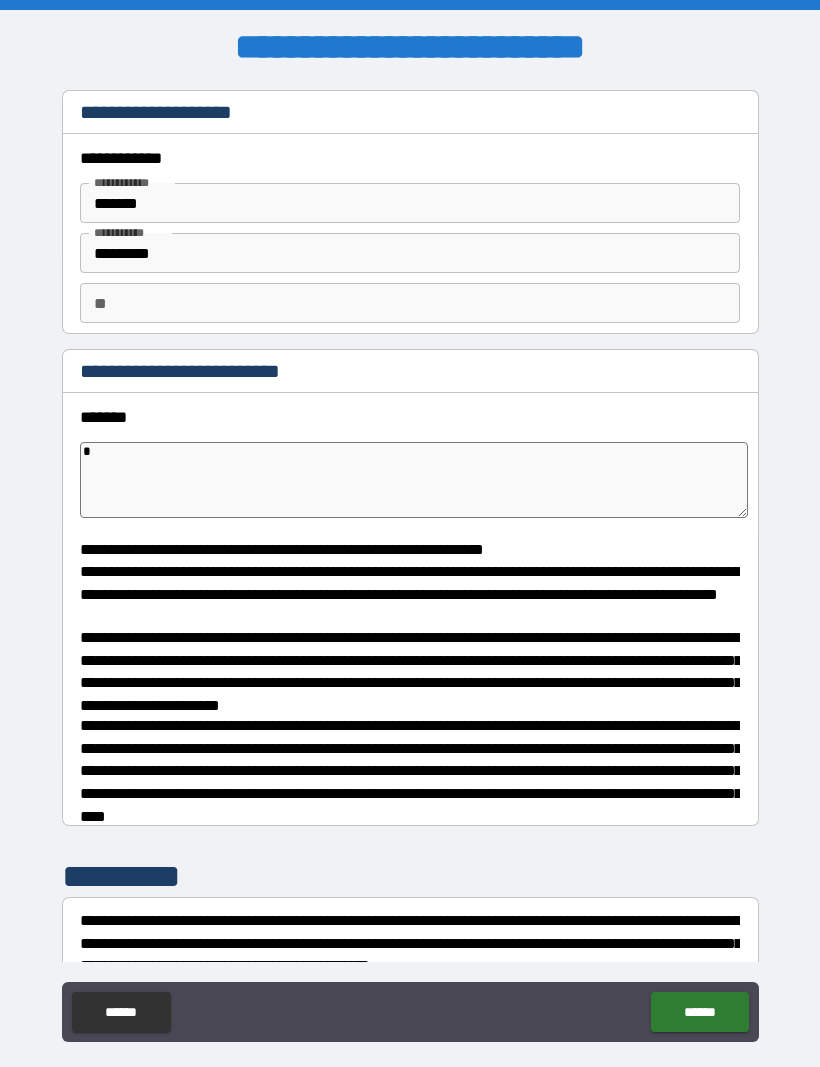 type on "**" 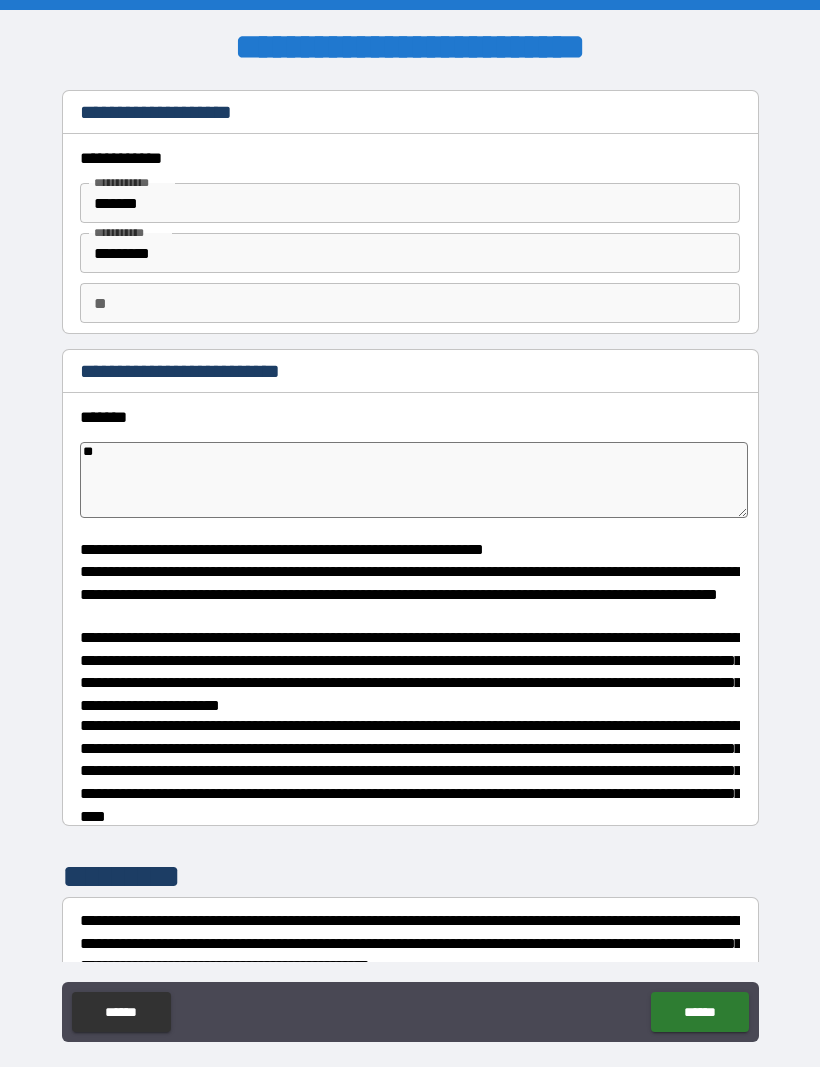 type on "*" 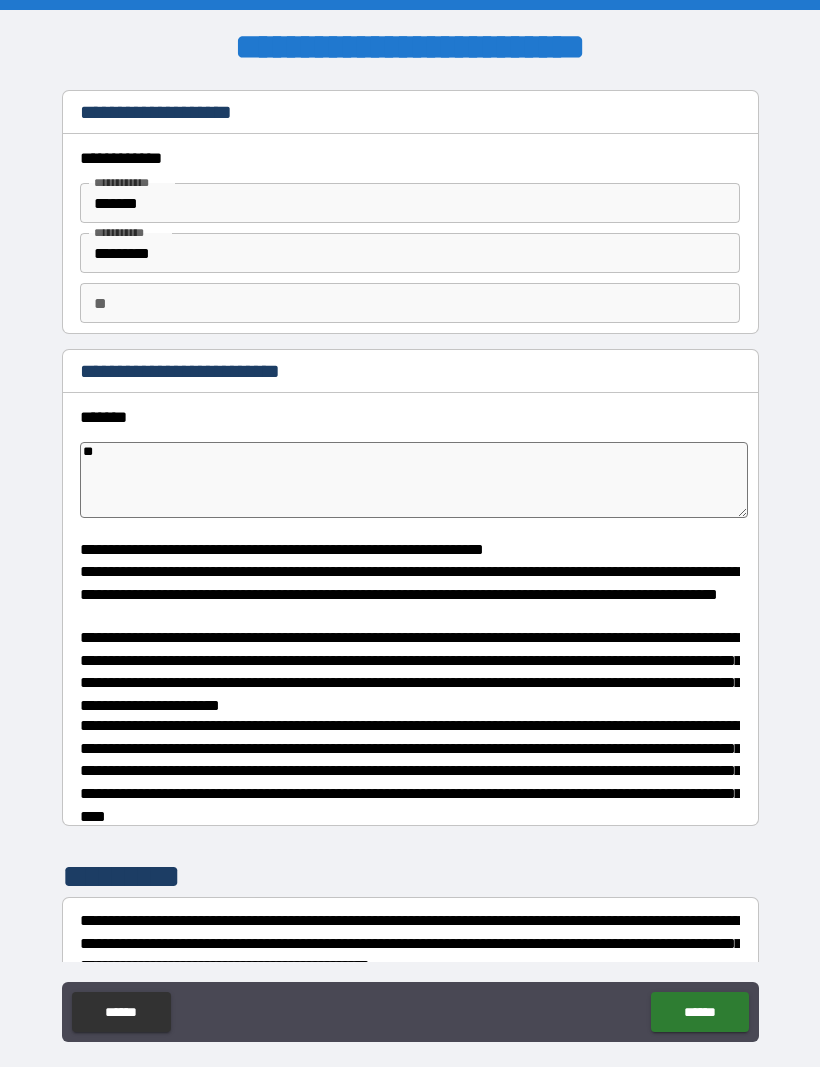 type on "*" 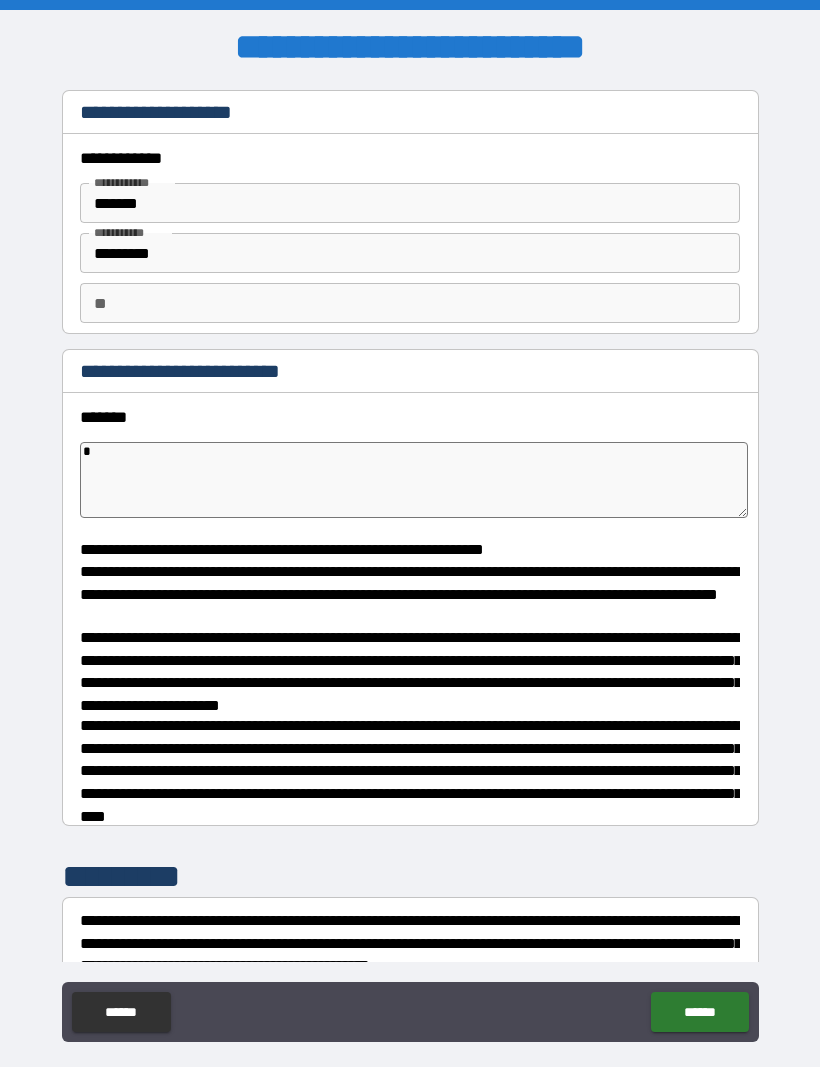 type on "*" 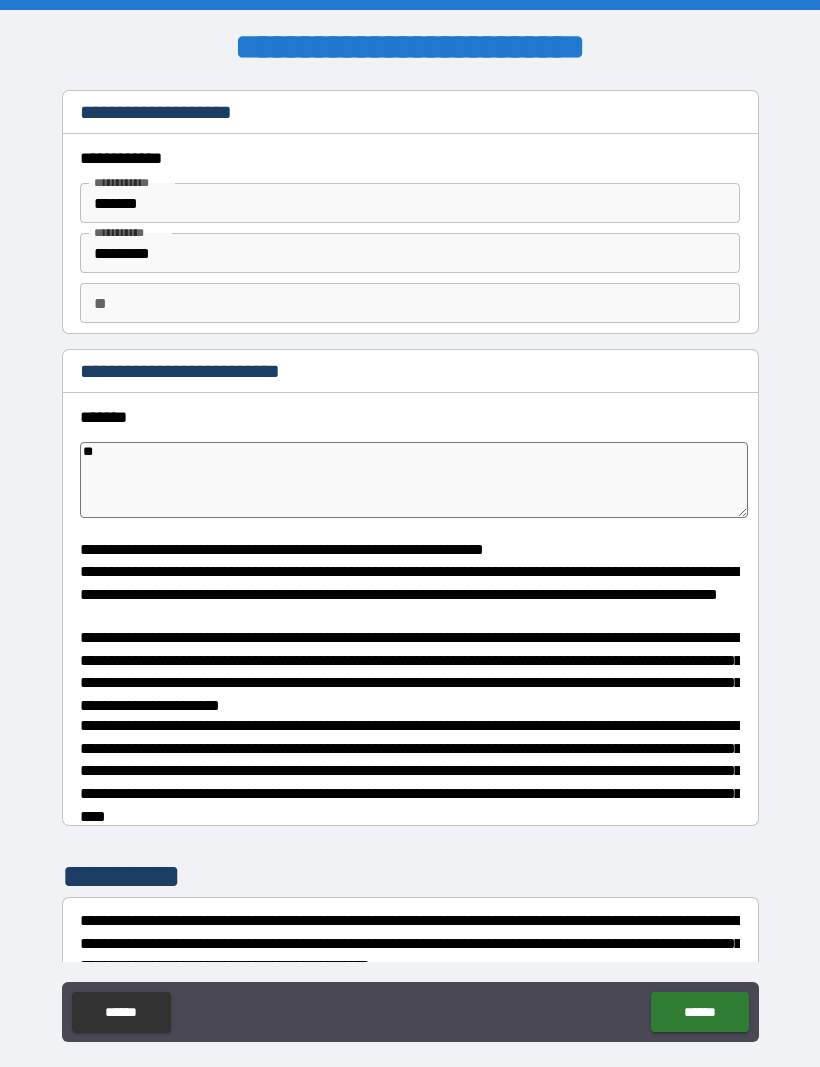 type on "*" 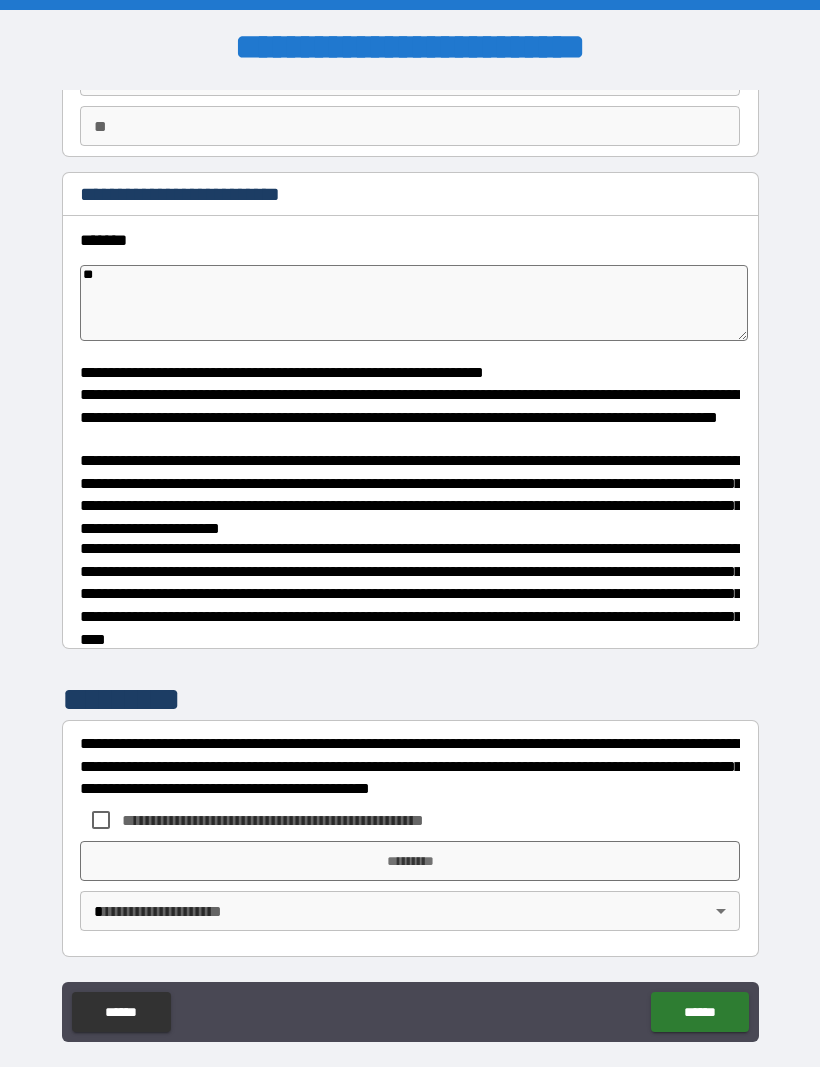 scroll, scrollTop: 177, scrollLeft: 0, axis: vertical 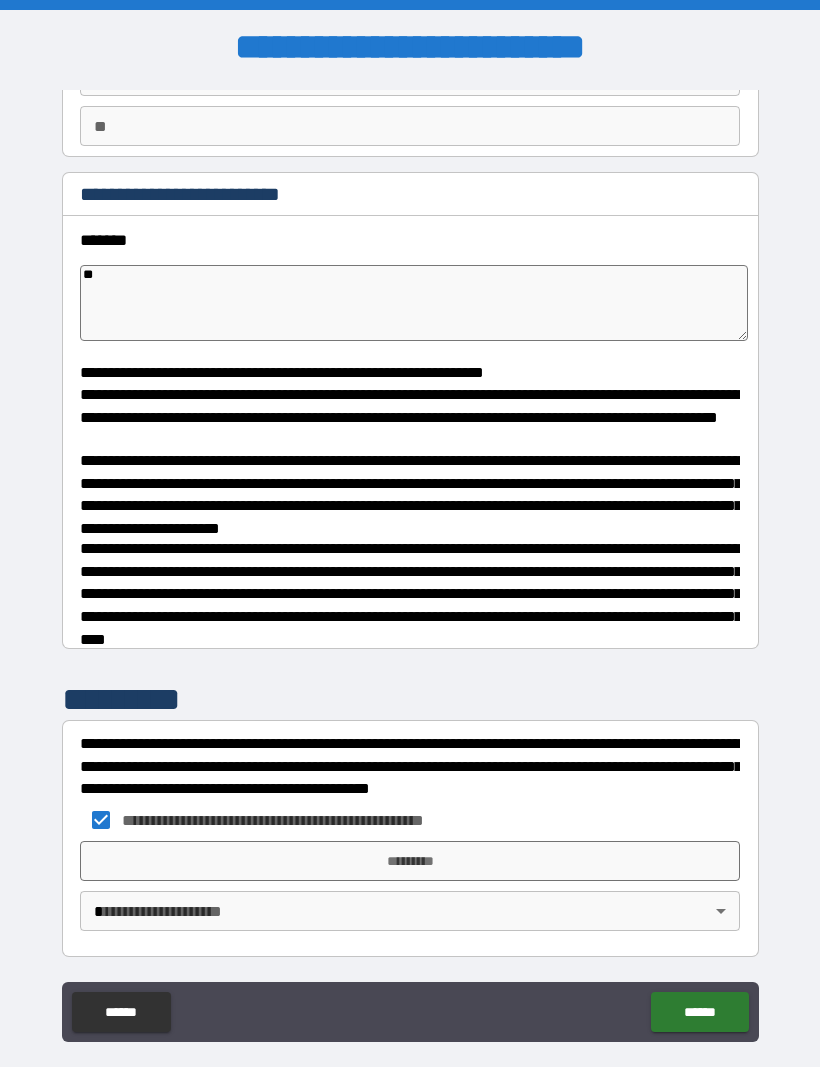 click on "**********" at bounding box center (410, 567) 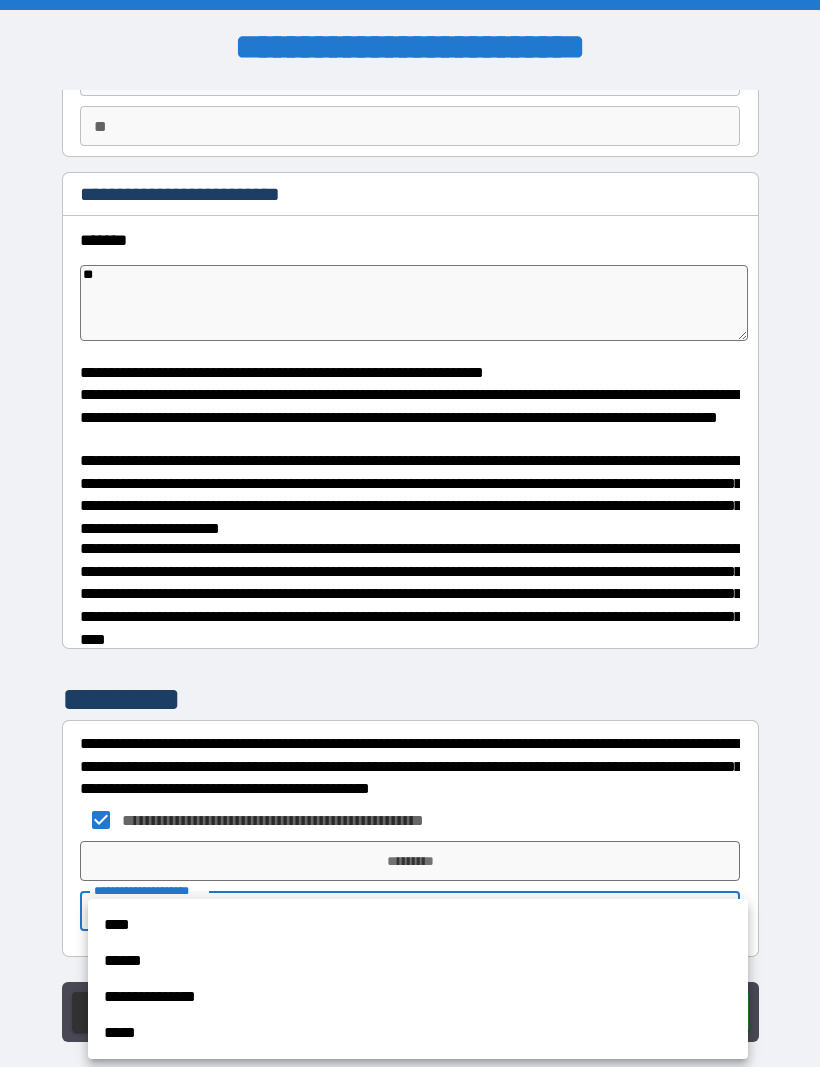 click on "****" at bounding box center [418, 925] 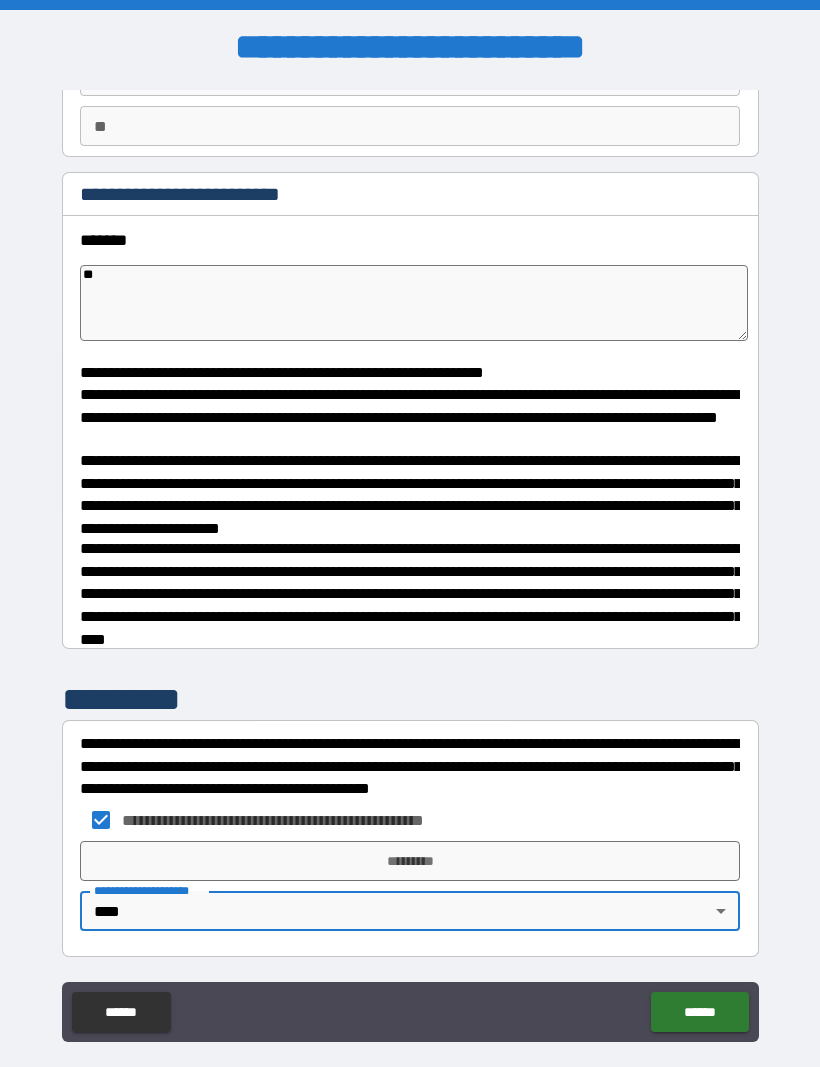 click on "**********" at bounding box center (410, 567) 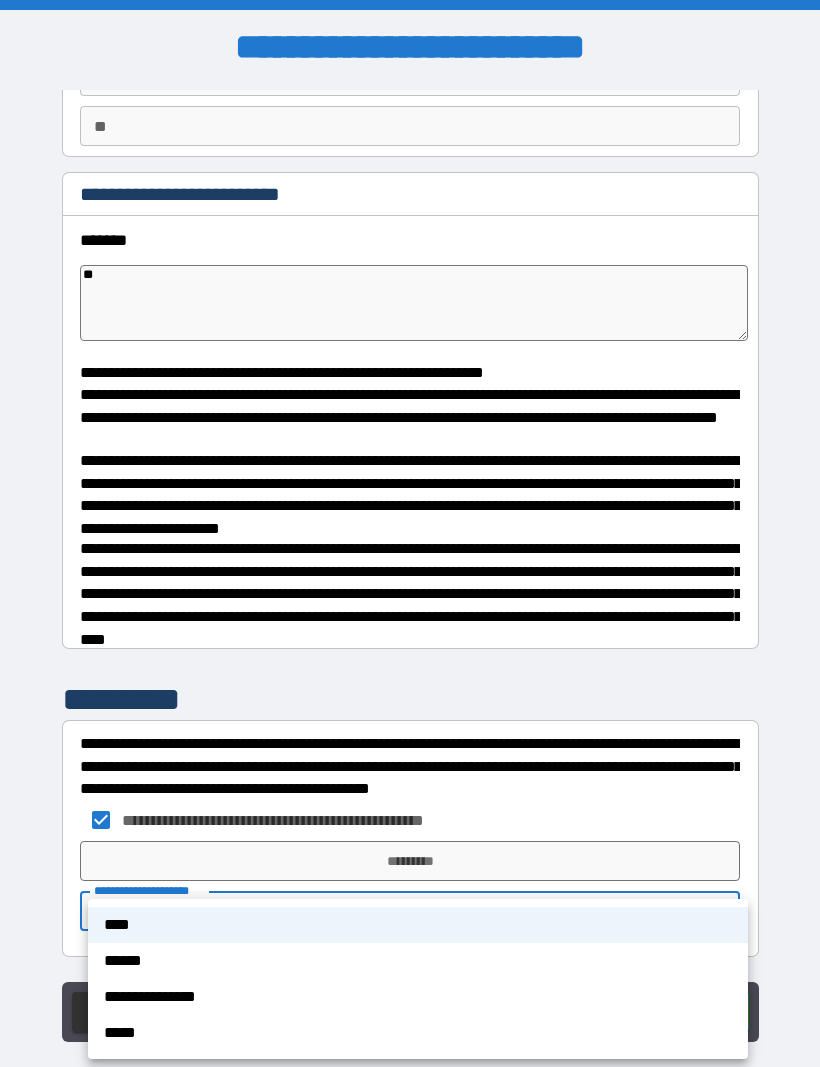 click on "****" at bounding box center (418, 925) 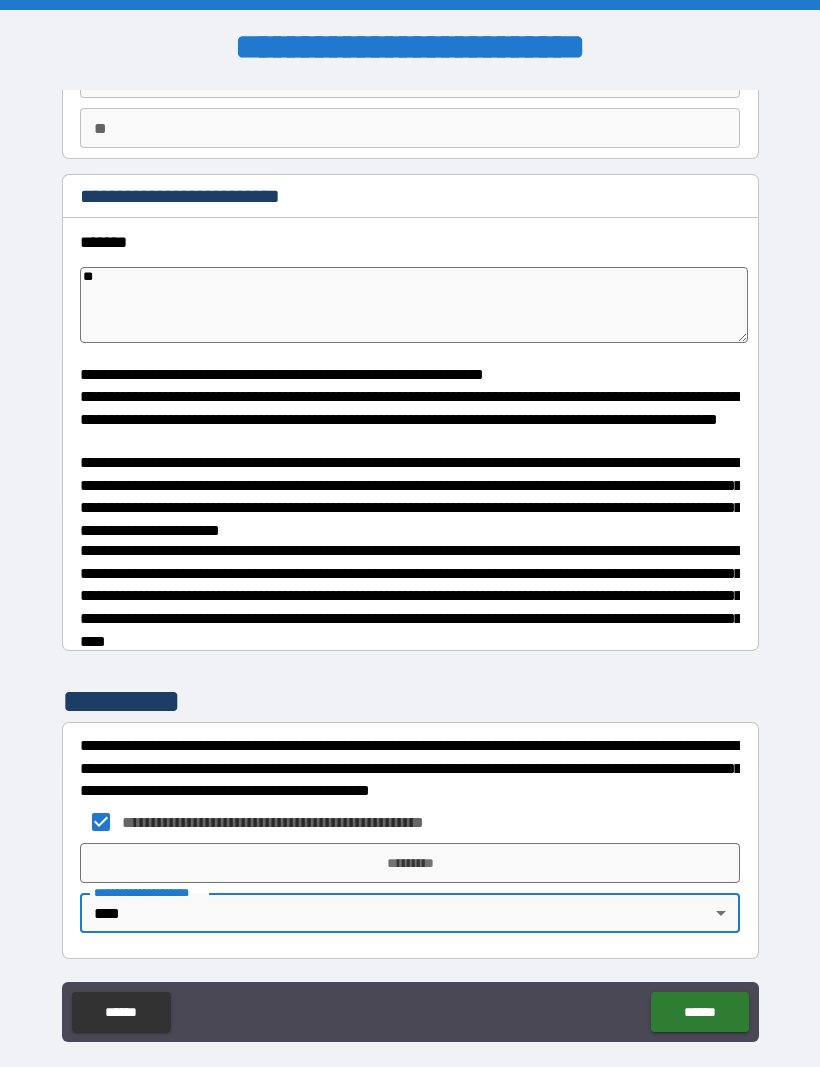 scroll, scrollTop: 176, scrollLeft: 0, axis: vertical 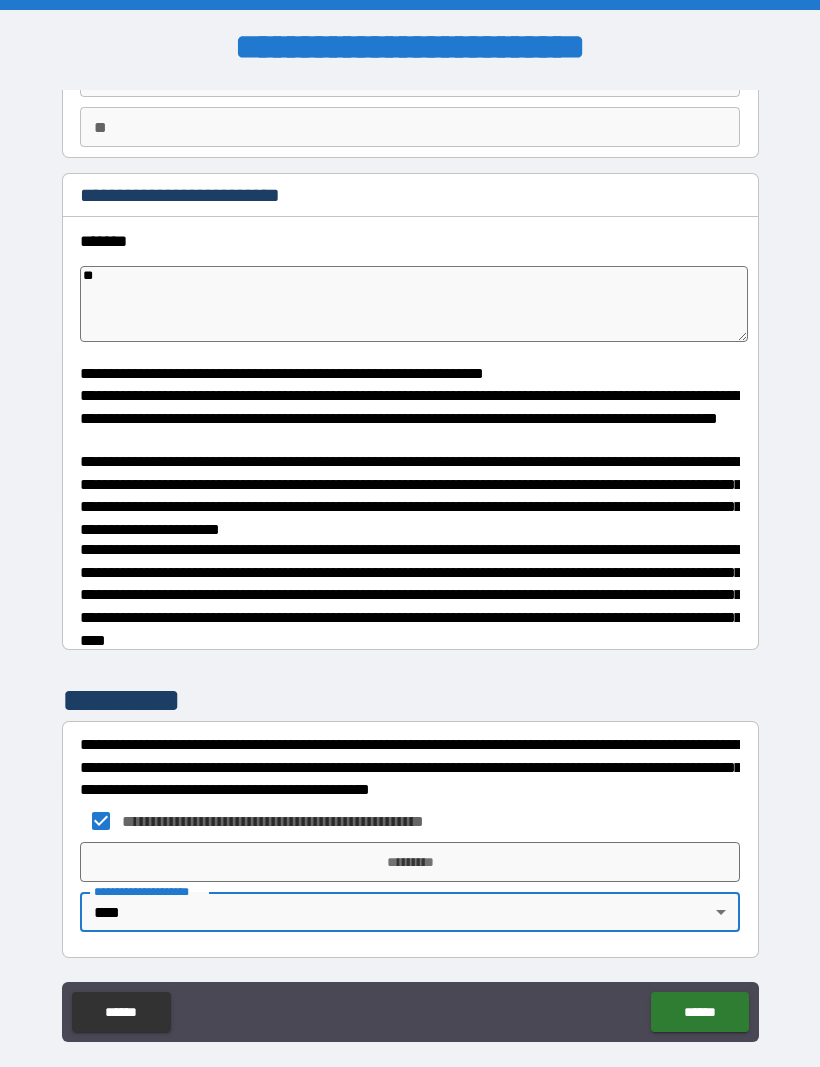 click on "*********" at bounding box center (410, 862) 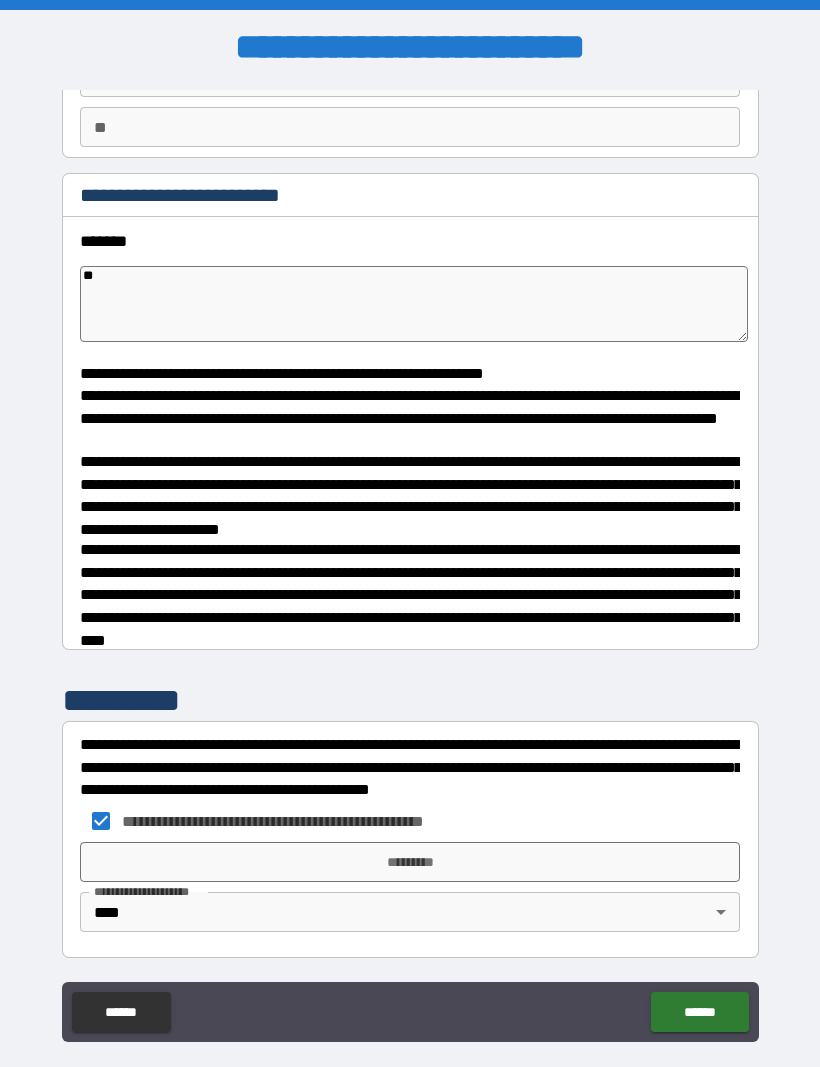 click on "*********" at bounding box center (410, 862) 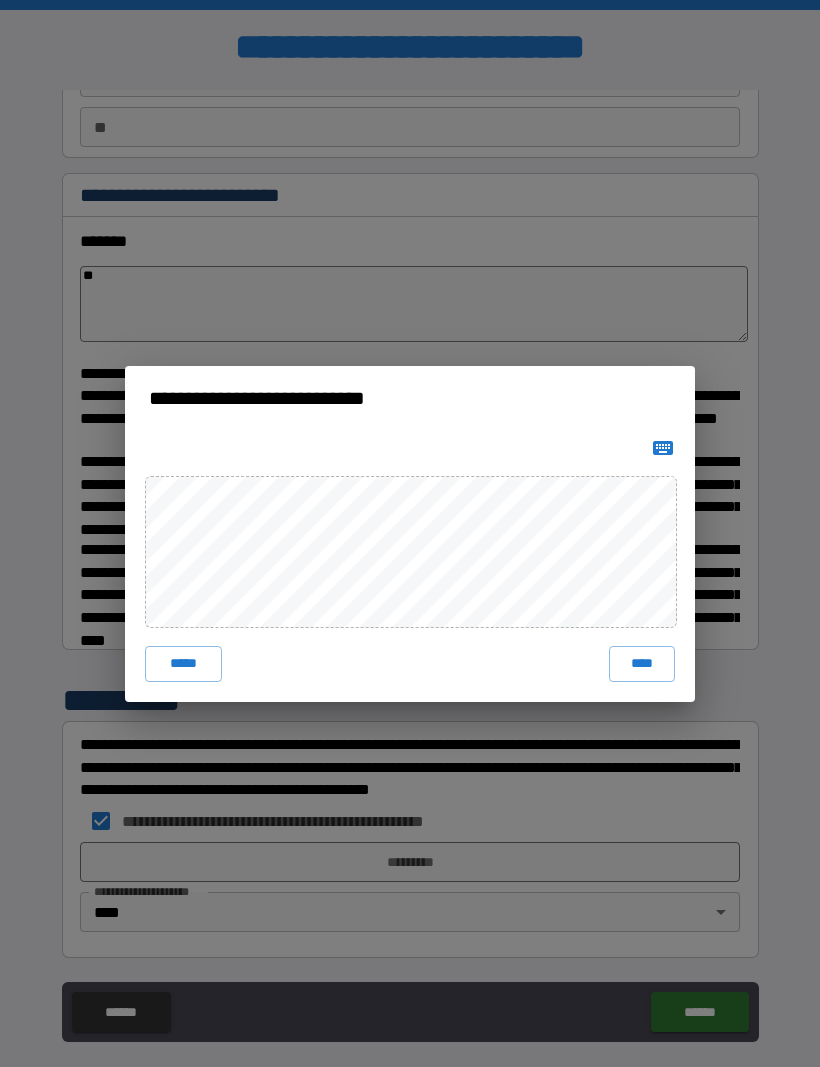 click on "**********" at bounding box center [410, 533] 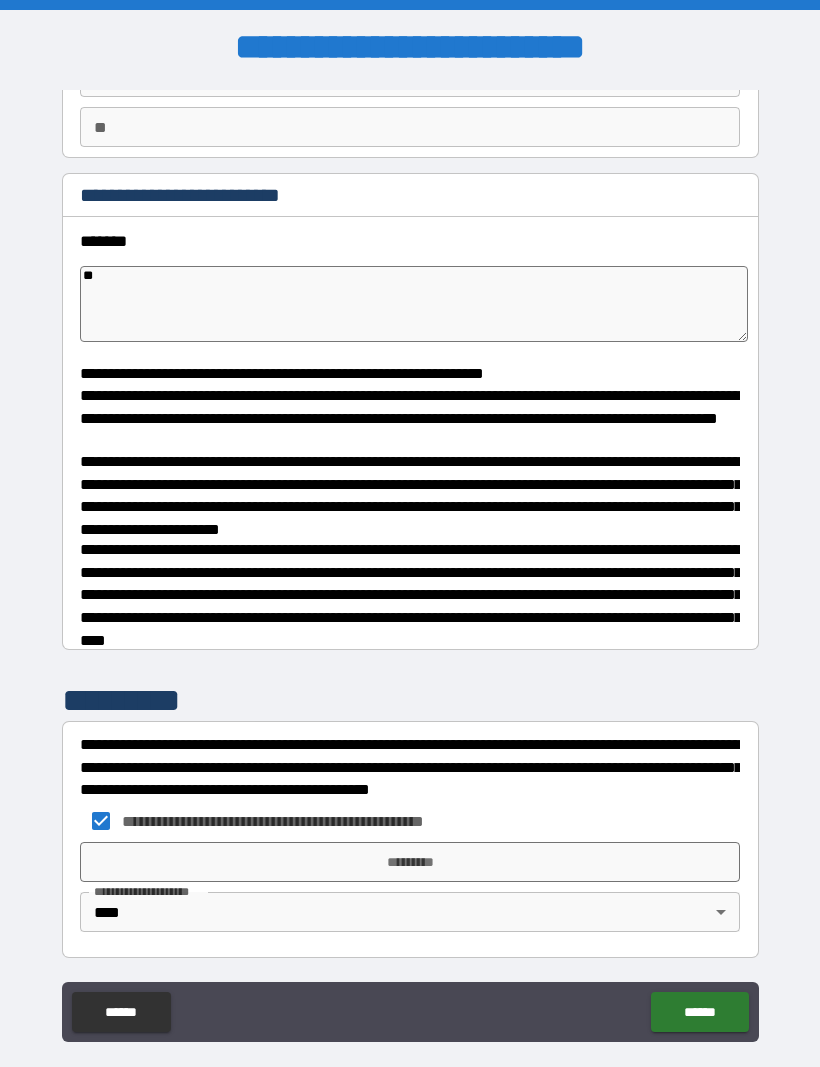 click on "*********" at bounding box center [410, 862] 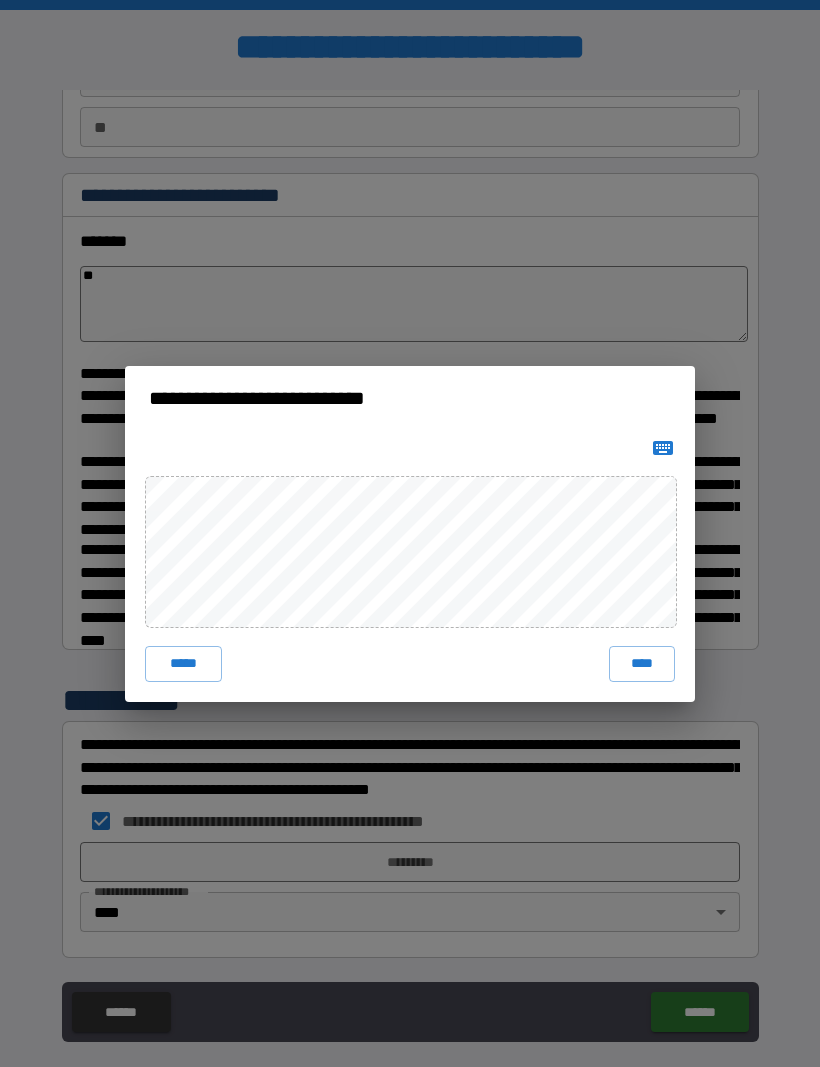 click on "****" at bounding box center (642, 664) 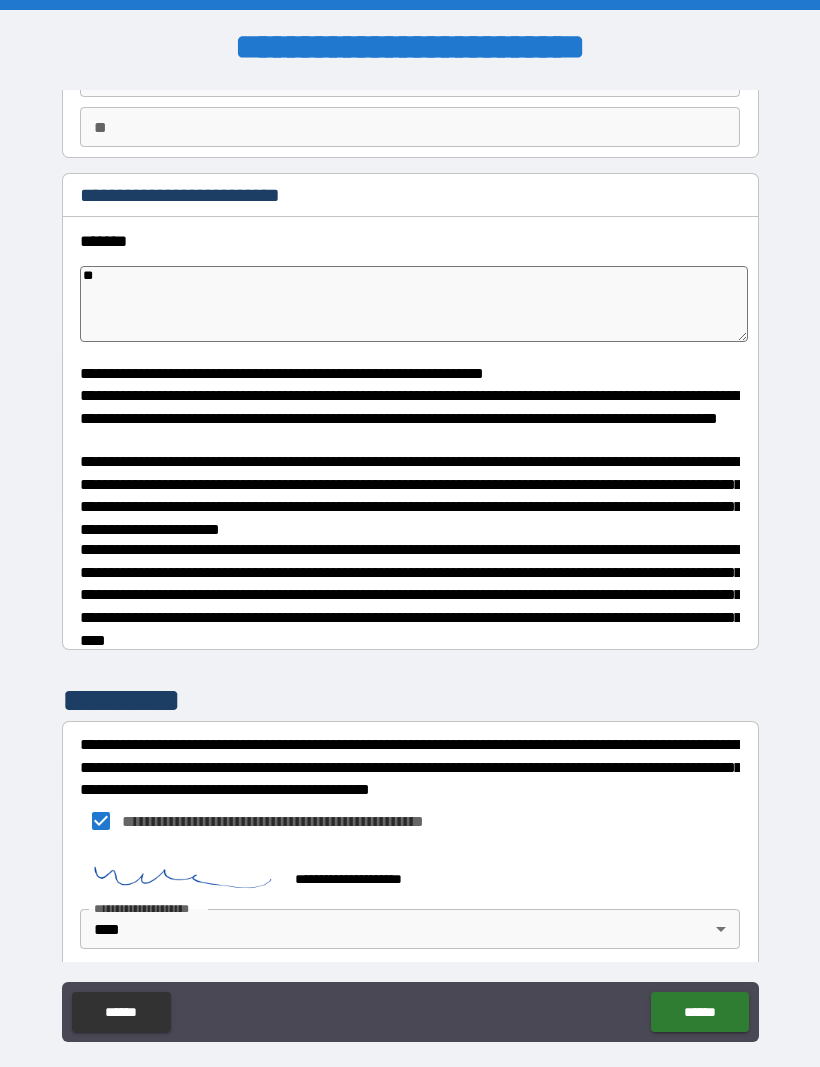 scroll, scrollTop: 167, scrollLeft: 0, axis: vertical 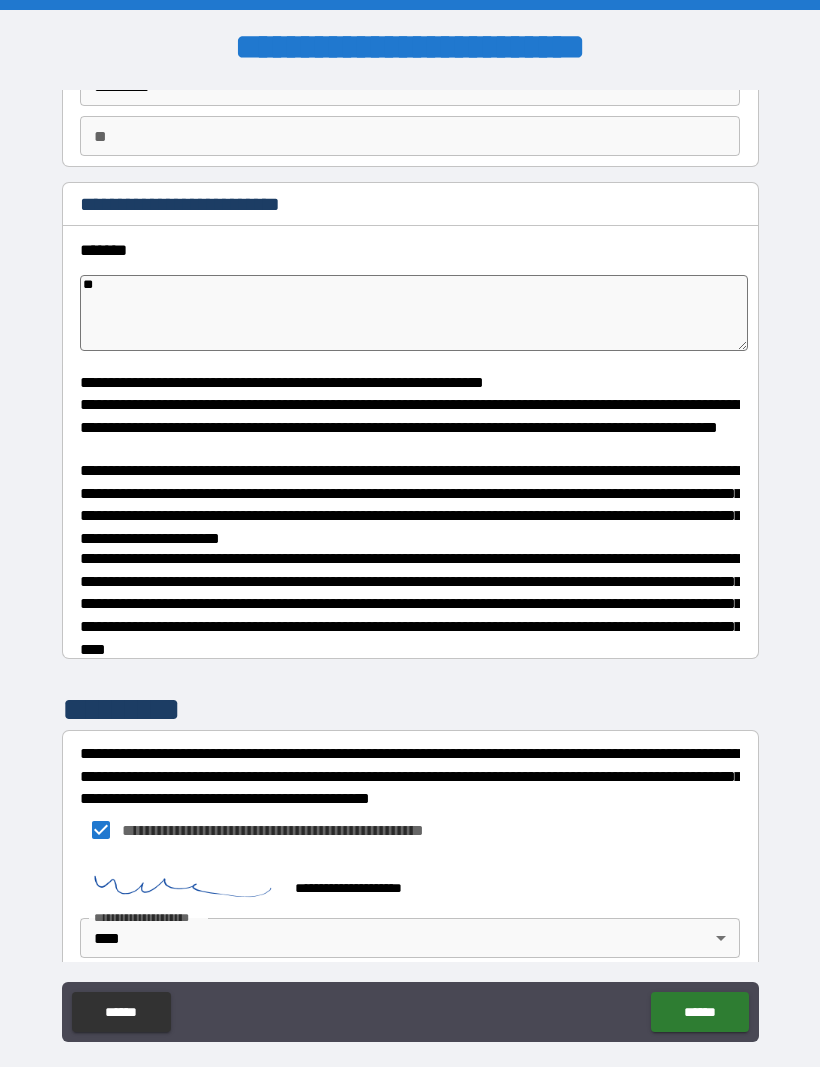 type on "*" 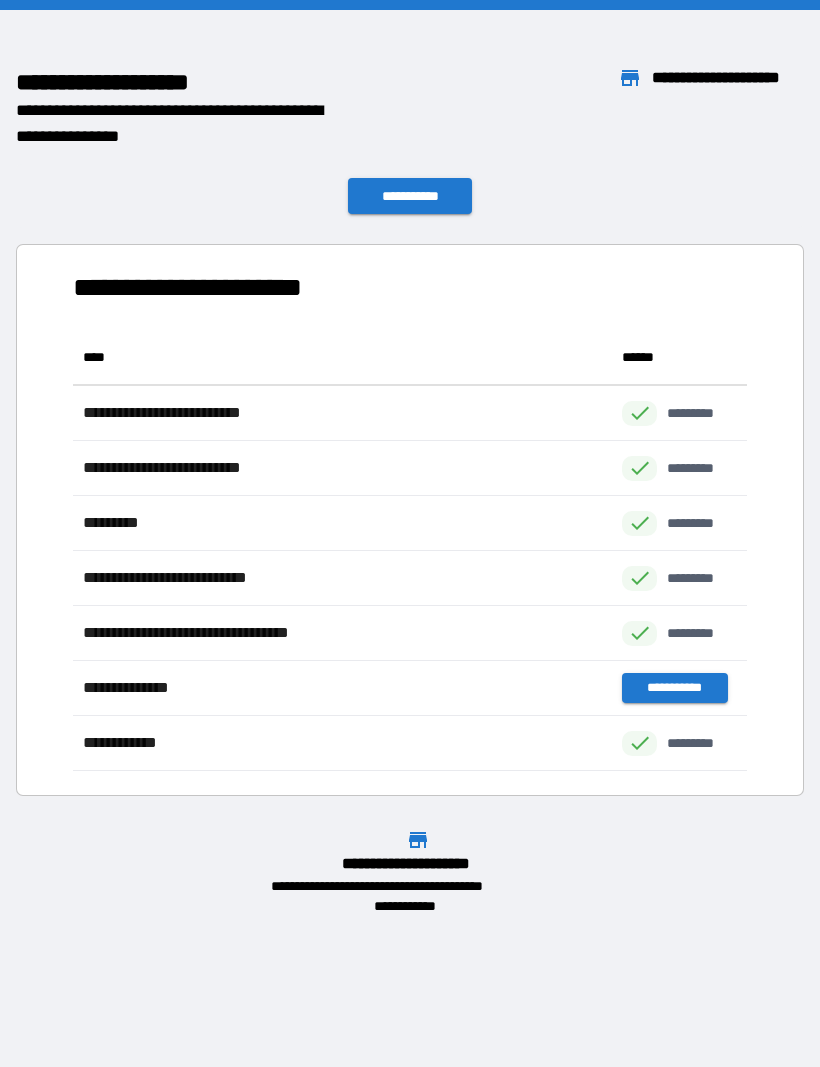 scroll, scrollTop: 441, scrollLeft: 674, axis: both 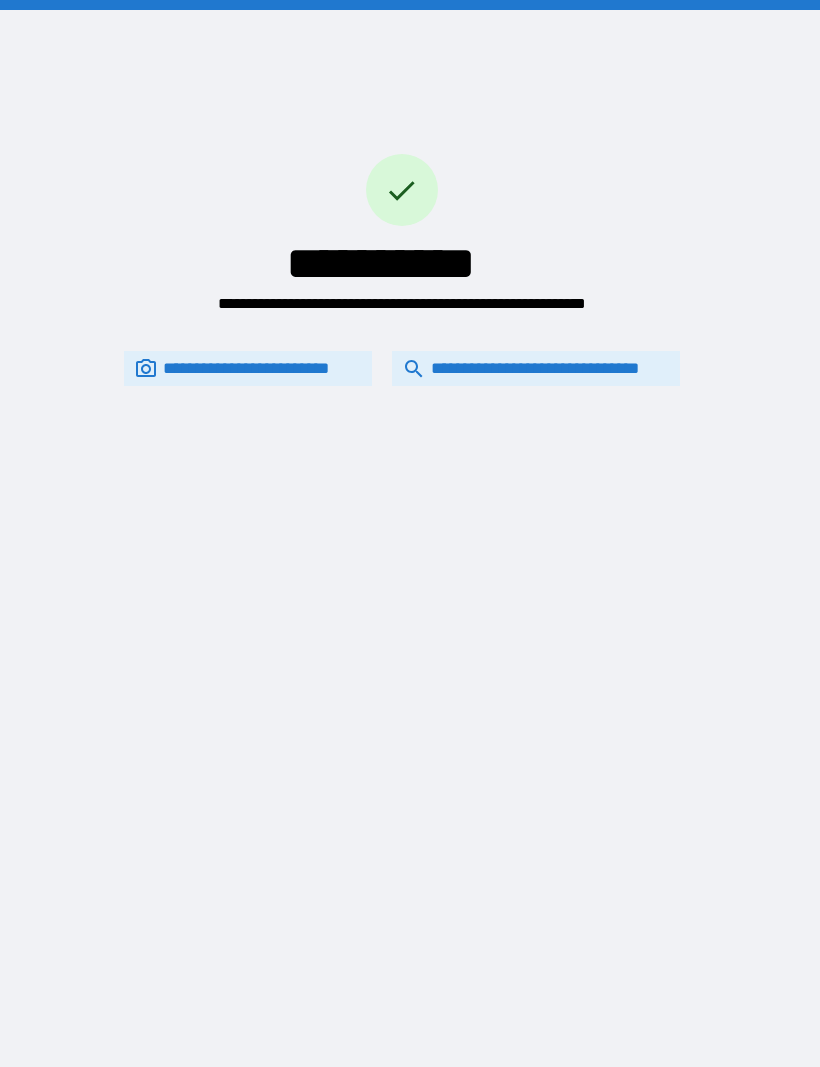 click on "**********" at bounding box center [536, 368] 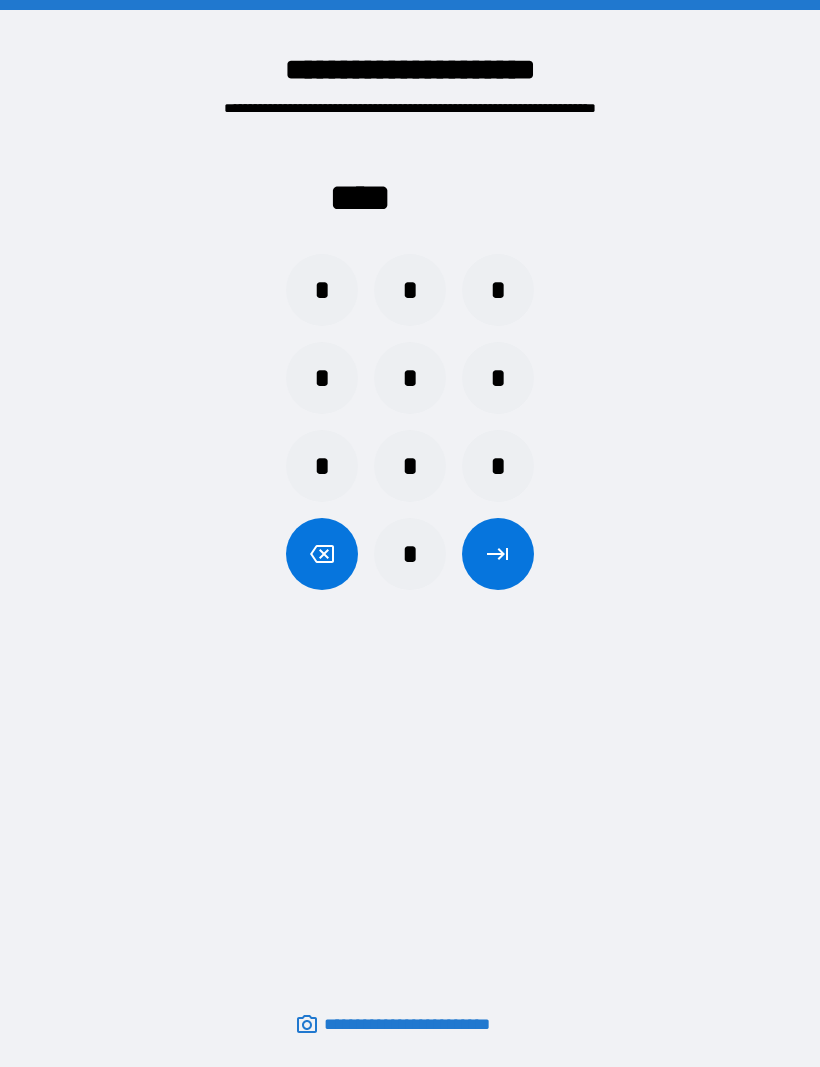 click on "*" at bounding box center [322, 378] 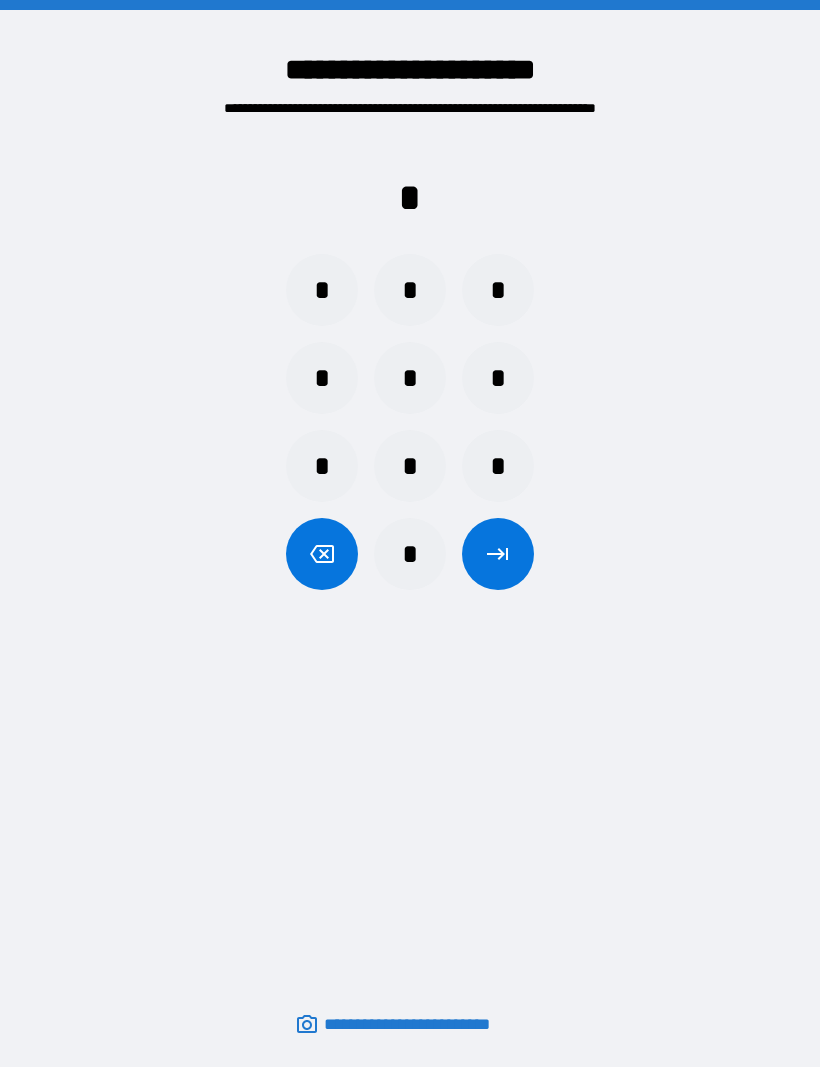 click on "*" at bounding box center (498, 290) 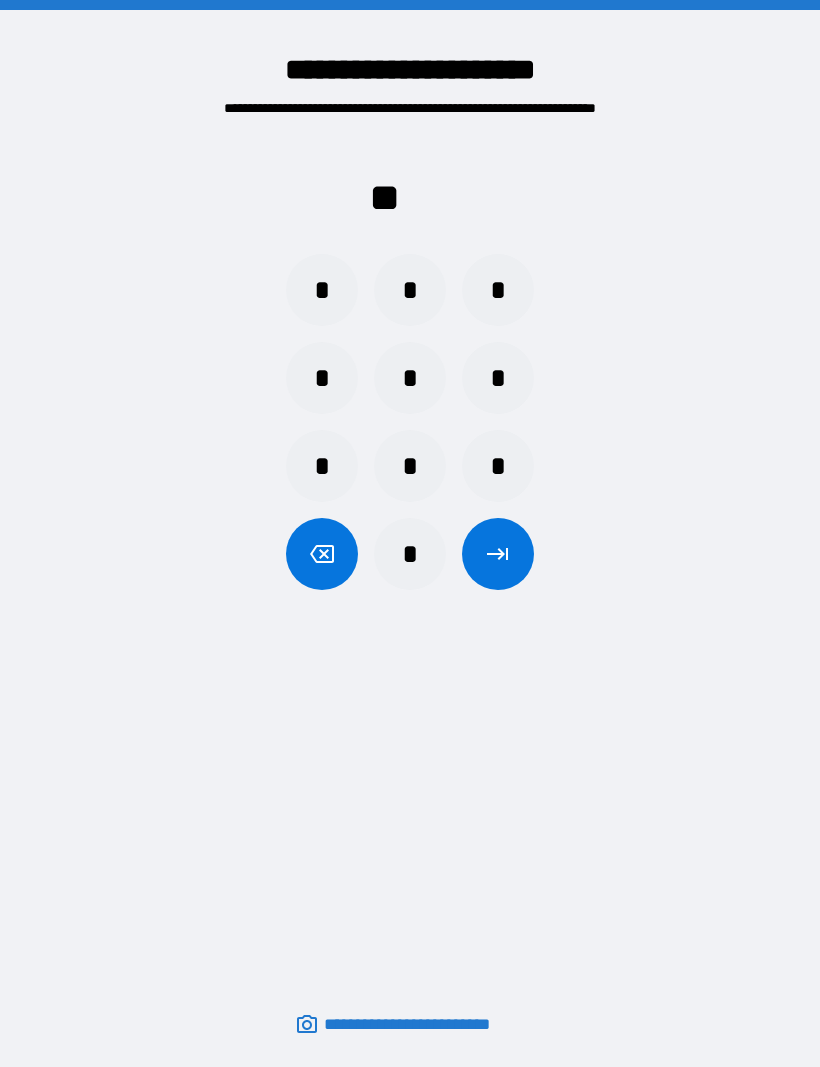 click on "*" at bounding box center [410, 290] 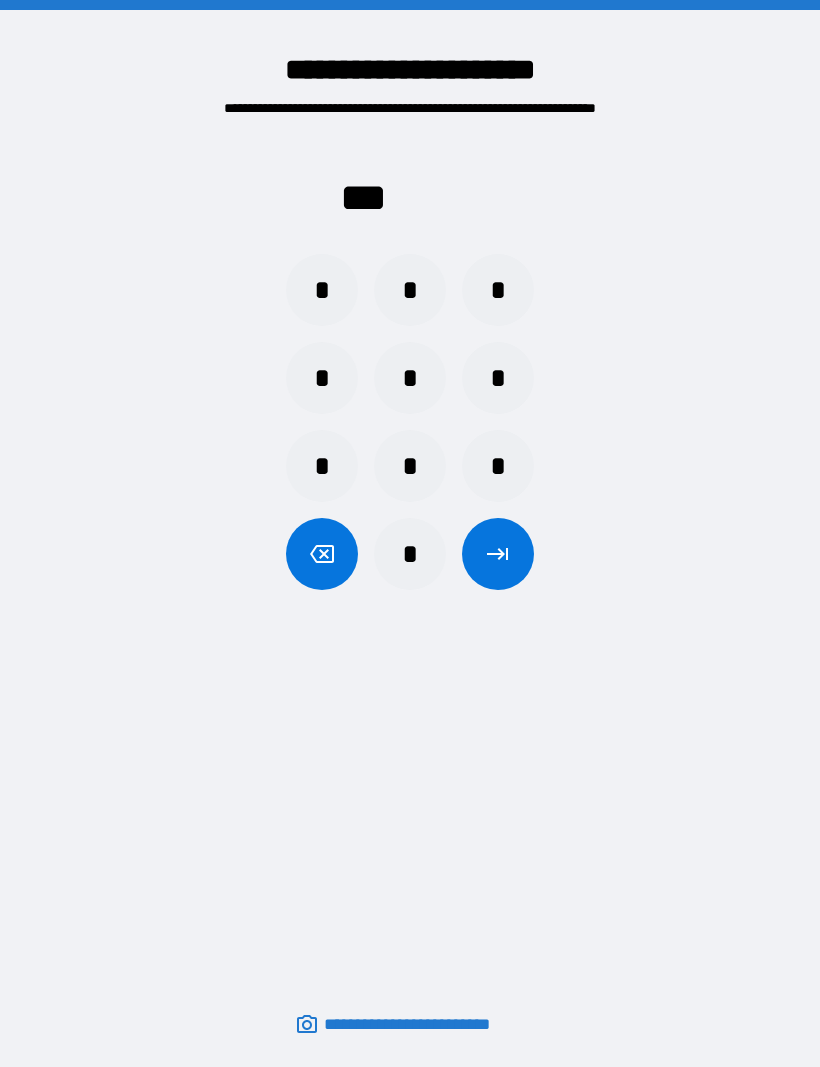 click on "*" at bounding box center (322, 290) 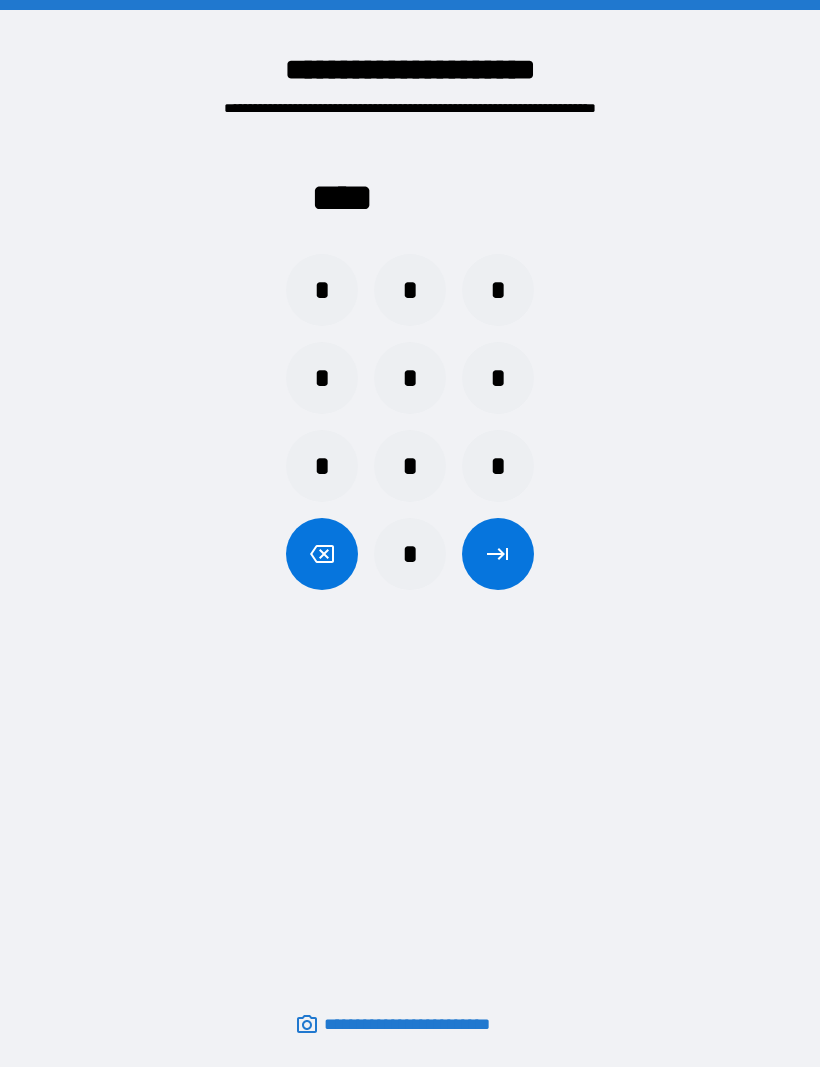 click at bounding box center (498, 554) 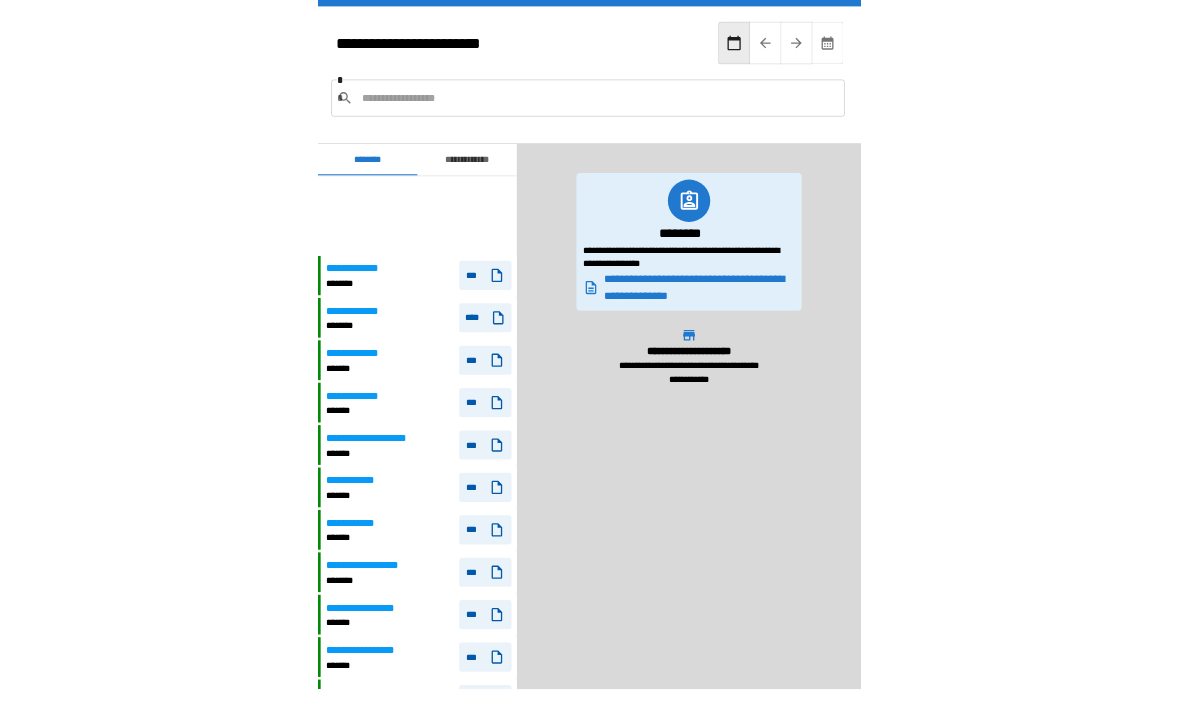 scroll, scrollTop: 172, scrollLeft: 0, axis: vertical 